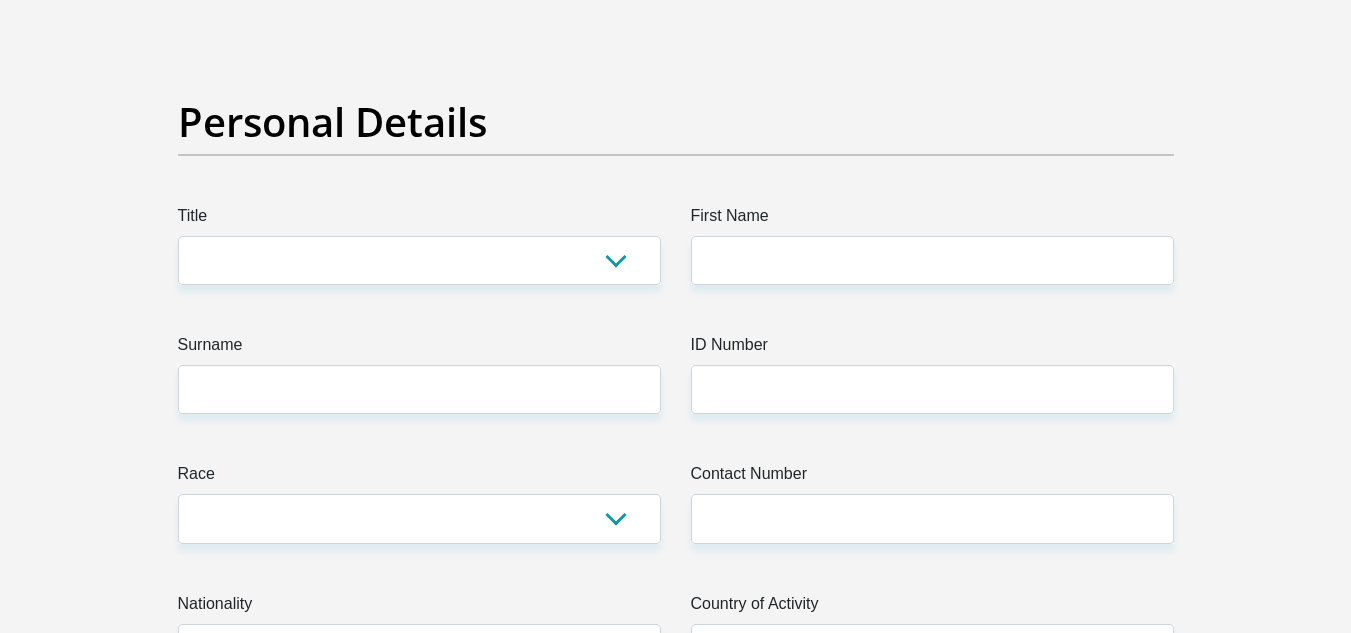 scroll, scrollTop: 0, scrollLeft: 0, axis: both 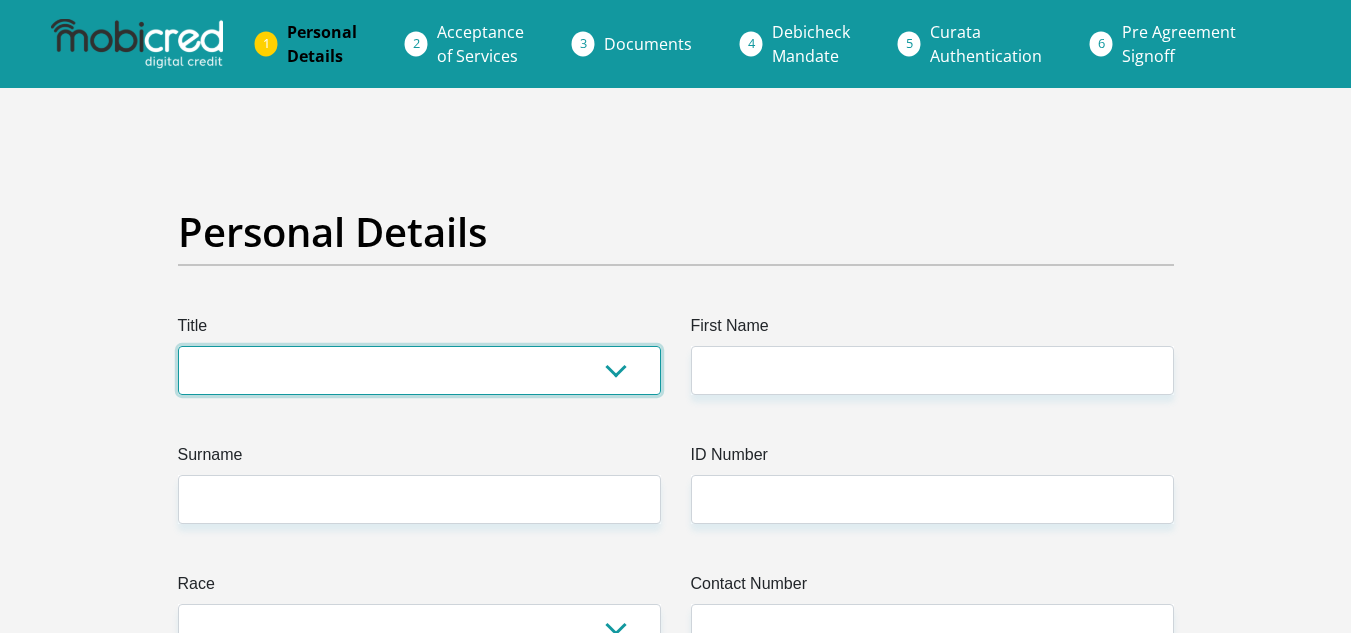 click on "Mr
Ms
Mrs
Dr
Other" at bounding box center (419, 370) 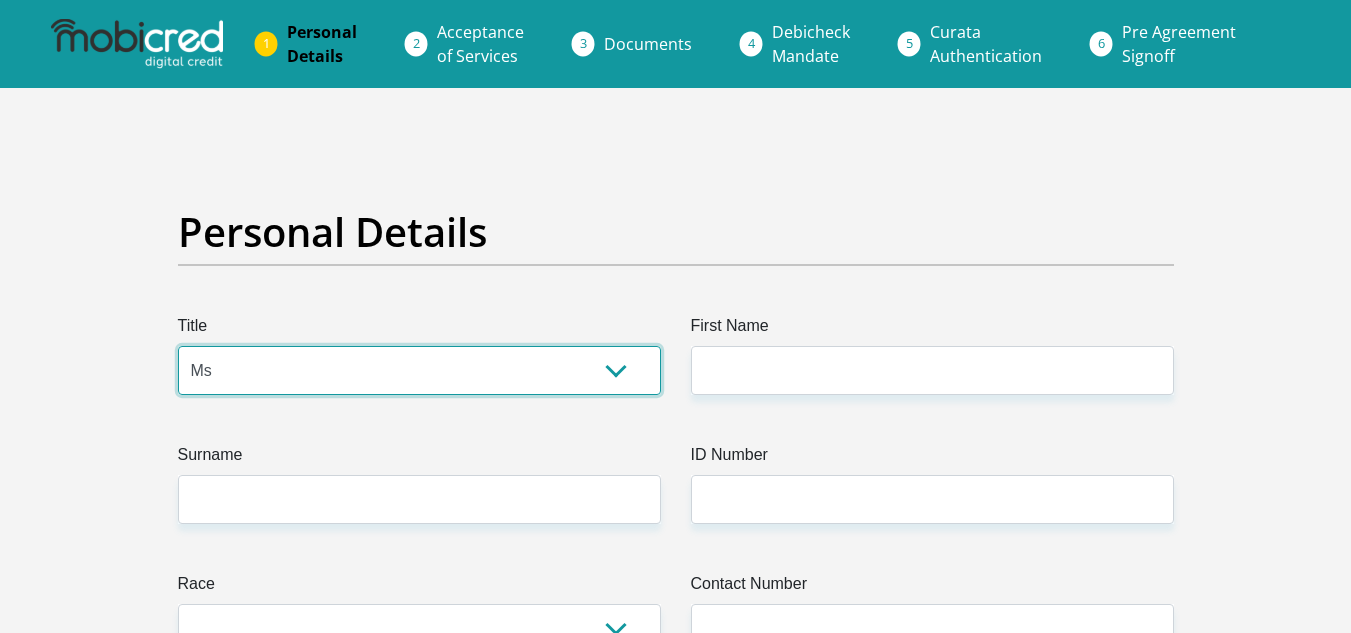 click on "Mr
Ms
Mrs
Dr
Other" at bounding box center [419, 370] 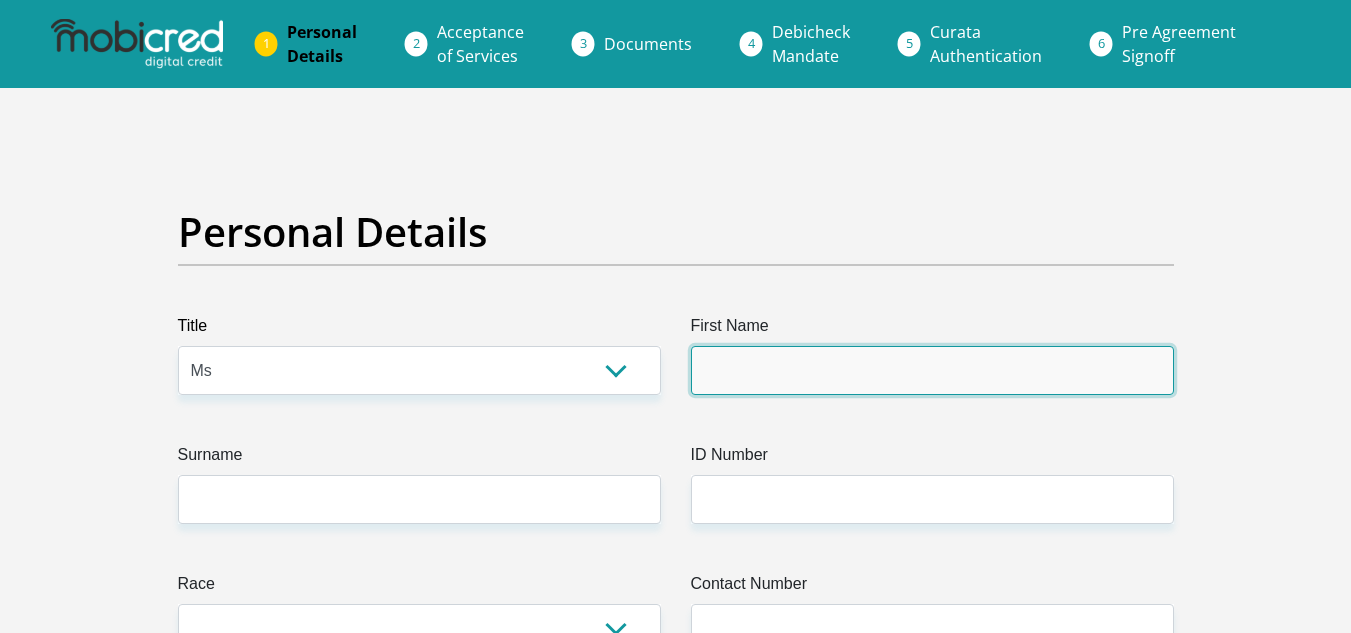 click on "First Name" at bounding box center [932, 370] 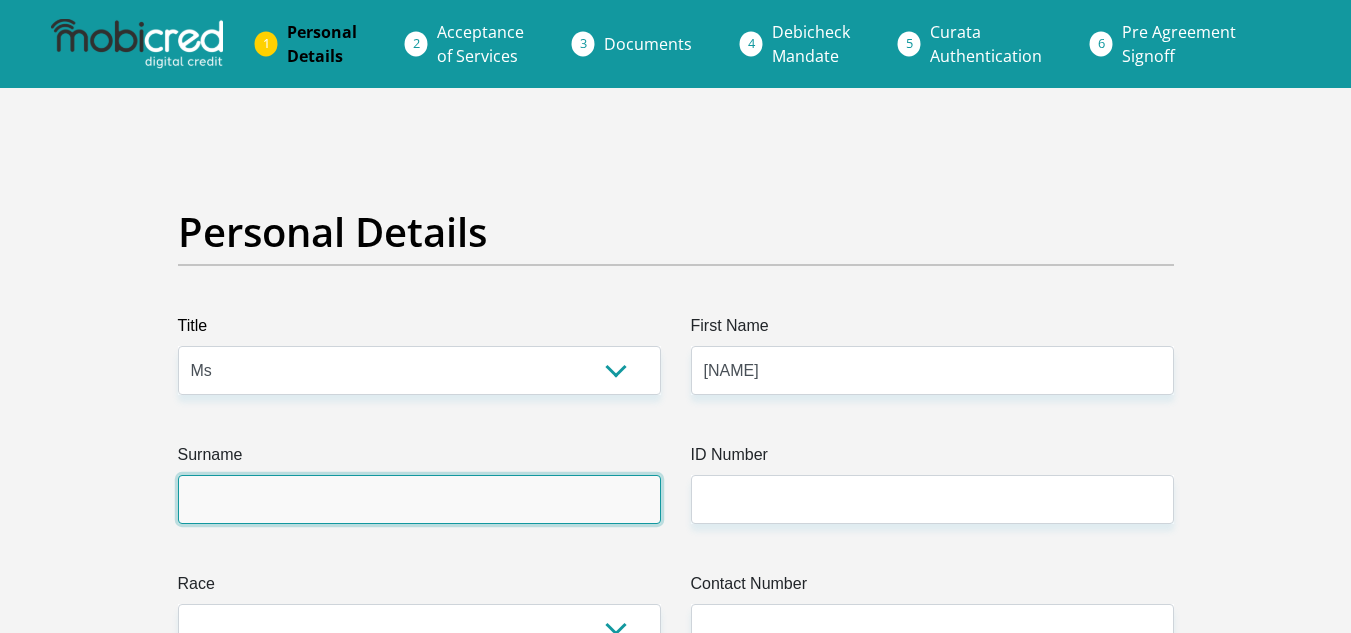 type on "Oconnell" 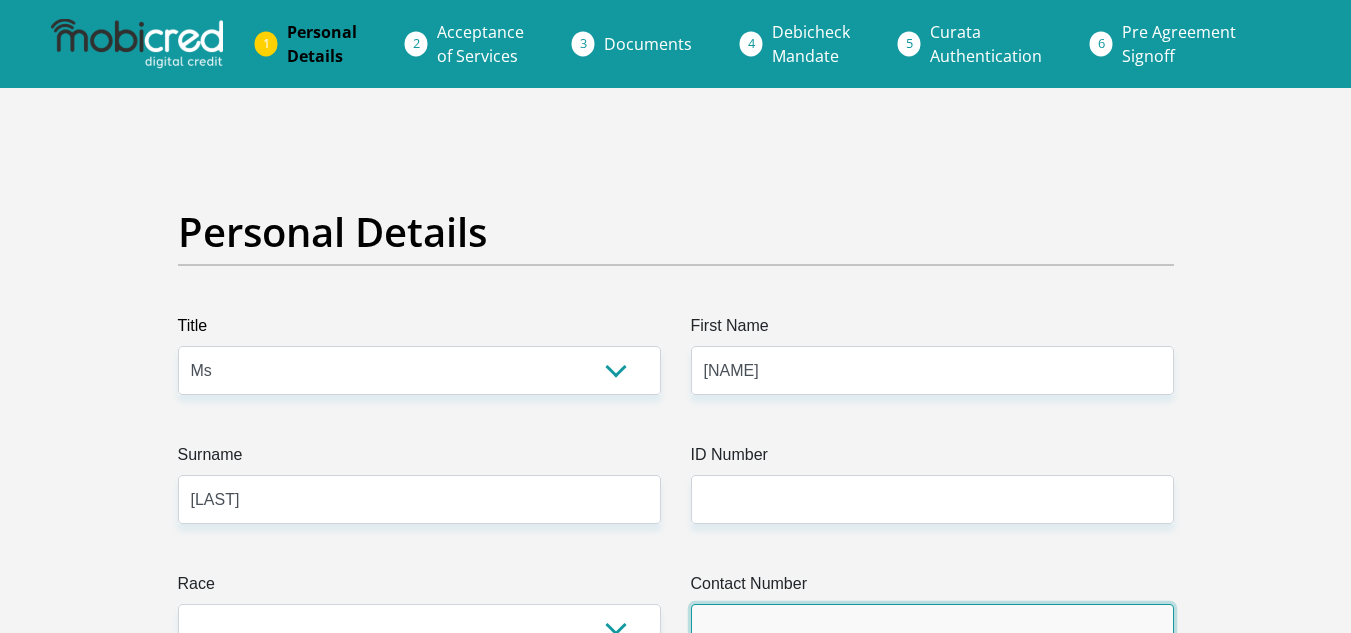 type on "0790843482" 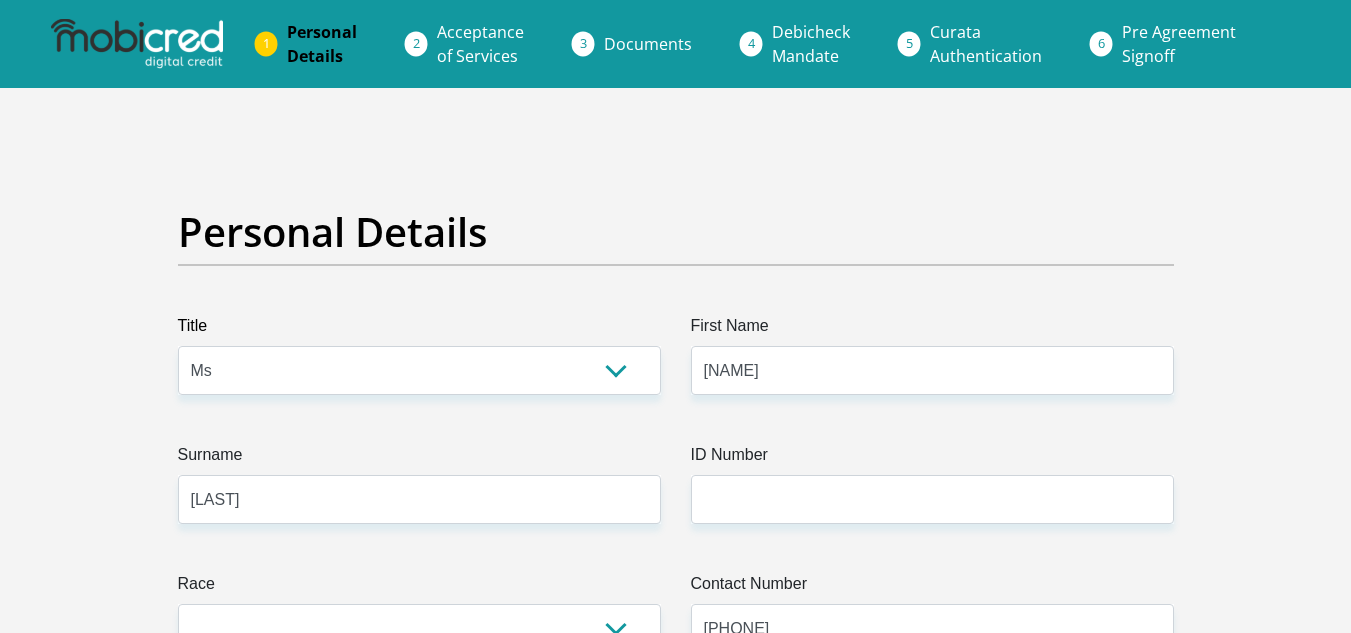 select on "ZAF" 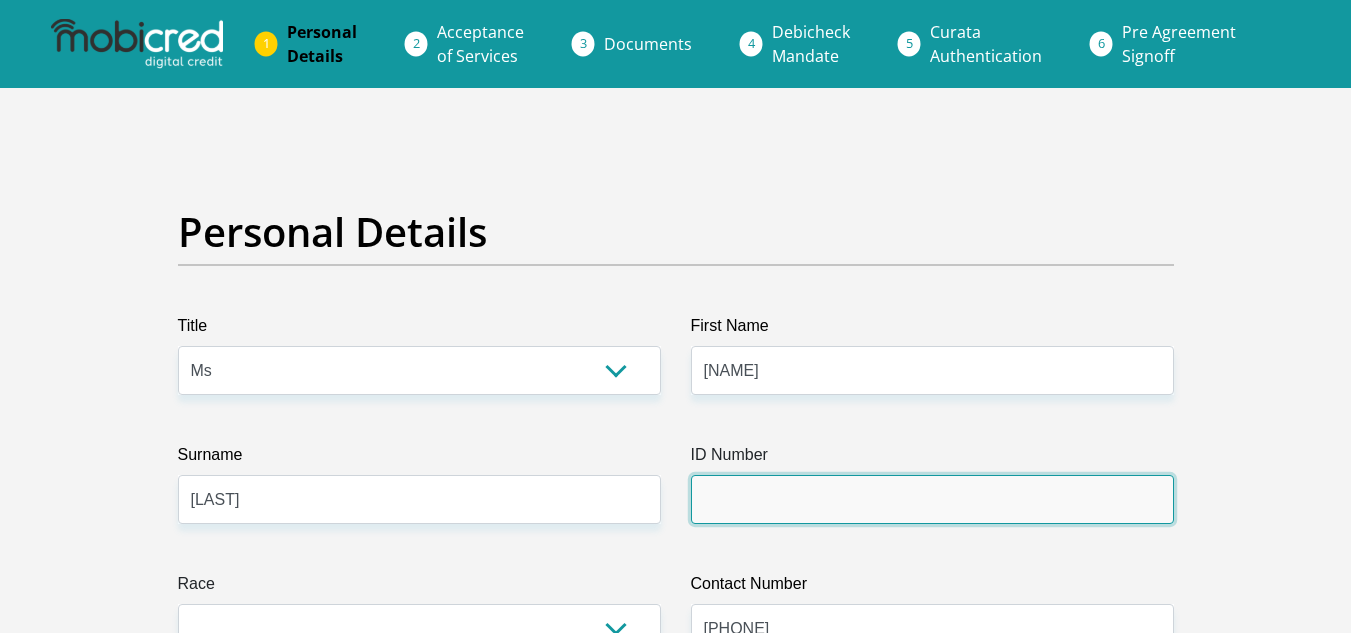 click on "ID Number" at bounding box center (932, 499) 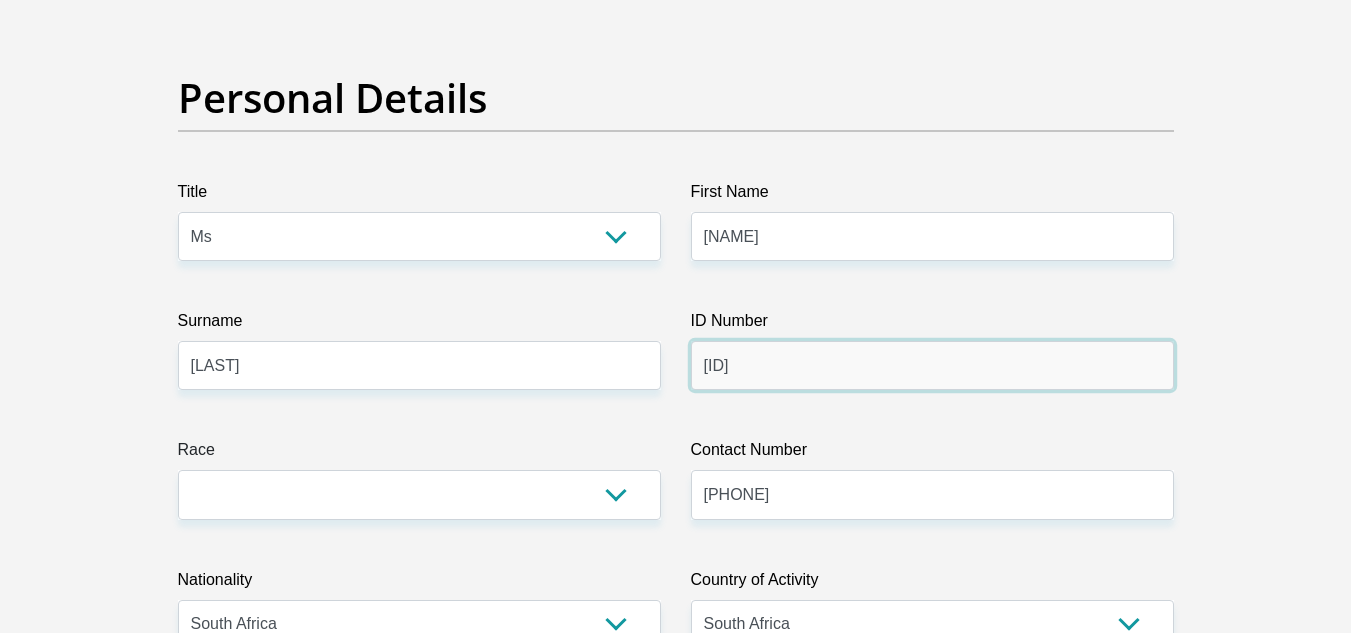 scroll, scrollTop: 200, scrollLeft: 0, axis: vertical 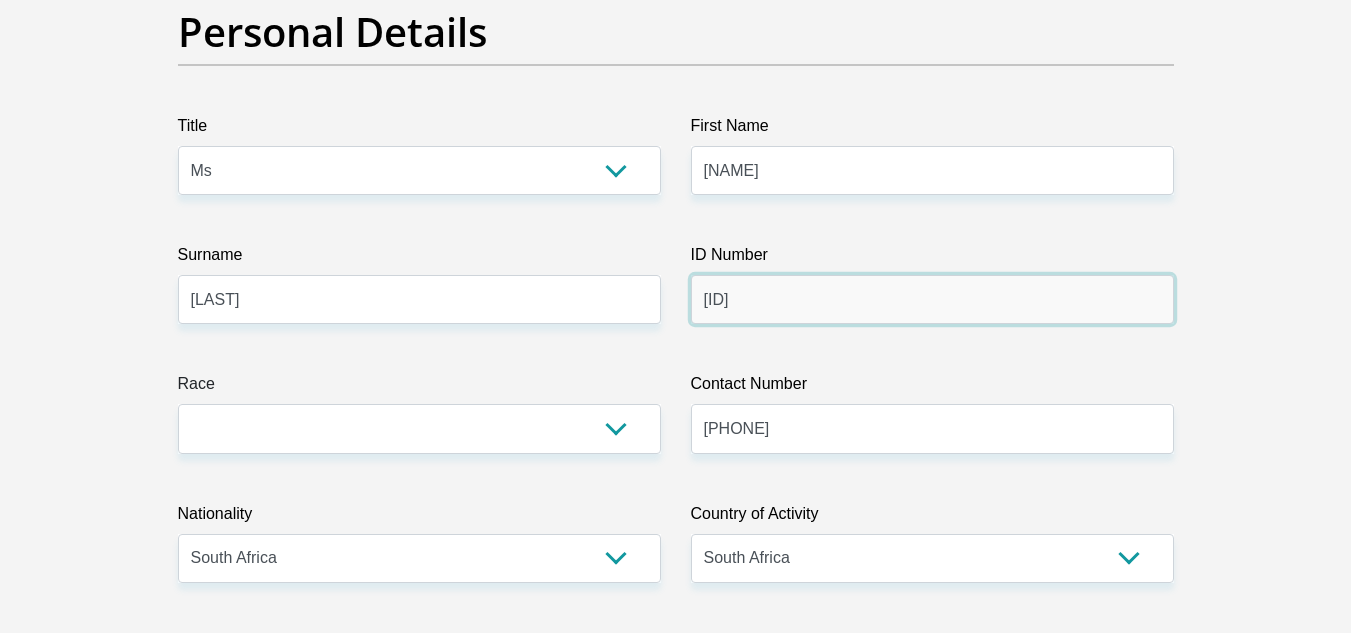 type on "9510170212087" 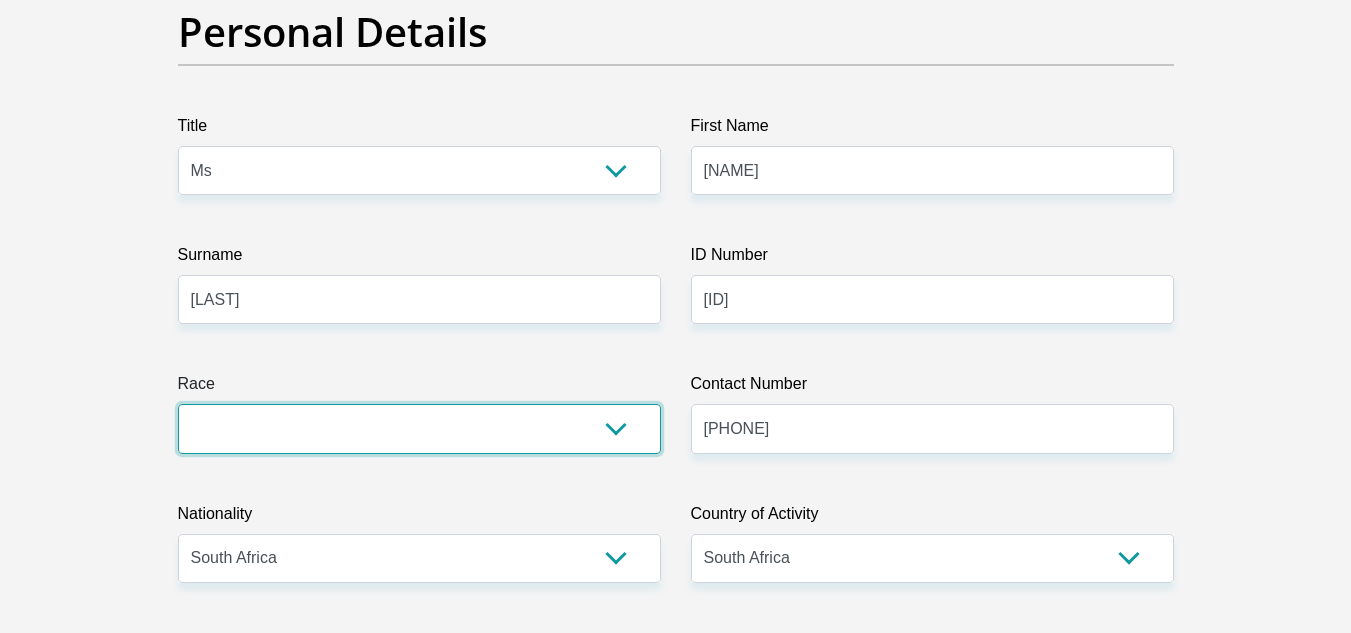 click on "Black
Coloured
Indian
White
Other" at bounding box center (419, 428) 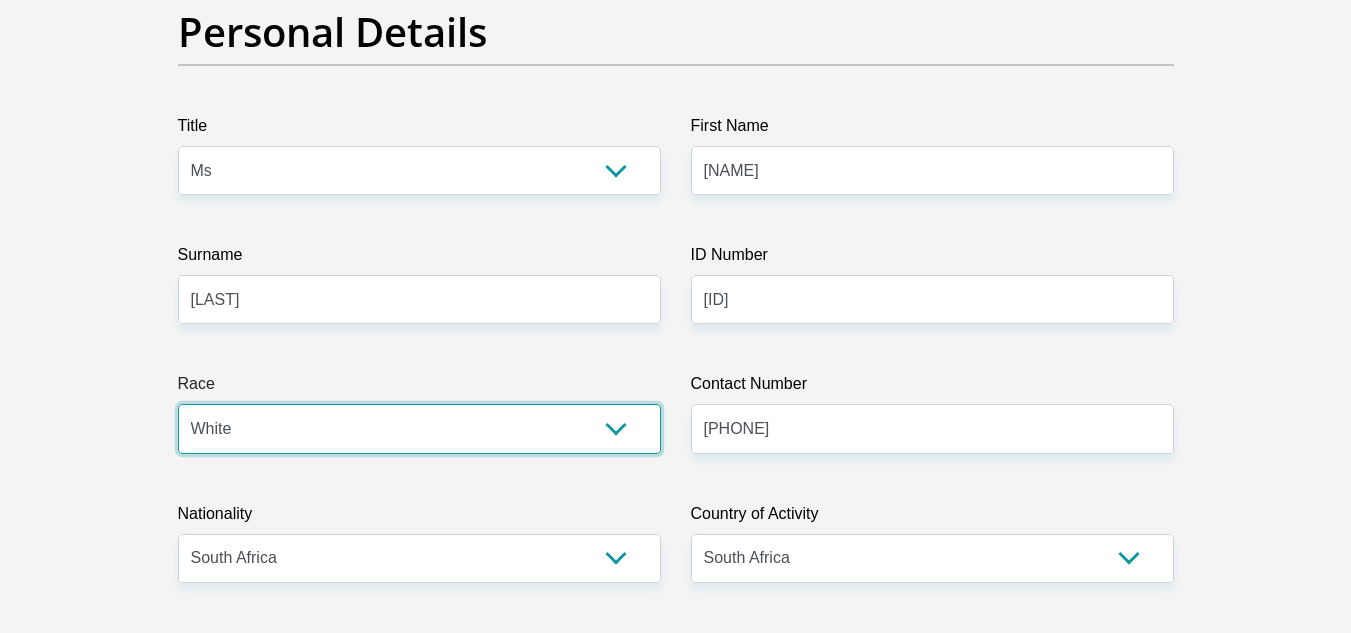 click on "Black
Coloured
Indian
White
Other" at bounding box center (419, 428) 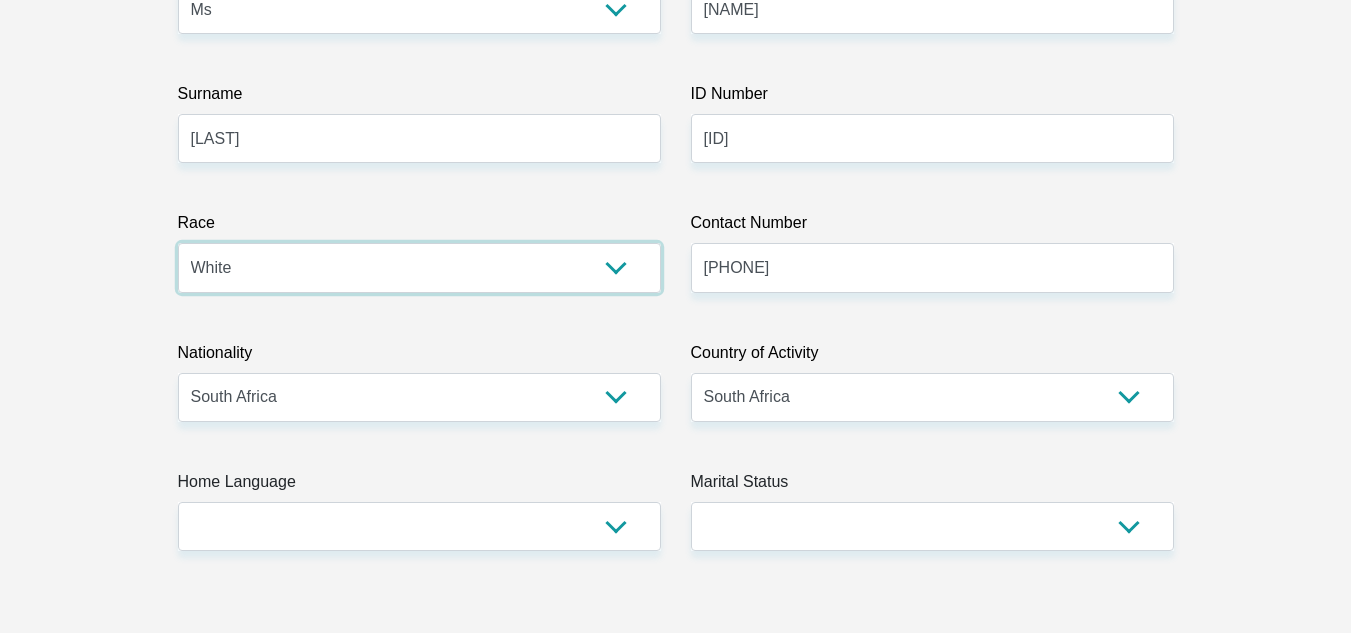 scroll, scrollTop: 400, scrollLeft: 0, axis: vertical 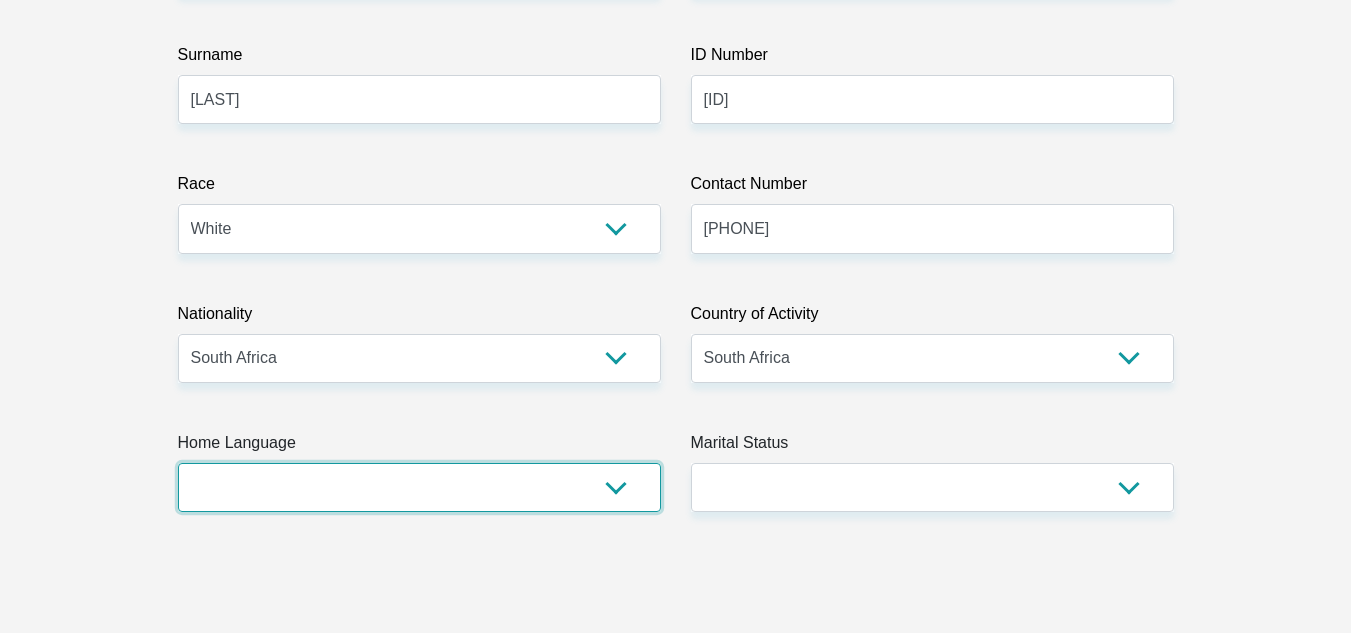 click on "Afrikaans
English
Sepedi
South Ndebele
Southern Sotho
Swati
Tsonga
Tswana
Venda
Xhosa
Zulu
Other" at bounding box center (419, 487) 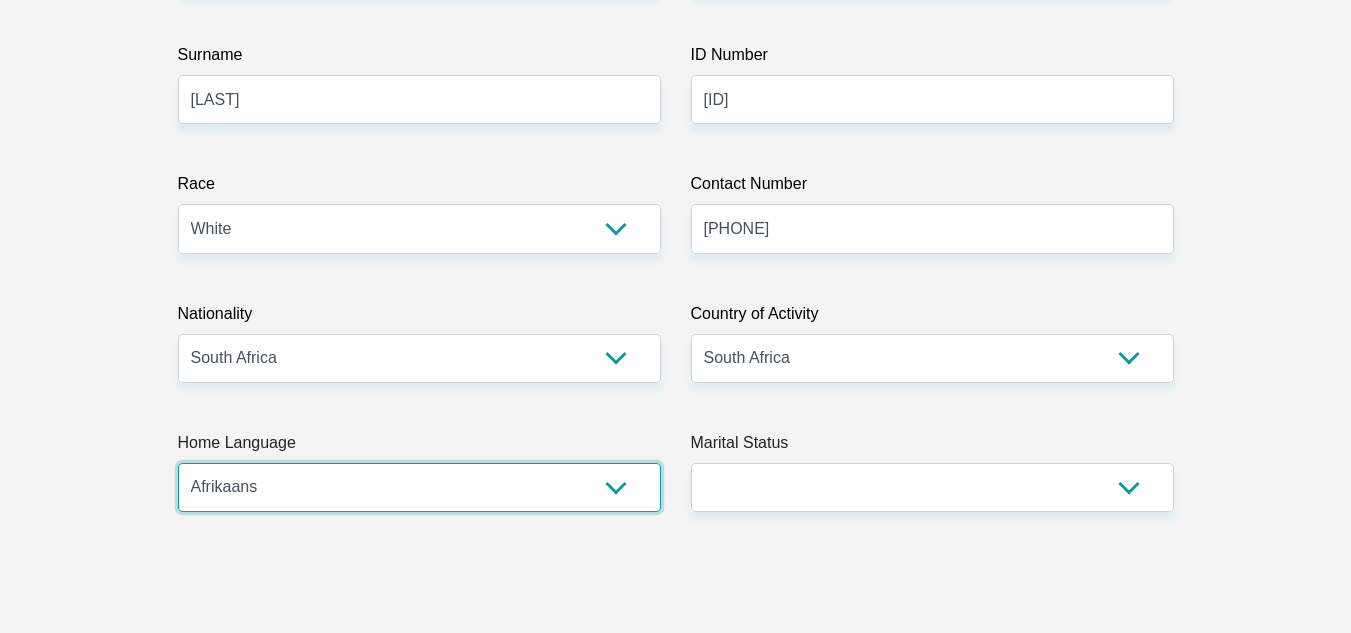 click on "Afrikaans
English
Sepedi
South Ndebele
Southern Sotho
Swati
Tsonga
Tswana
Venda
Xhosa
Zulu
Other" at bounding box center [419, 487] 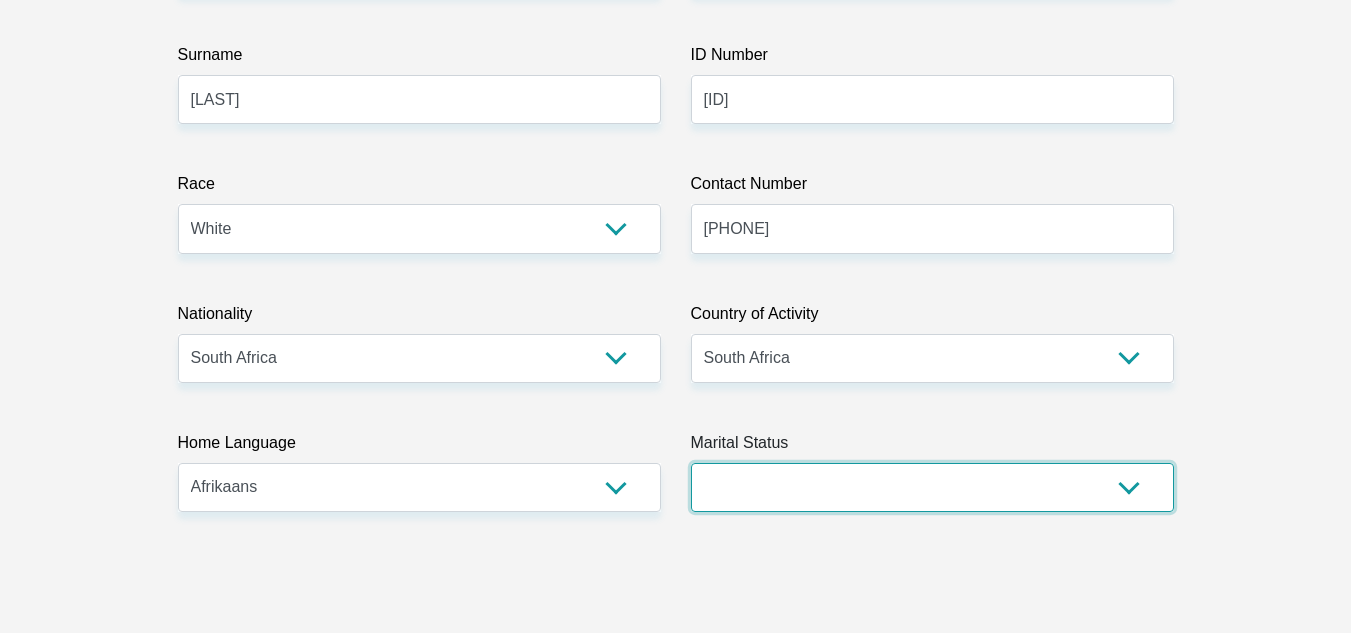 click on "Married ANC
Single
Divorced
Widowed
Married COP or Customary Law" at bounding box center [932, 487] 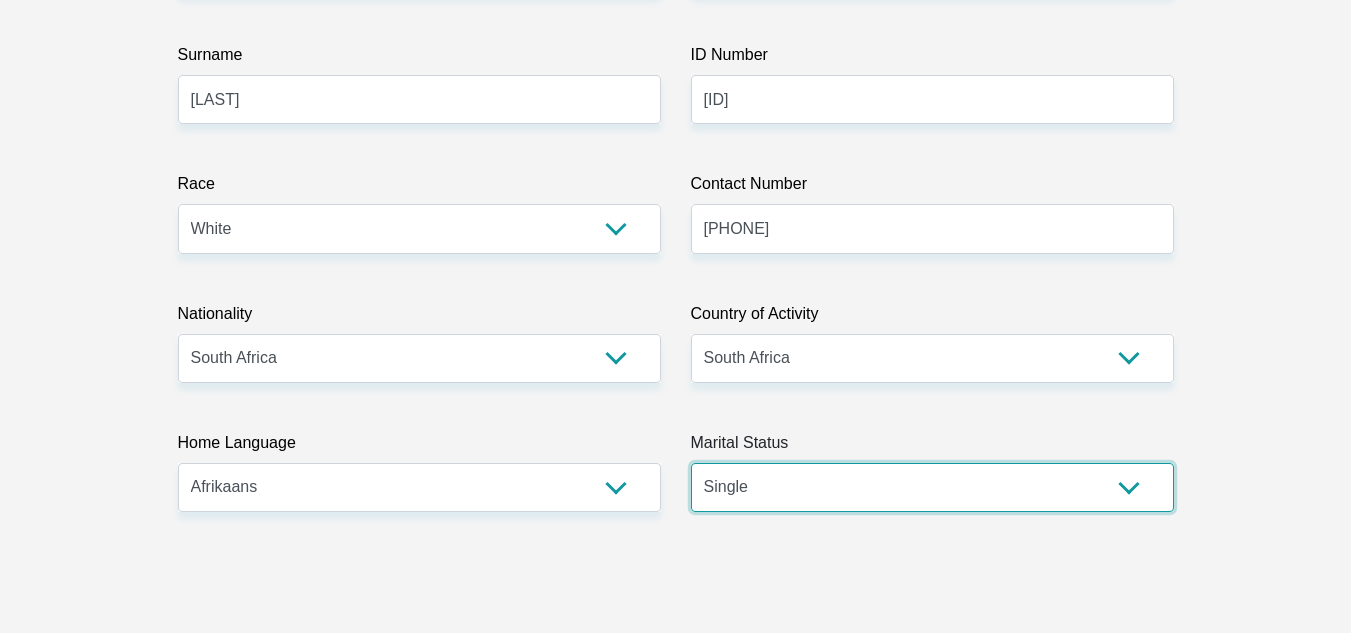 click on "Married ANC
Single
Divorced
Widowed
Married COP or Customary Law" at bounding box center [932, 487] 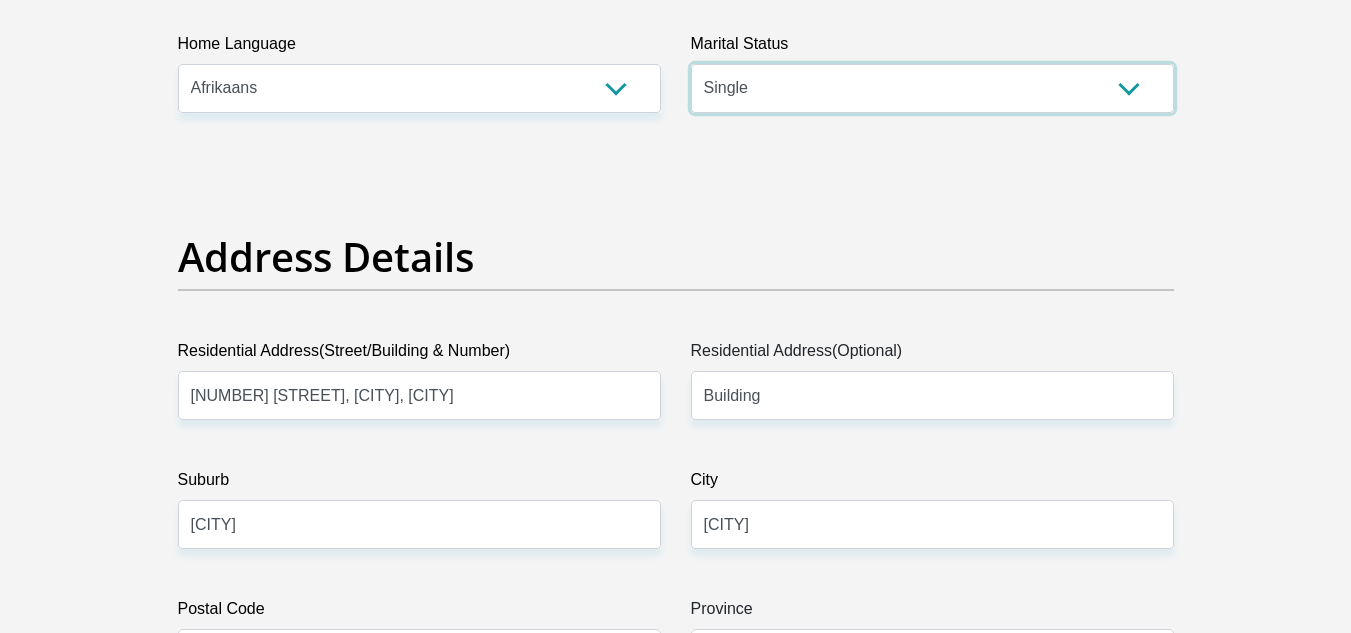 scroll, scrollTop: 800, scrollLeft: 0, axis: vertical 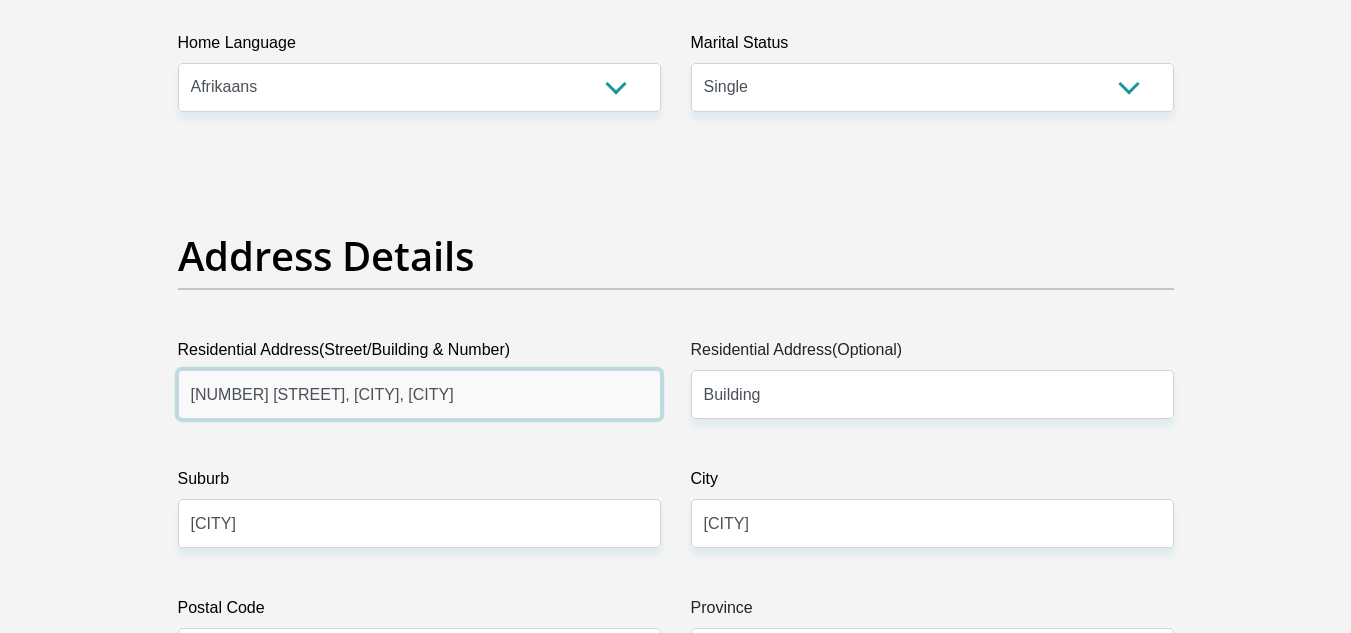 drag, startPoint x: 259, startPoint y: 398, endPoint x: 150, endPoint y: 398, distance: 109 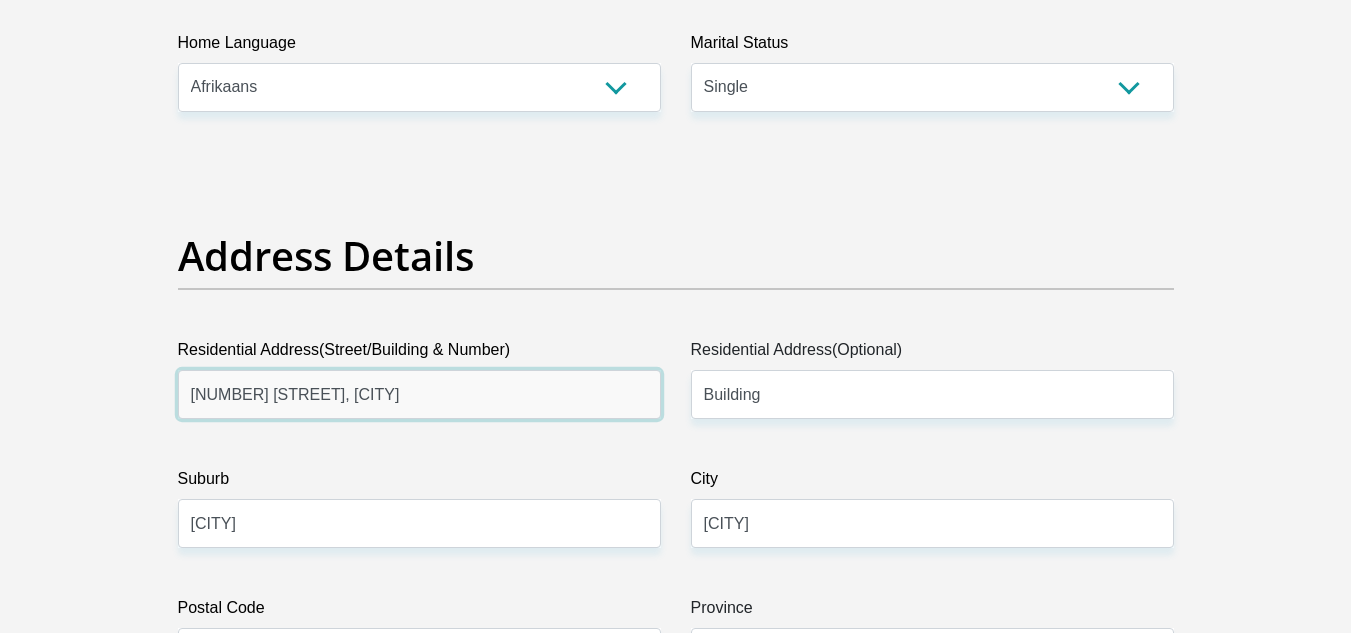 type on "27 Drostdy avenue, Witpoortjie" 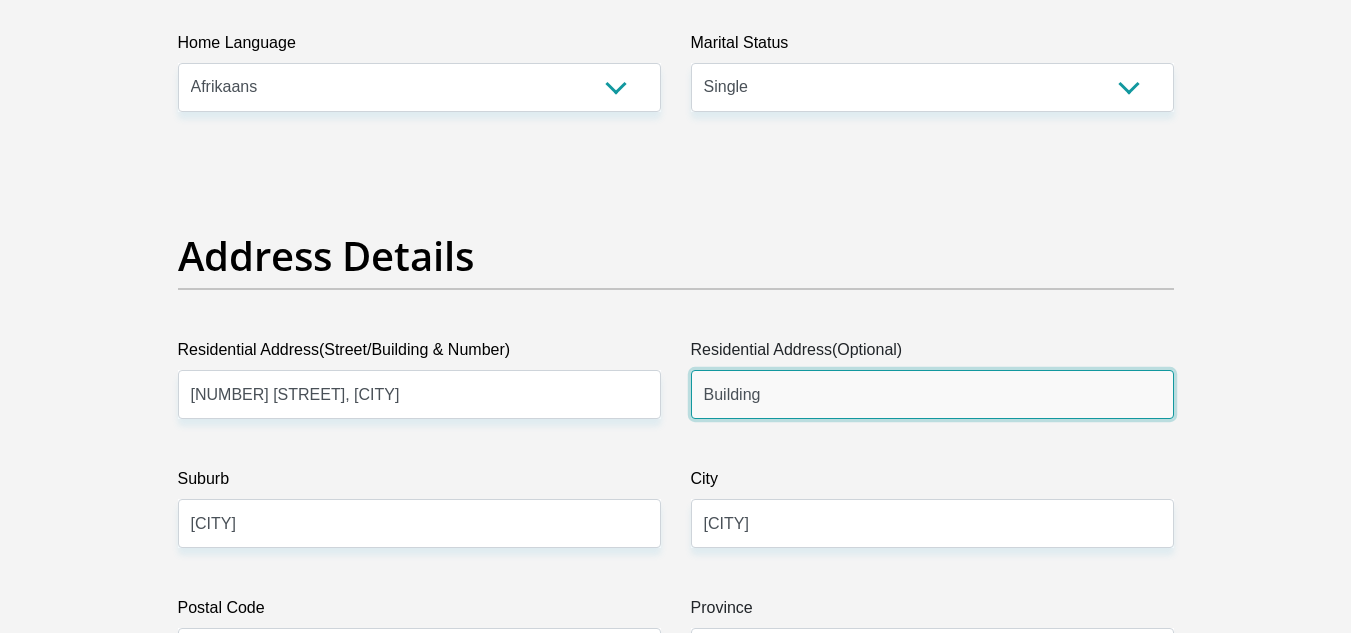 drag, startPoint x: 817, startPoint y: 404, endPoint x: 678, endPoint y: 400, distance: 139.05754 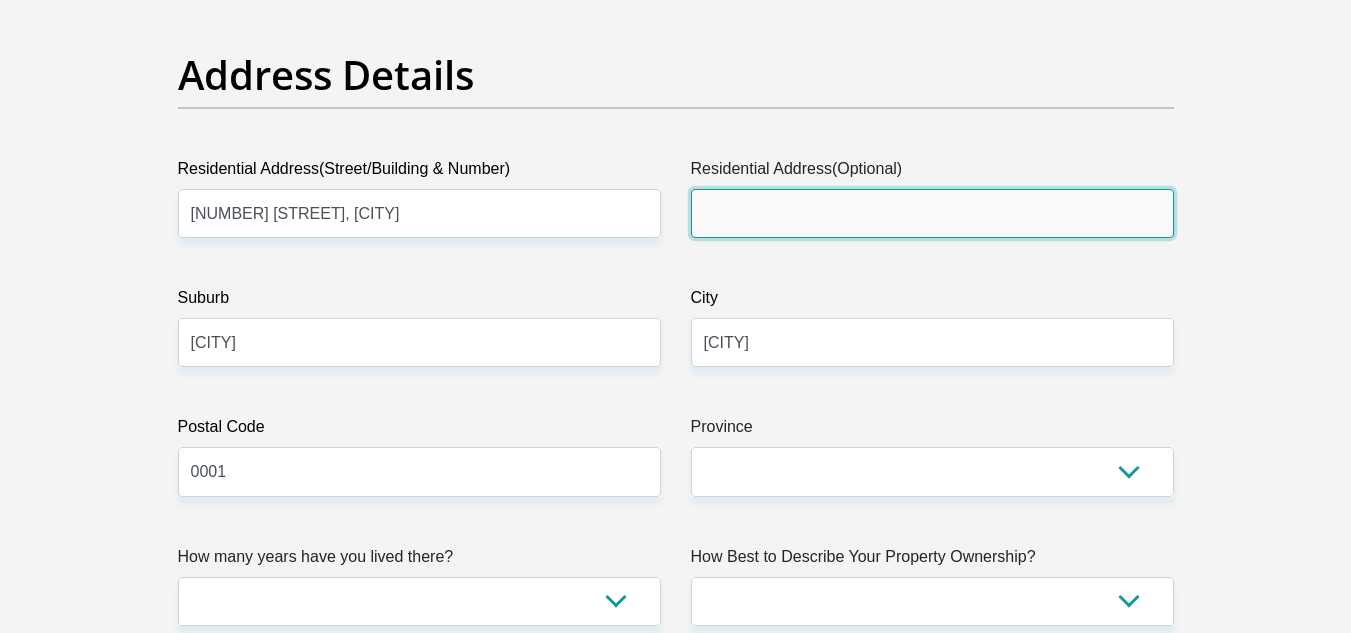 scroll, scrollTop: 1000, scrollLeft: 0, axis: vertical 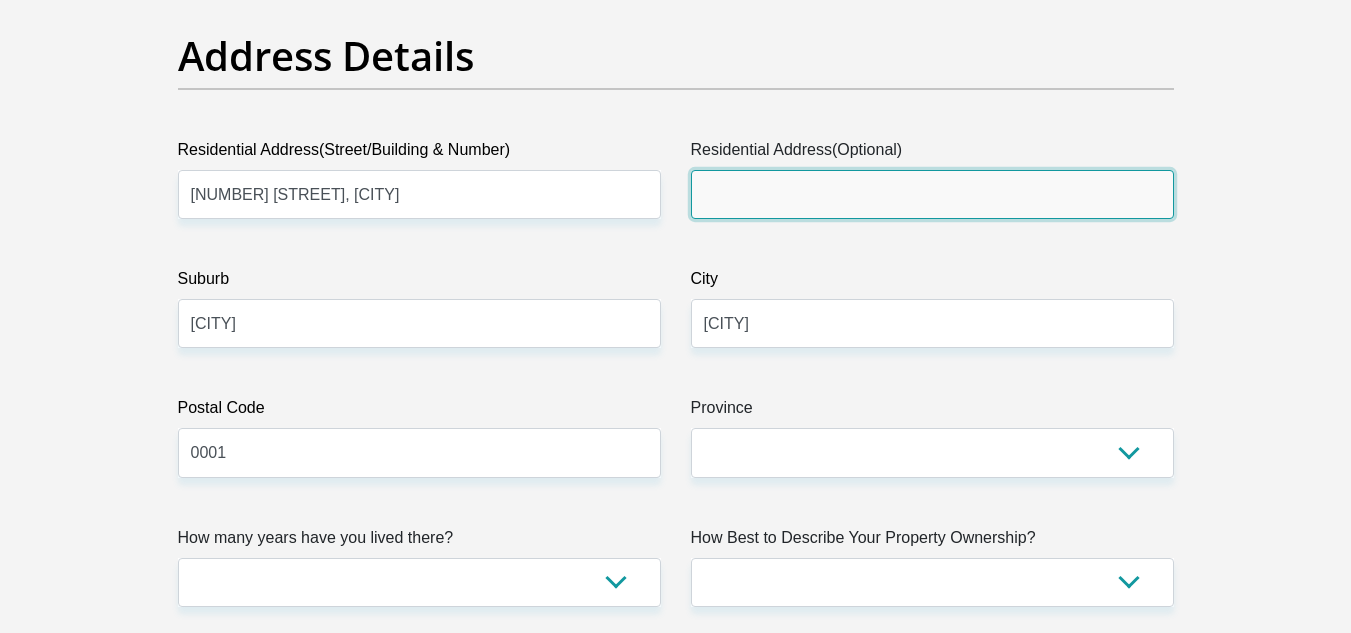 type 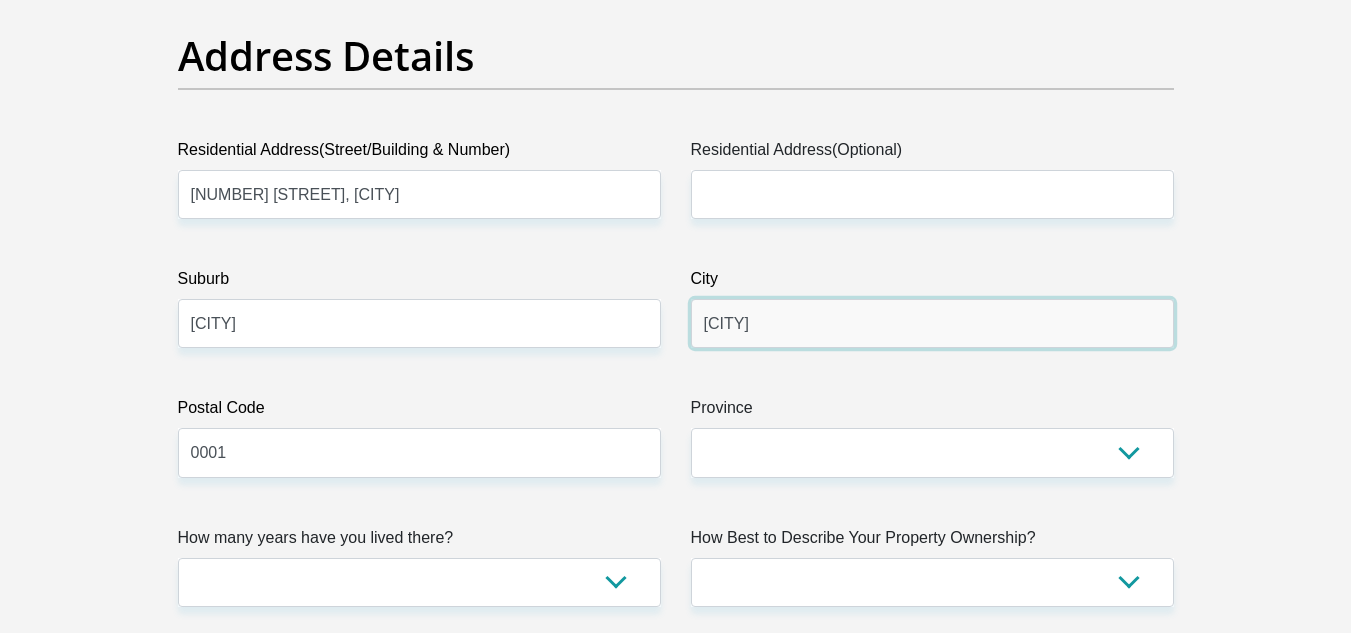 drag, startPoint x: 793, startPoint y: 328, endPoint x: 677, endPoint y: 324, distance: 116.06895 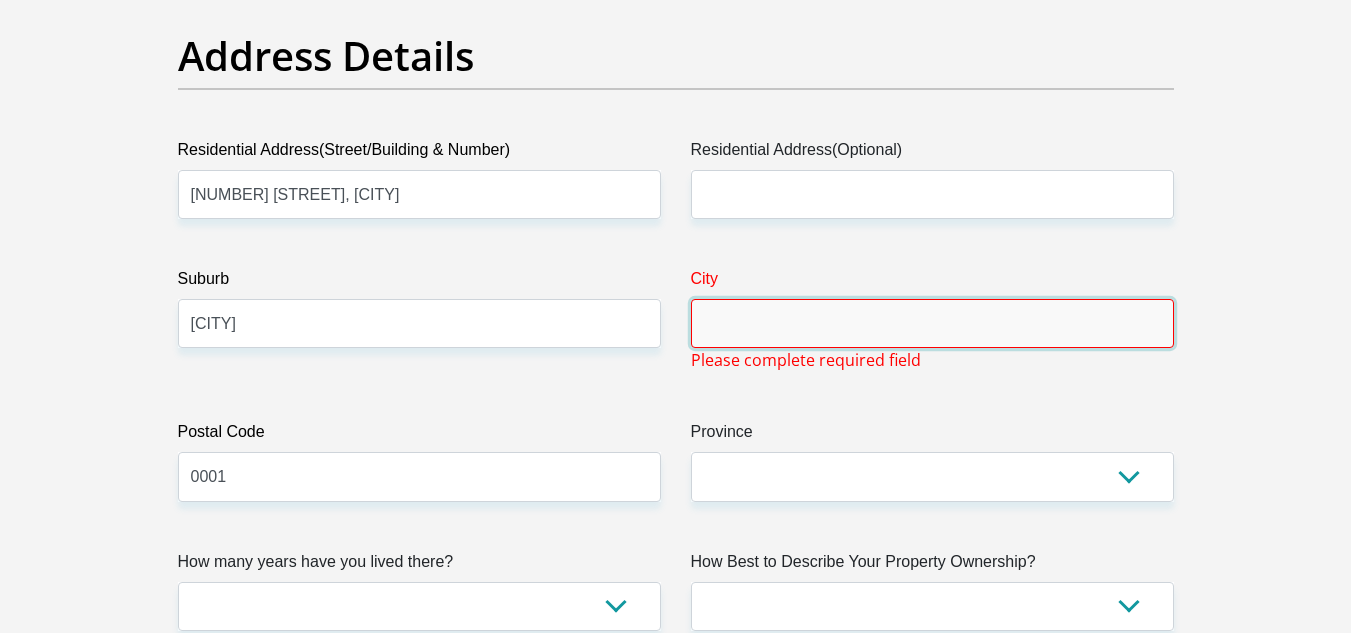 type 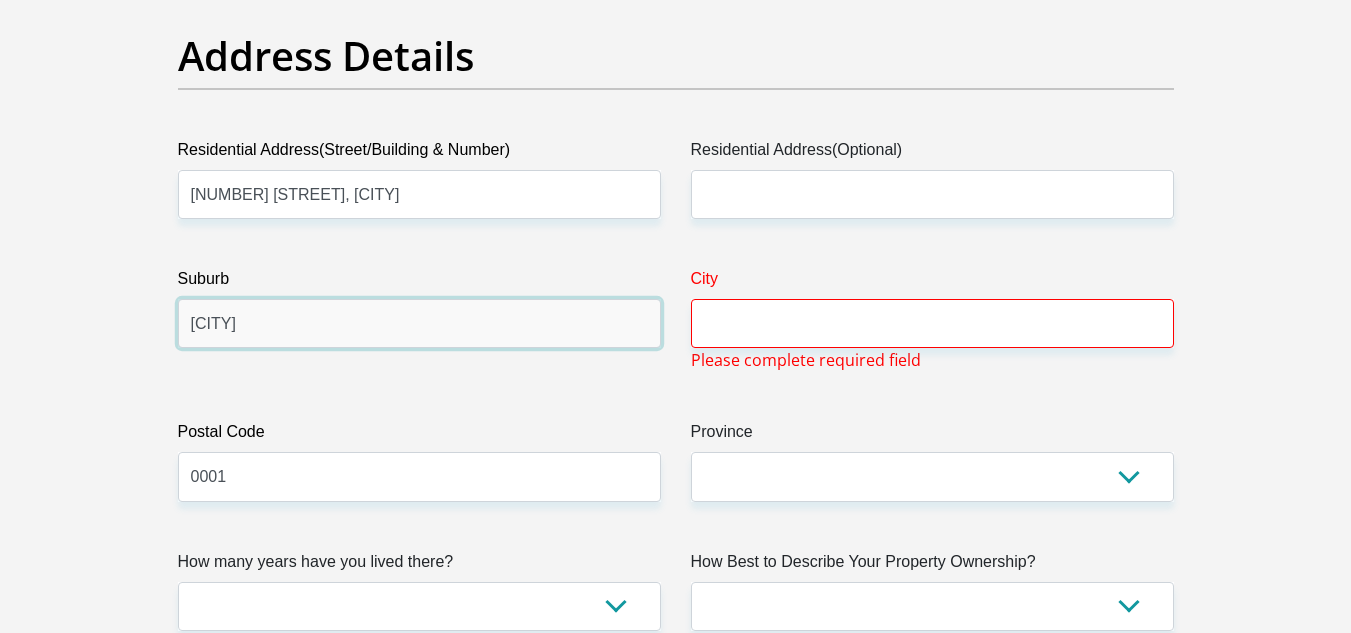 click on "Randburg" at bounding box center [419, 323] 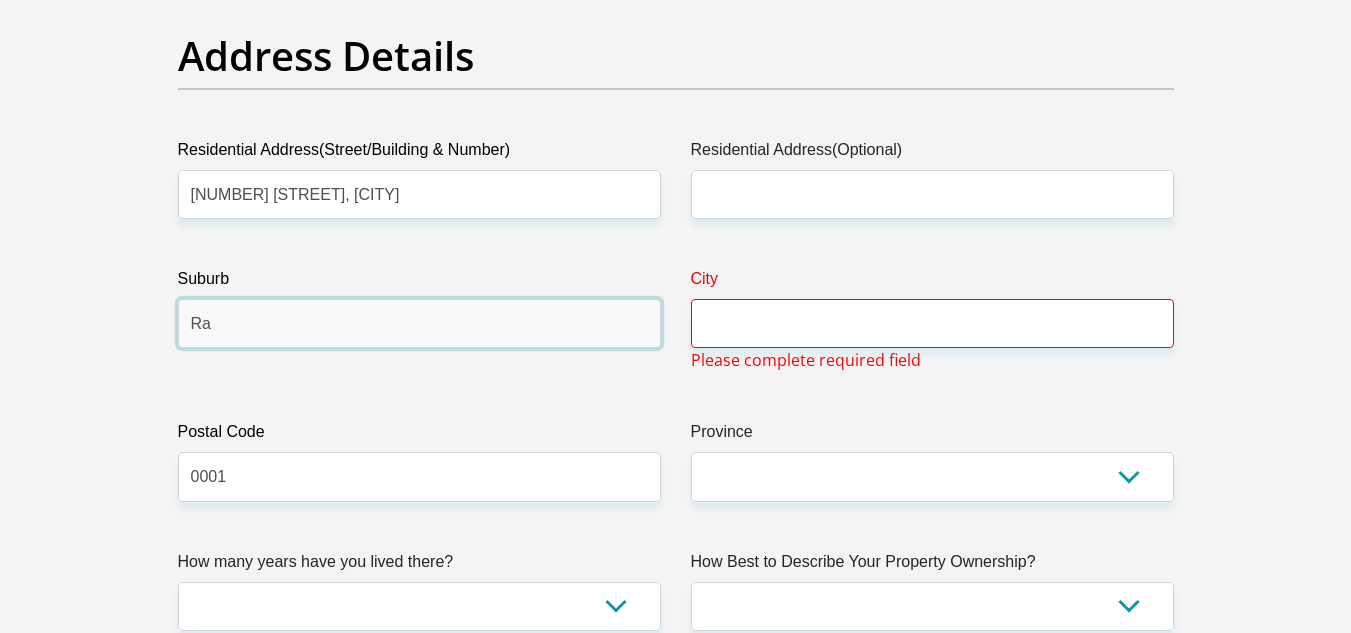 type on "R" 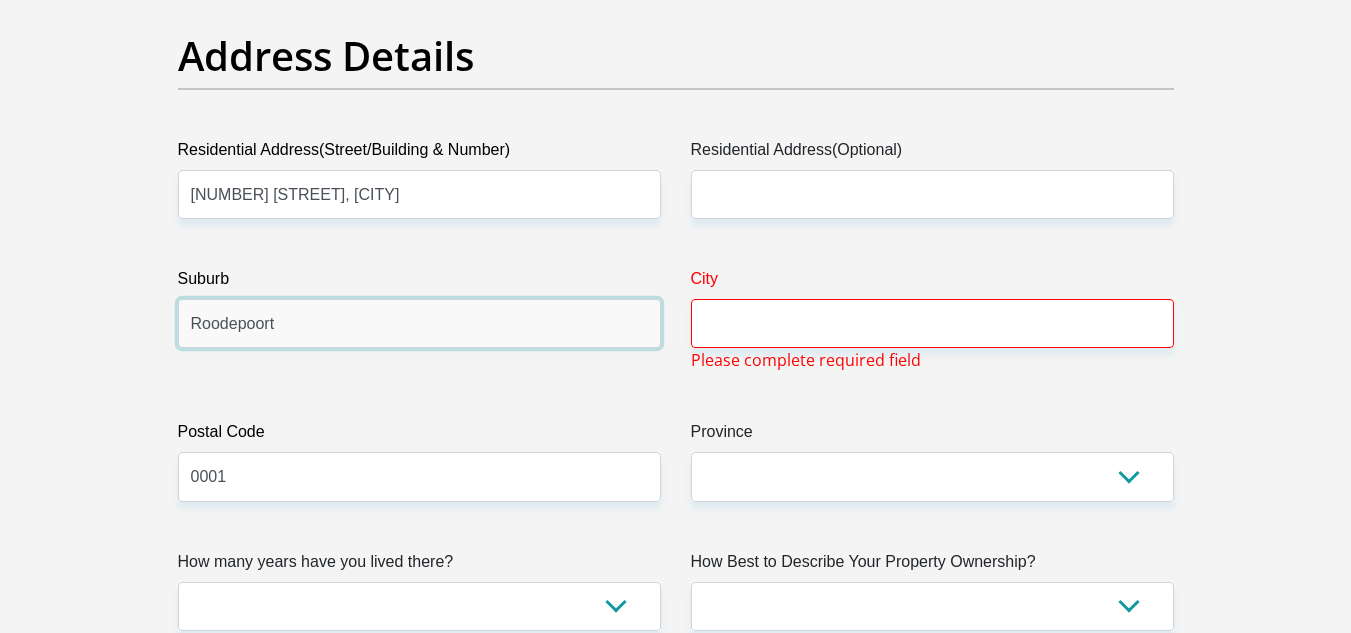 type on "Roodepoort" 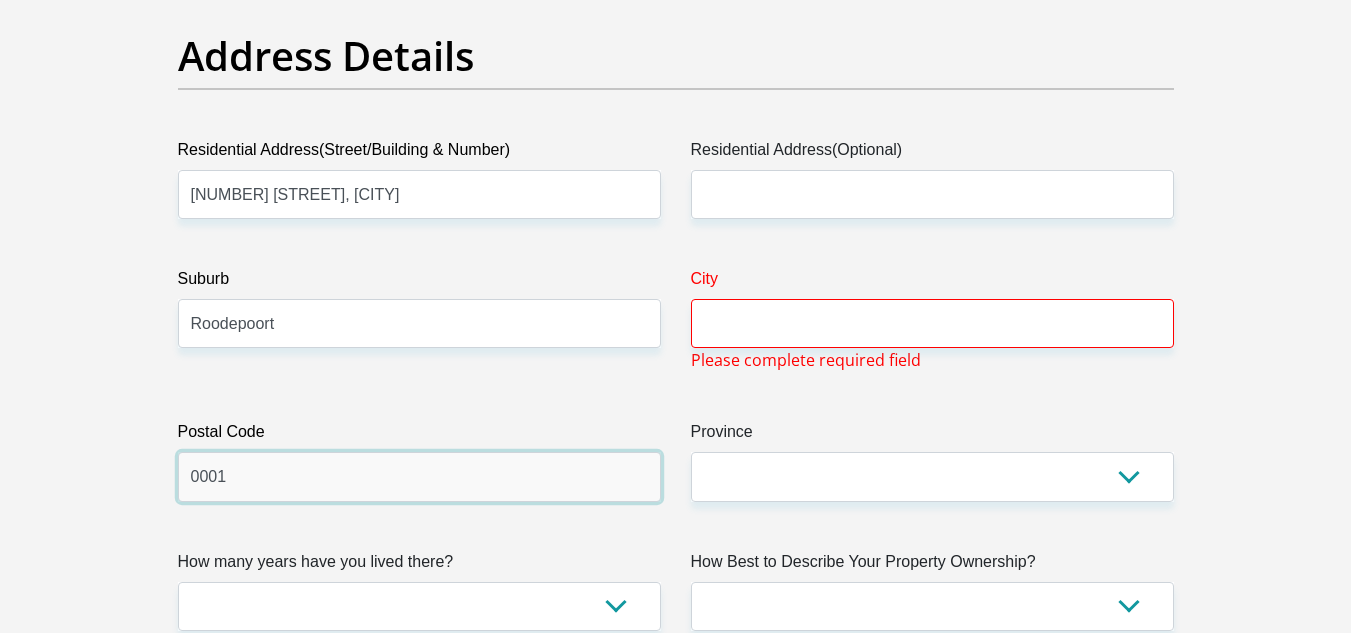 click on "0001" at bounding box center [419, 476] 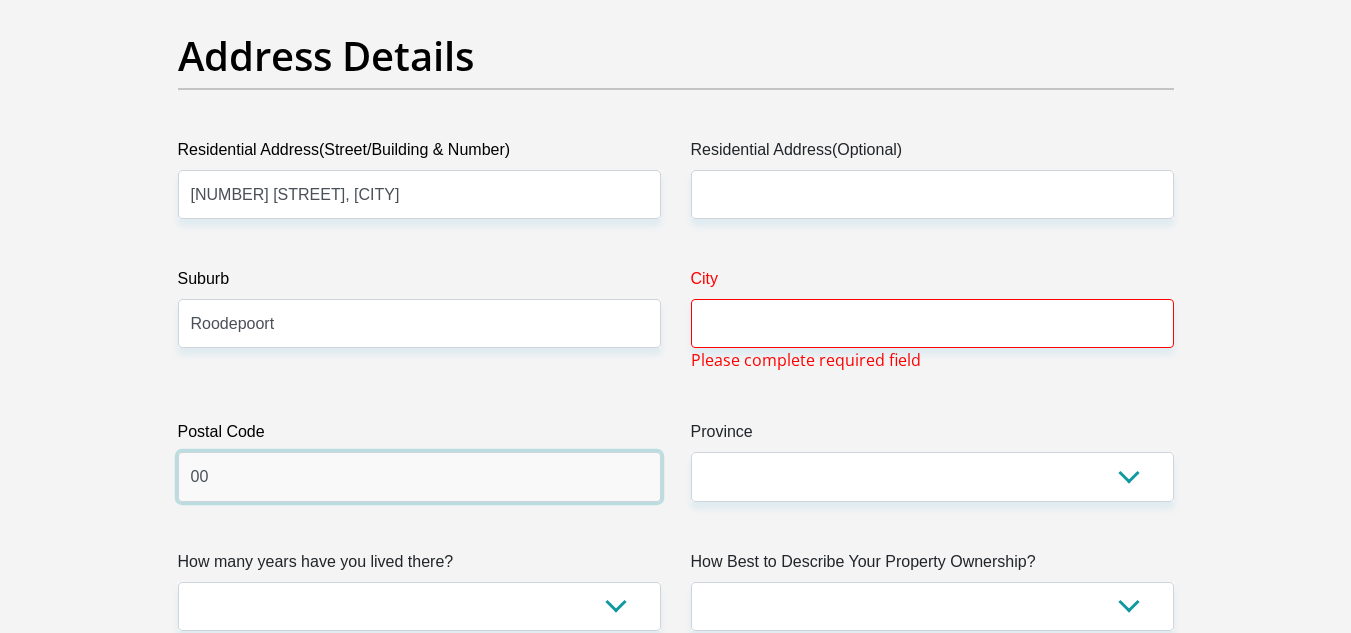 type on "0" 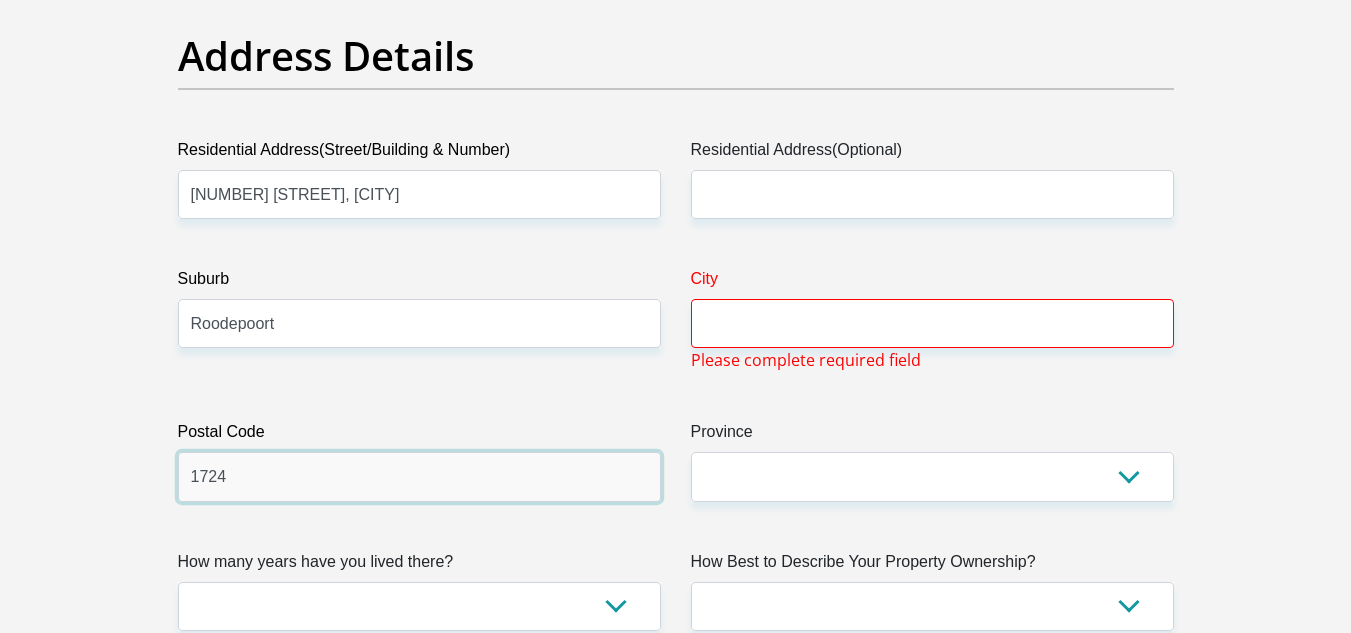 type on "1724" 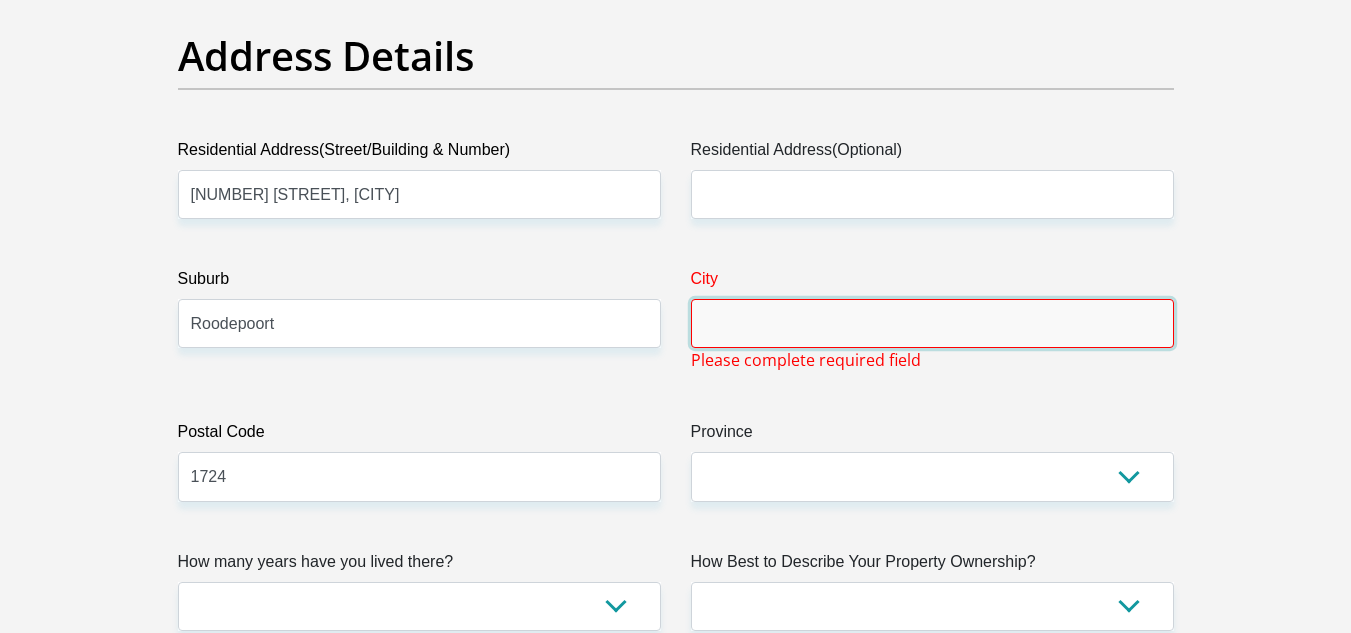 click on "City" at bounding box center [932, 323] 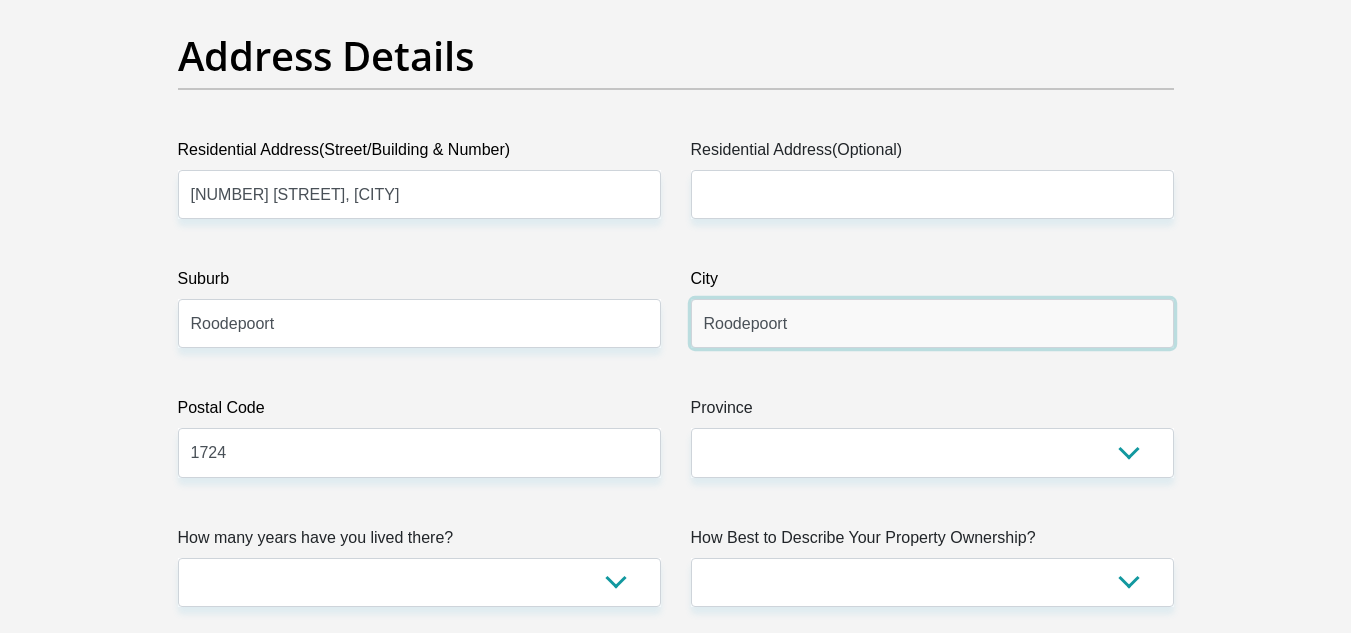 type on "Roodepoort" 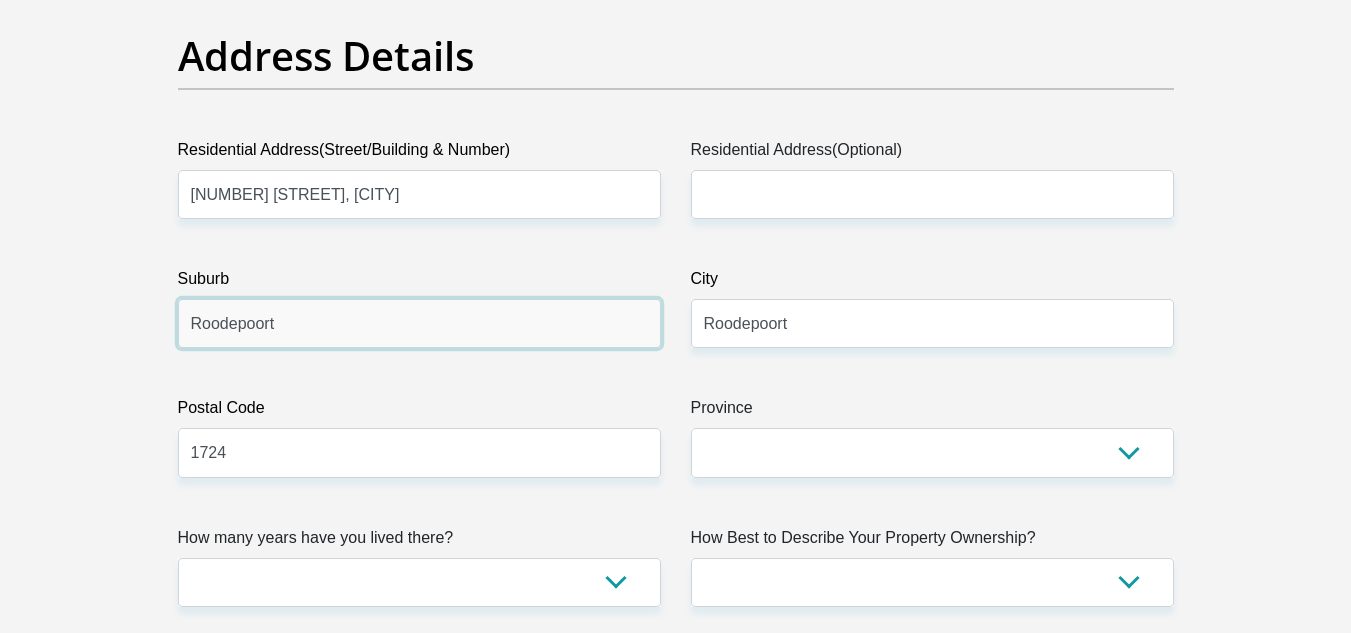 drag, startPoint x: 322, startPoint y: 335, endPoint x: 90, endPoint y: 313, distance: 233.04077 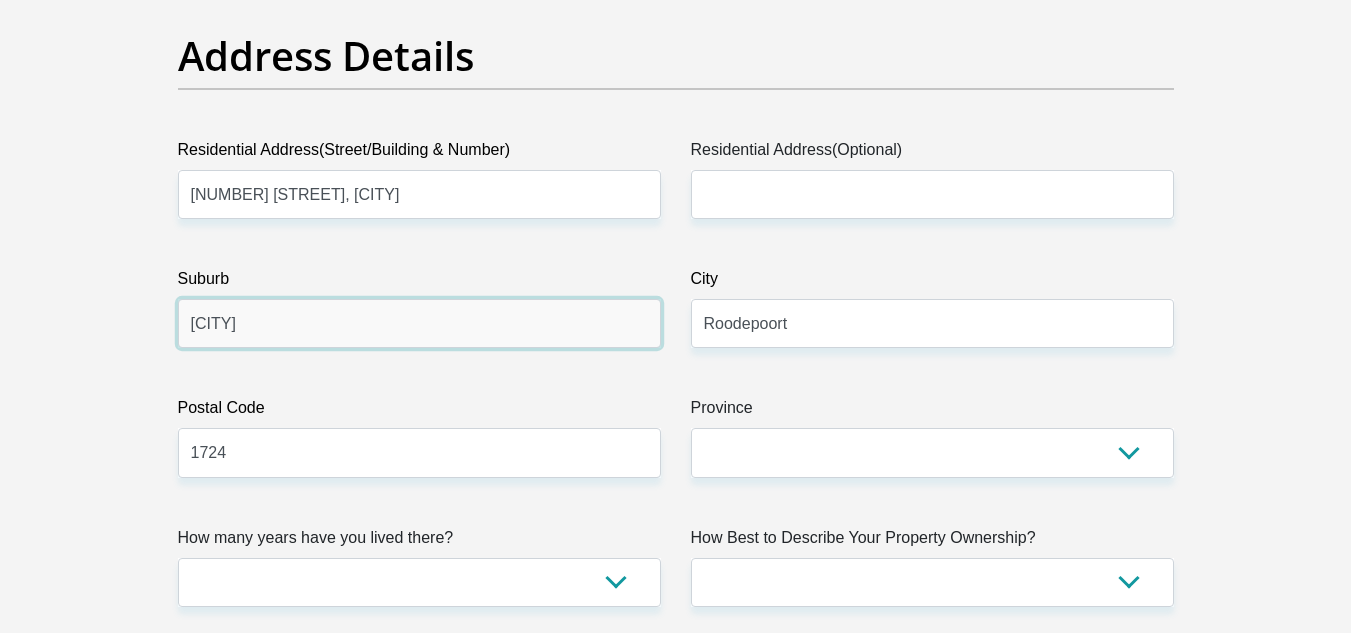 type on "Witpoortjie" 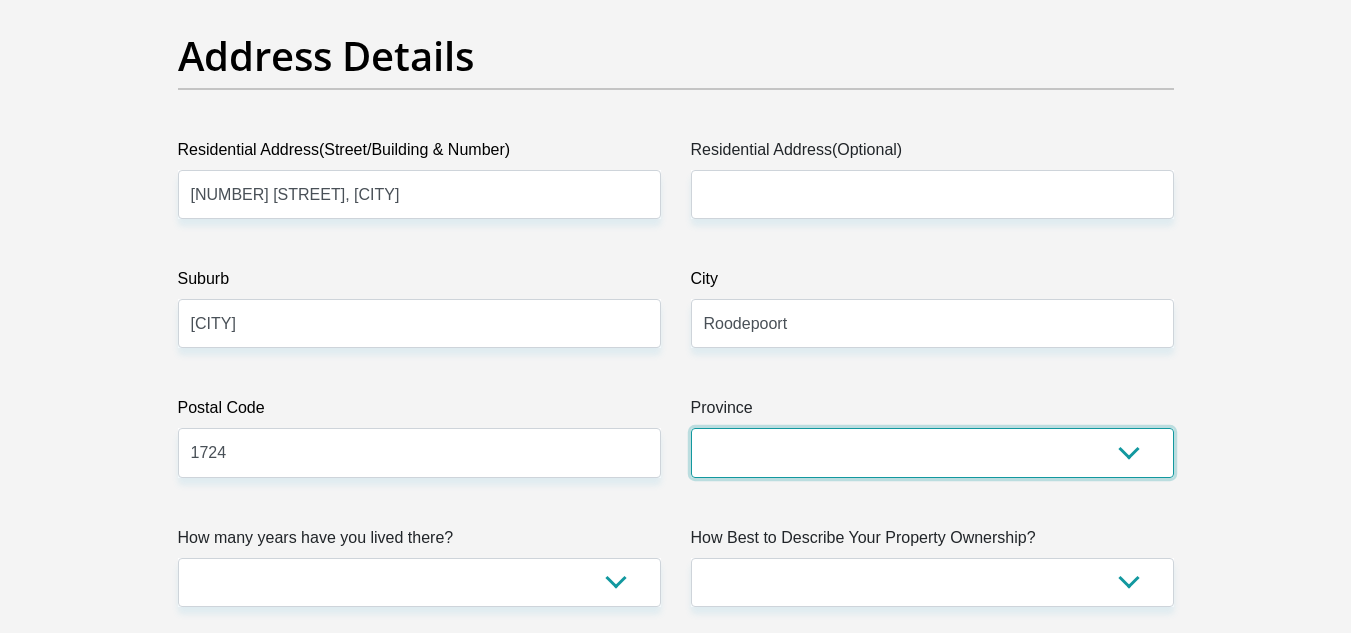 click on "Eastern Cape
Free State
Gauteng
KwaZulu-Natal
Limpopo
Mpumalanga
Northern Cape
North West
Western Cape" at bounding box center [932, 452] 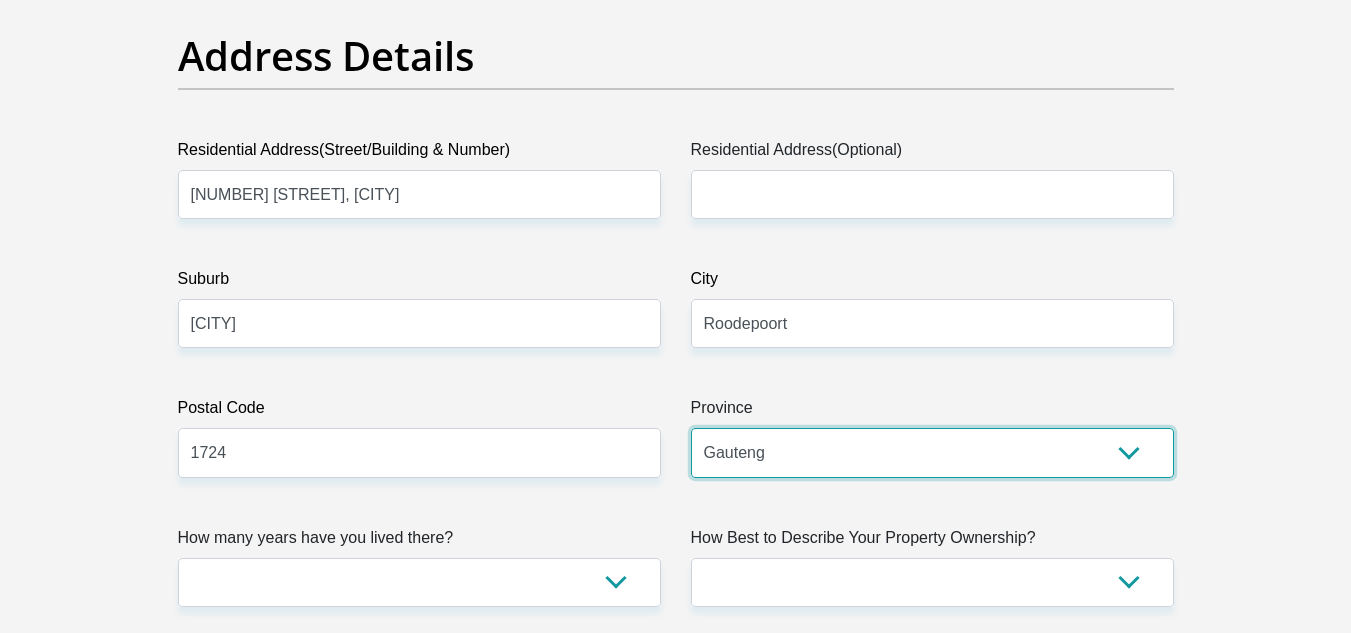 click on "Eastern Cape
Free State
Gauteng
KwaZulu-Natal
Limpopo
Mpumalanga
Northern Cape
North West
Western Cape" at bounding box center (932, 452) 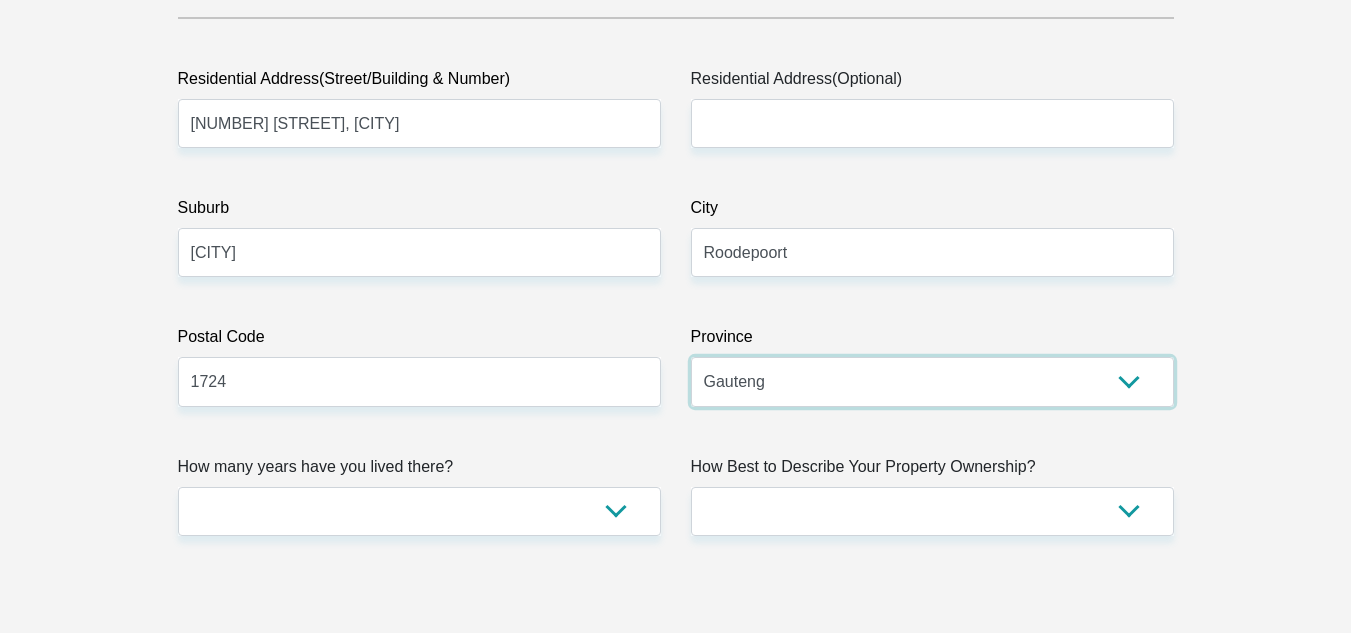 scroll, scrollTop: 1100, scrollLeft: 0, axis: vertical 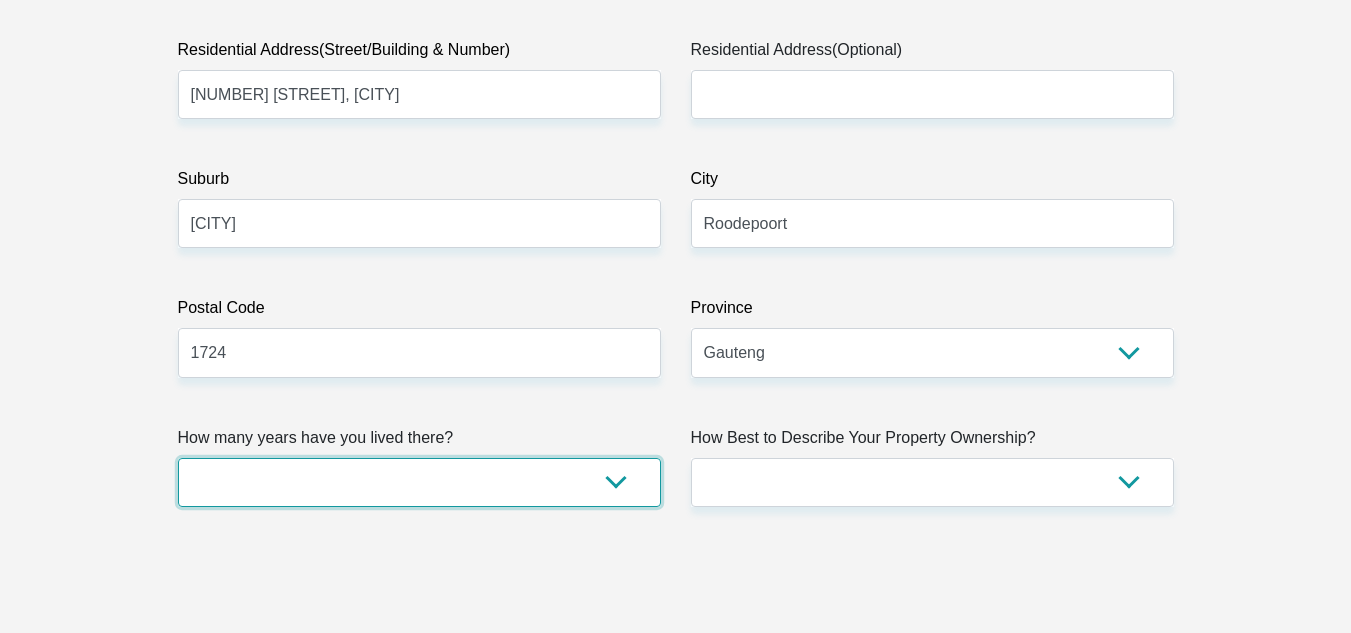 click on "less than 1 year
1-3 years
3-5 years
5+ years" at bounding box center (419, 482) 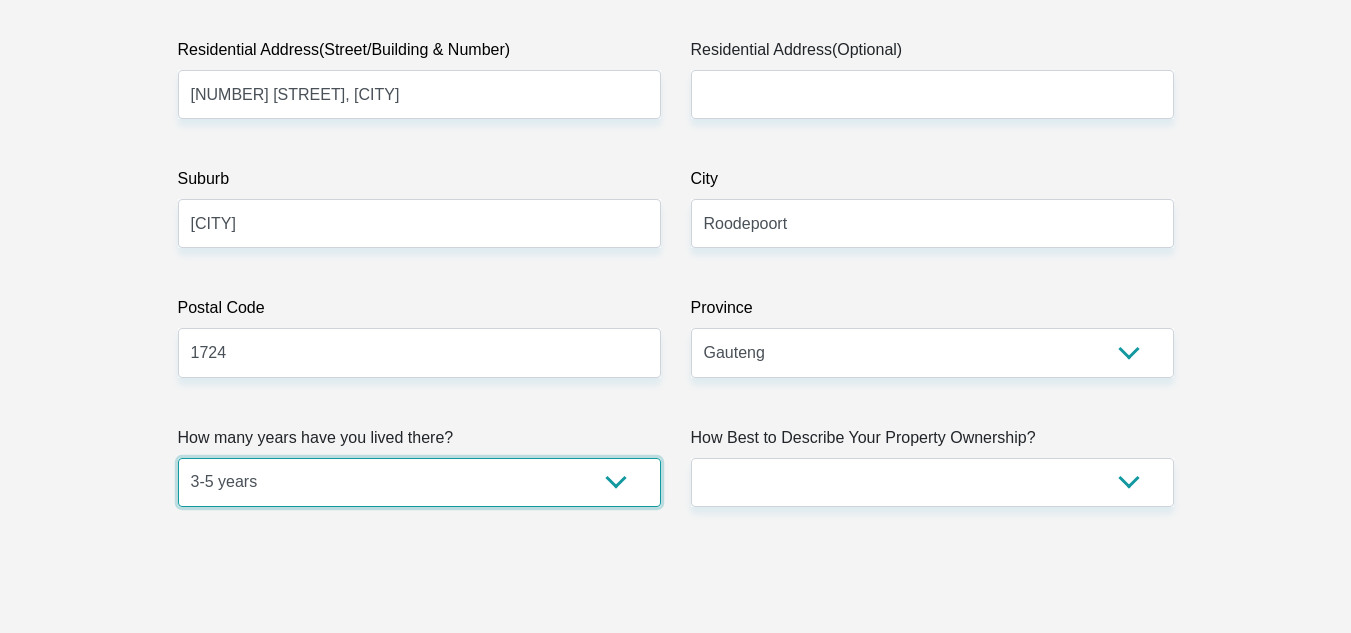 click on "less than 1 year
1-3 years
3-5 years
5+ years" at bounding box center [419, 482] 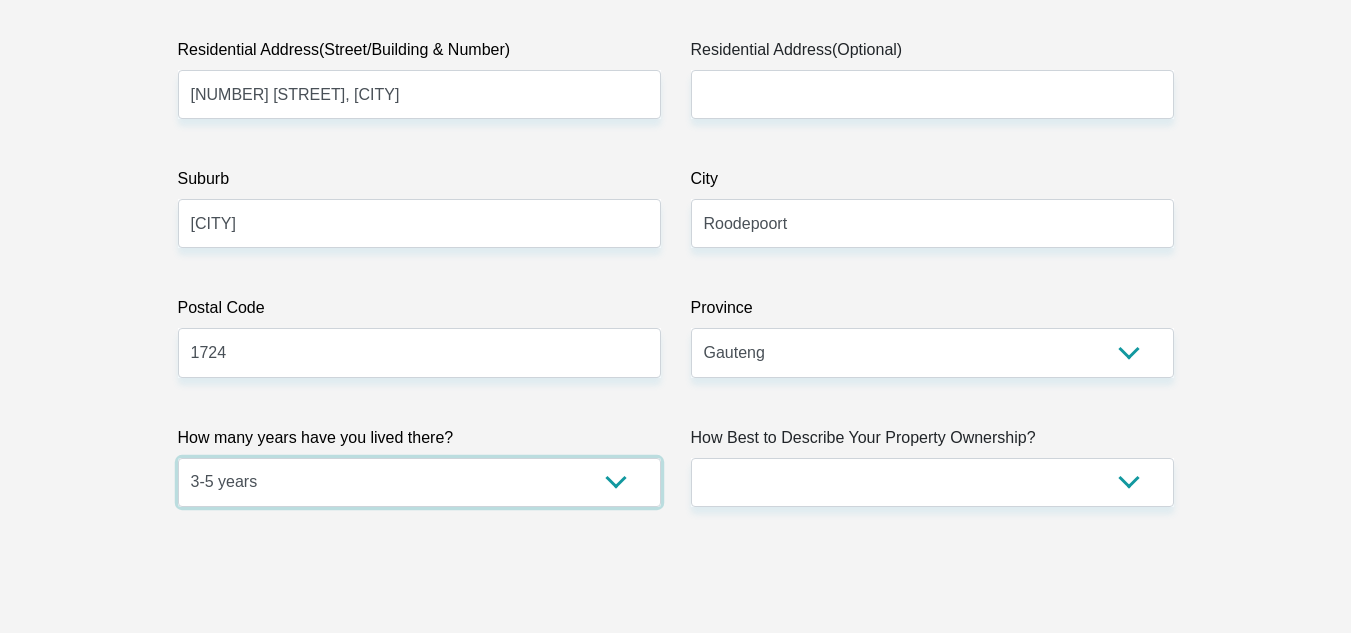 click on "less than 1 year
1-3 years
3-5 years
5+ years" at bounding box center (419, 482) 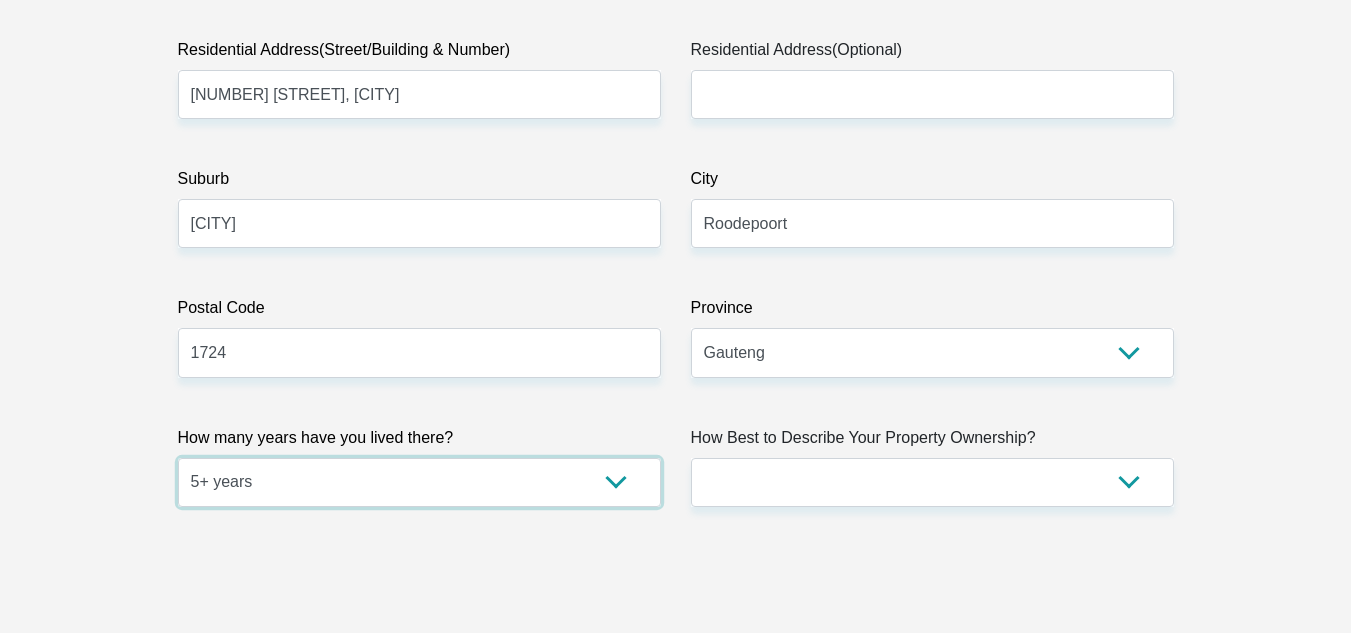 click on "less than 1 year
1-3 years
3-5 years
5+ years" at bounding box center [419, 482] 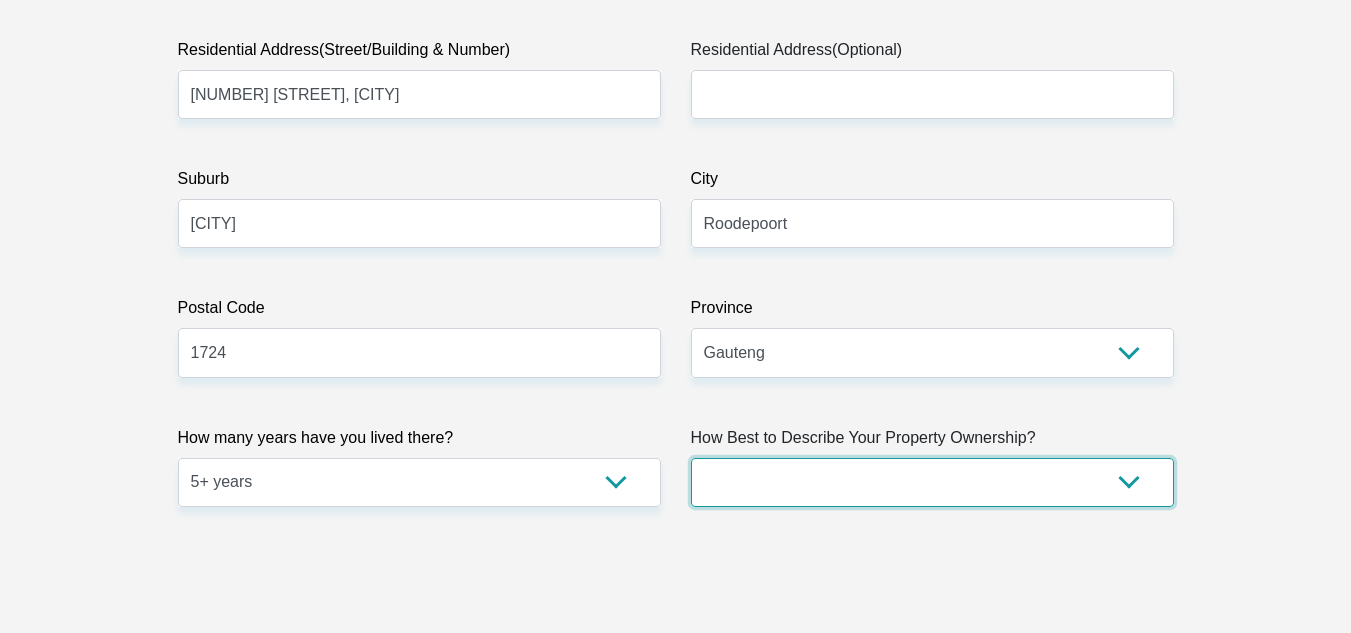 click on "Owned
Rented
Family Owned
Company Dwelling" at bounding box center (932, 482) 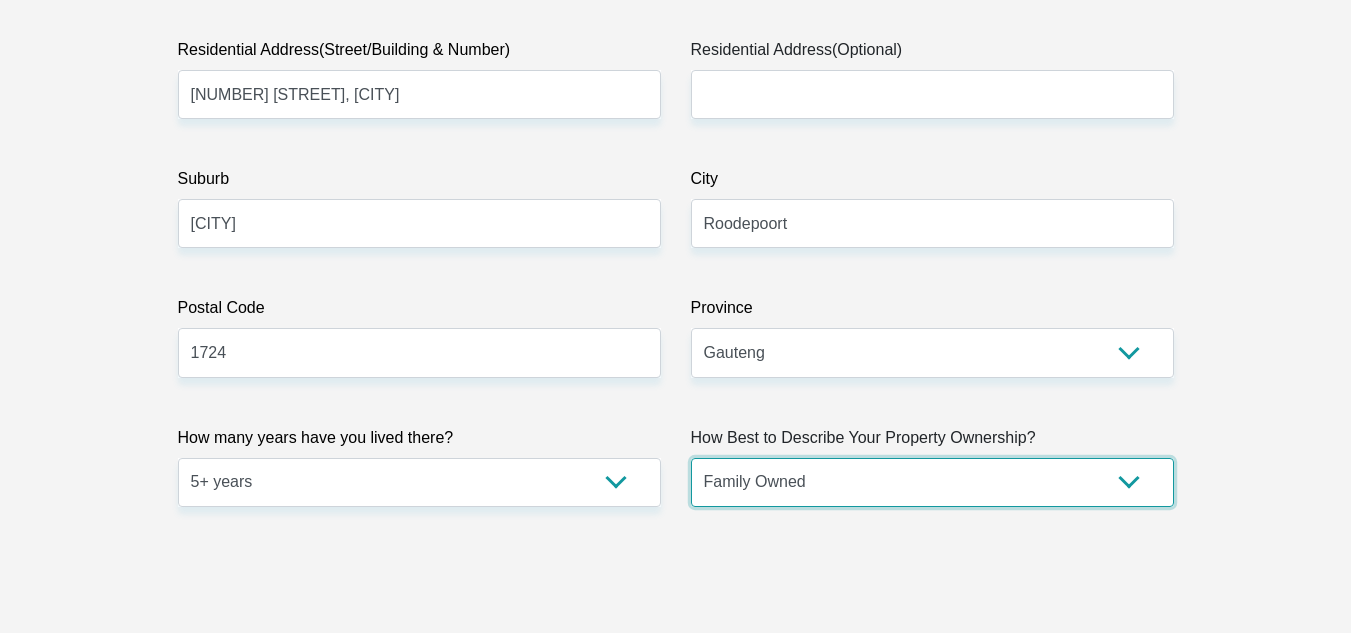 click on "Owned
Rented
Family Owned
Company Dwelling" at bounding box center (932, 482) 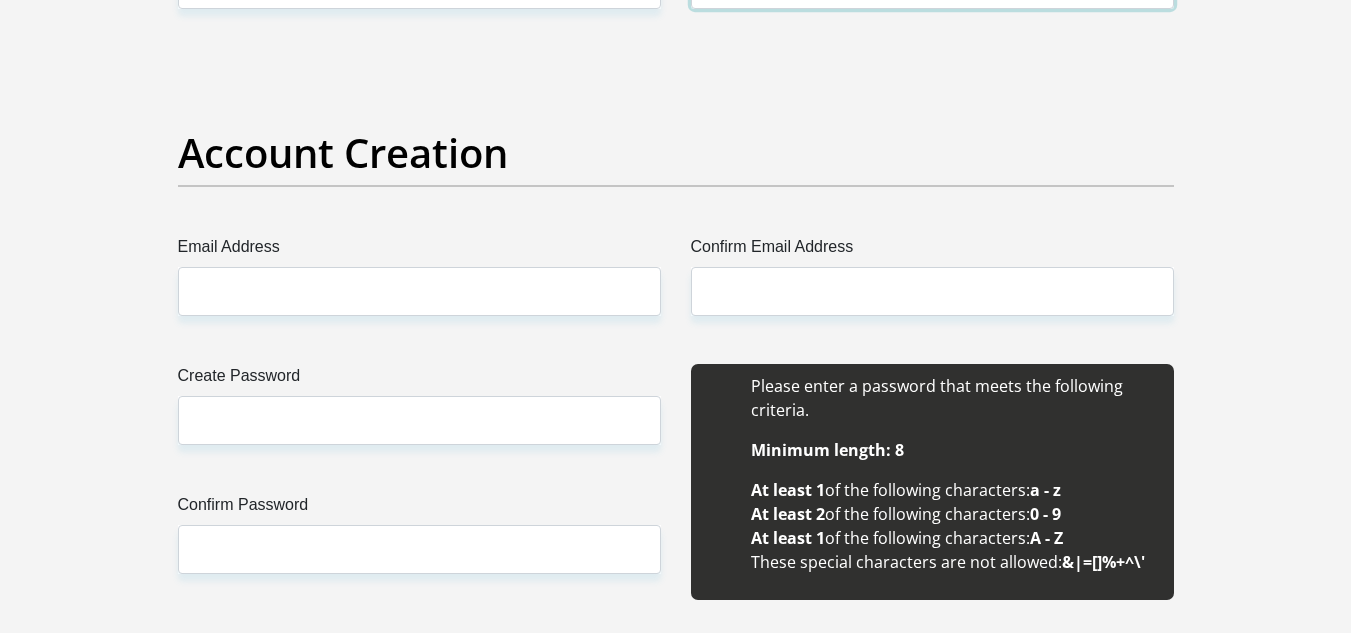 scroll, scrollTop: 1600, scrollLeft: 0, axis: vertical 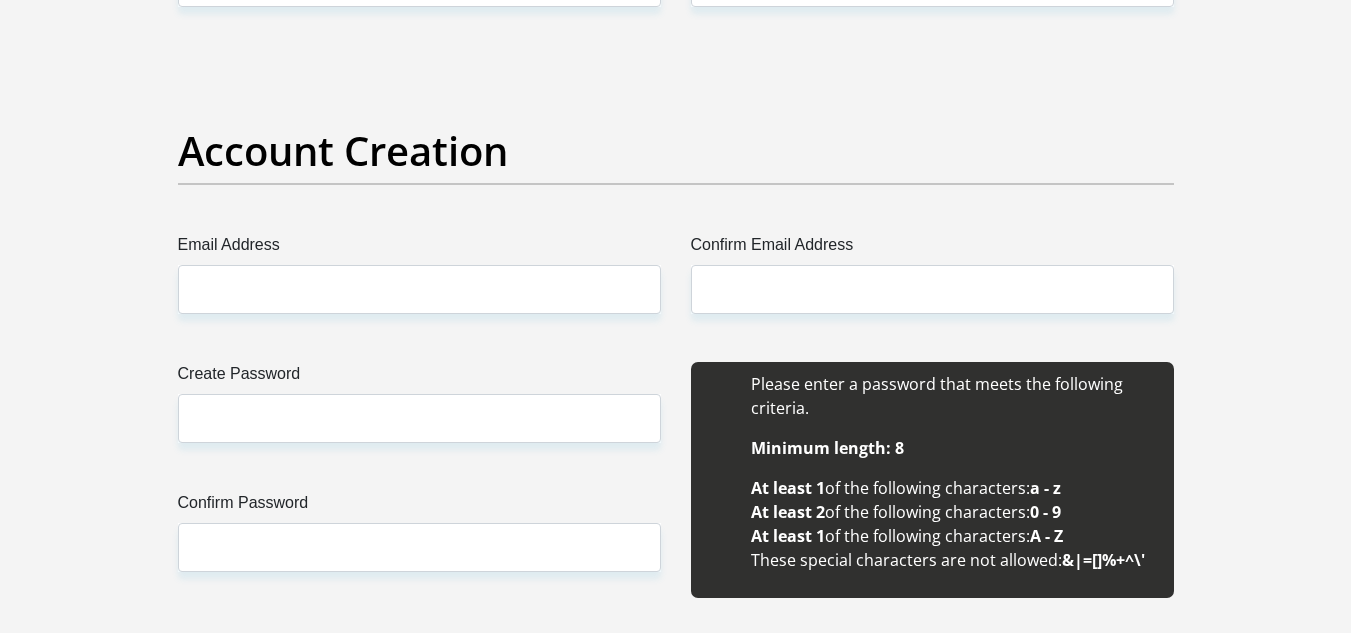 click on "Title
Mr
Ms
Mrs
Dr
Other
First Name
Ronel
Surname
Oconnell
ID Number
9510170212087
Please input valid ID number
Race
Black
Coloured
Indian
White
Other
Contact Number
0790843482
Please input valid contact number
Nationality
South Africa
Afghanistan
Aland Islands  Albania  Algeria" at bounding box center [676, 1967] 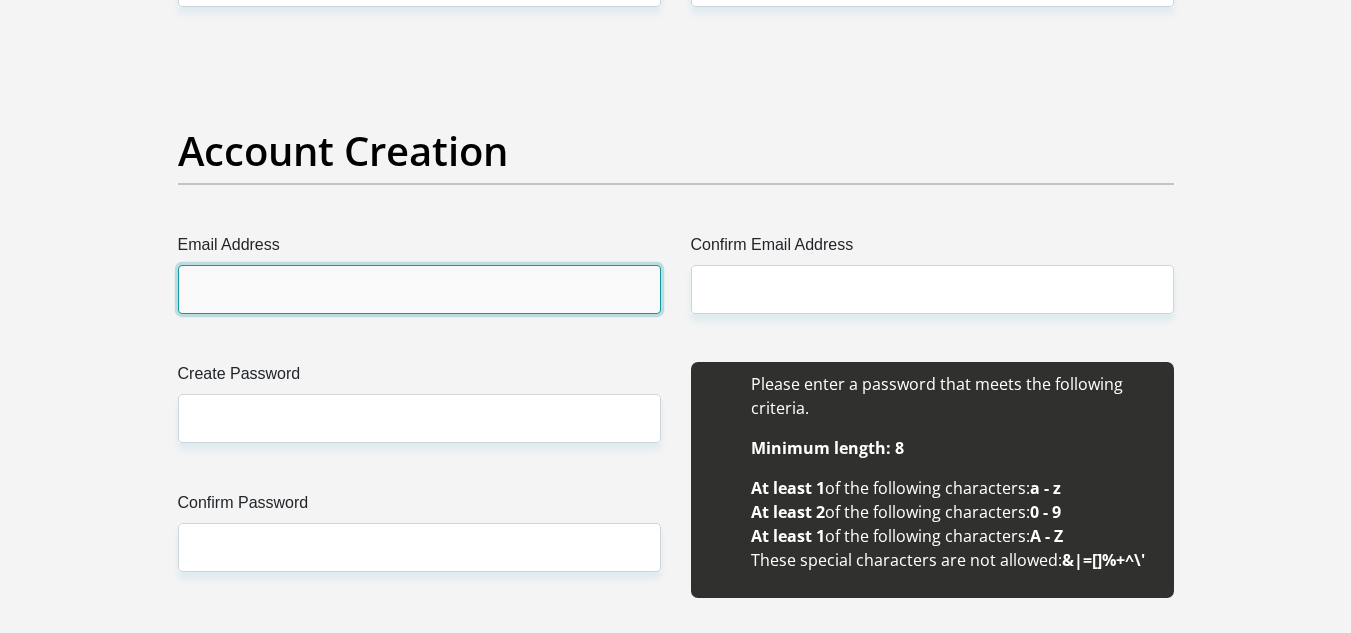 click on "Email Address" at bounding box center [419, 289] 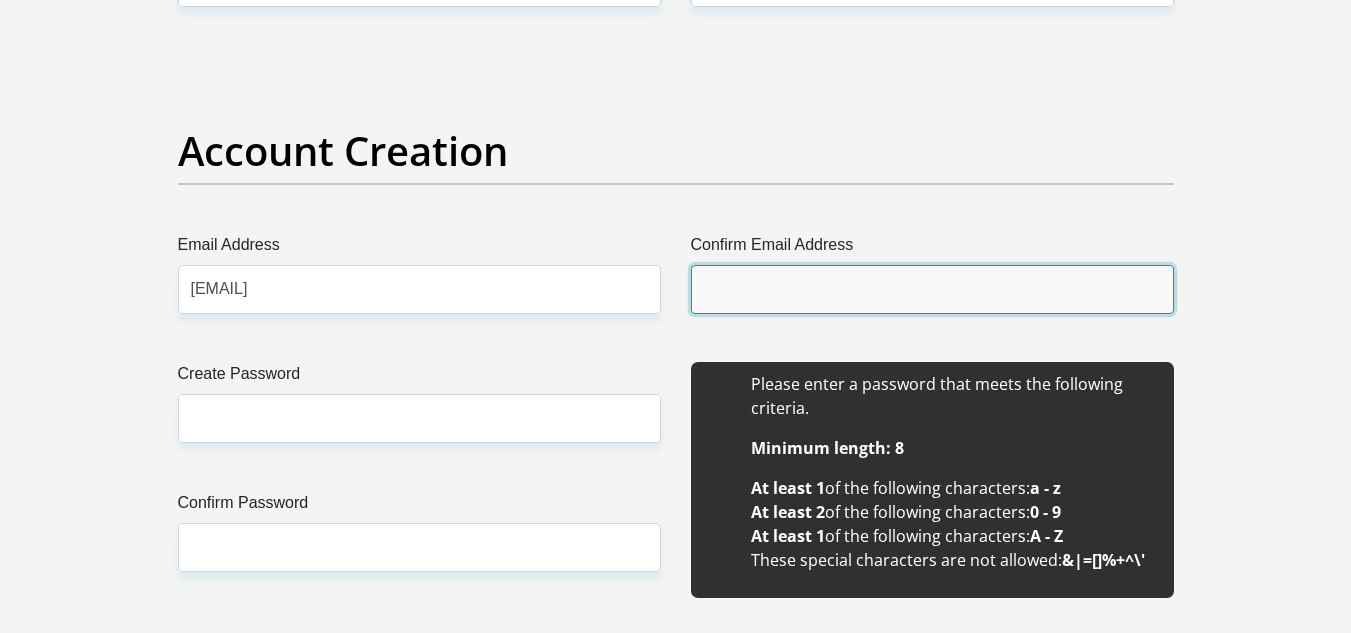 type on "technical1@gridcapital.co.za" 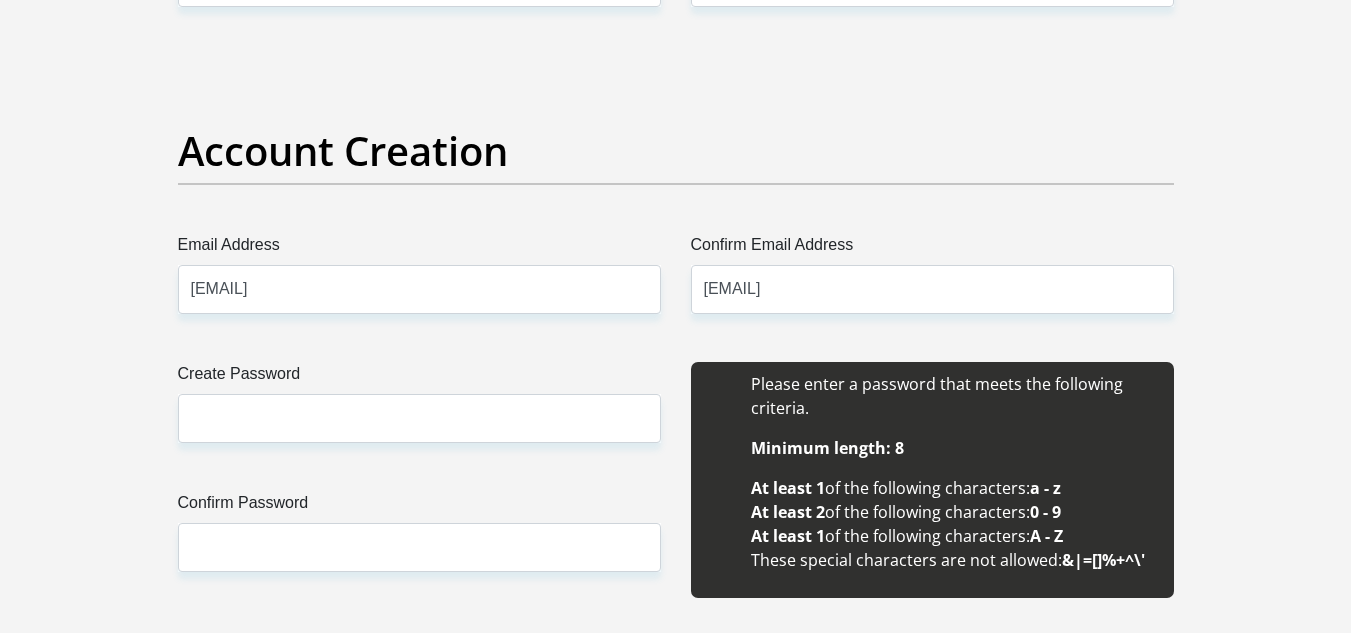 type 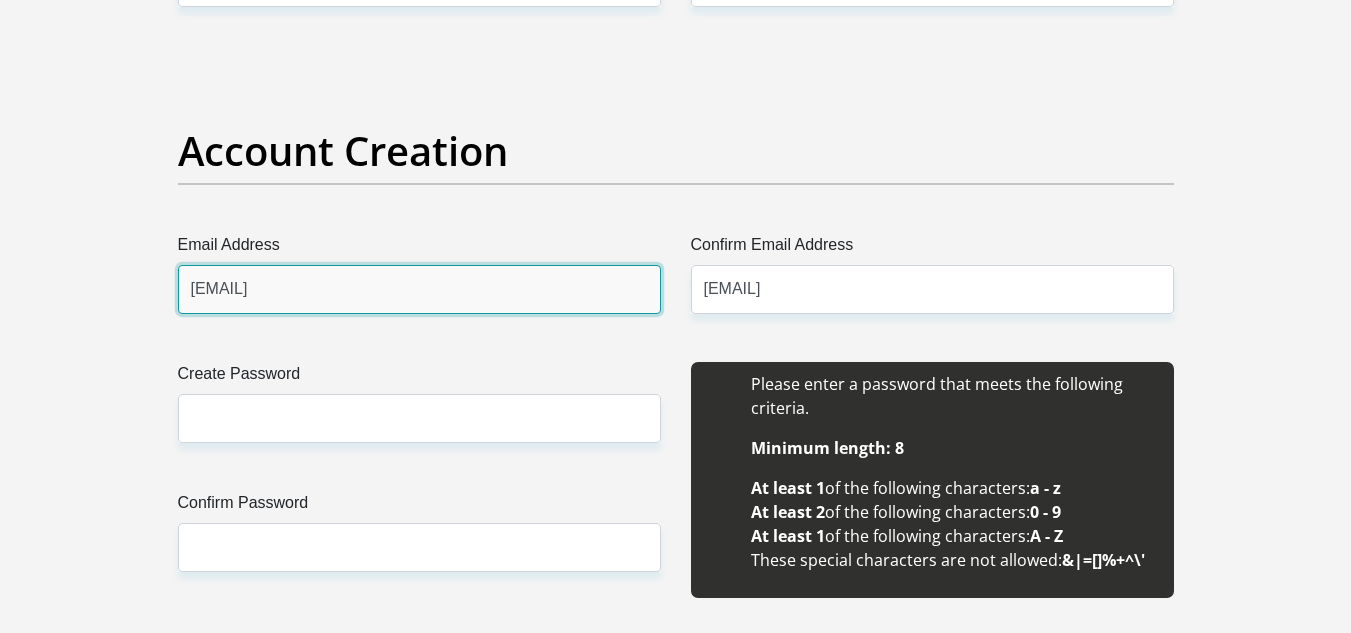 type 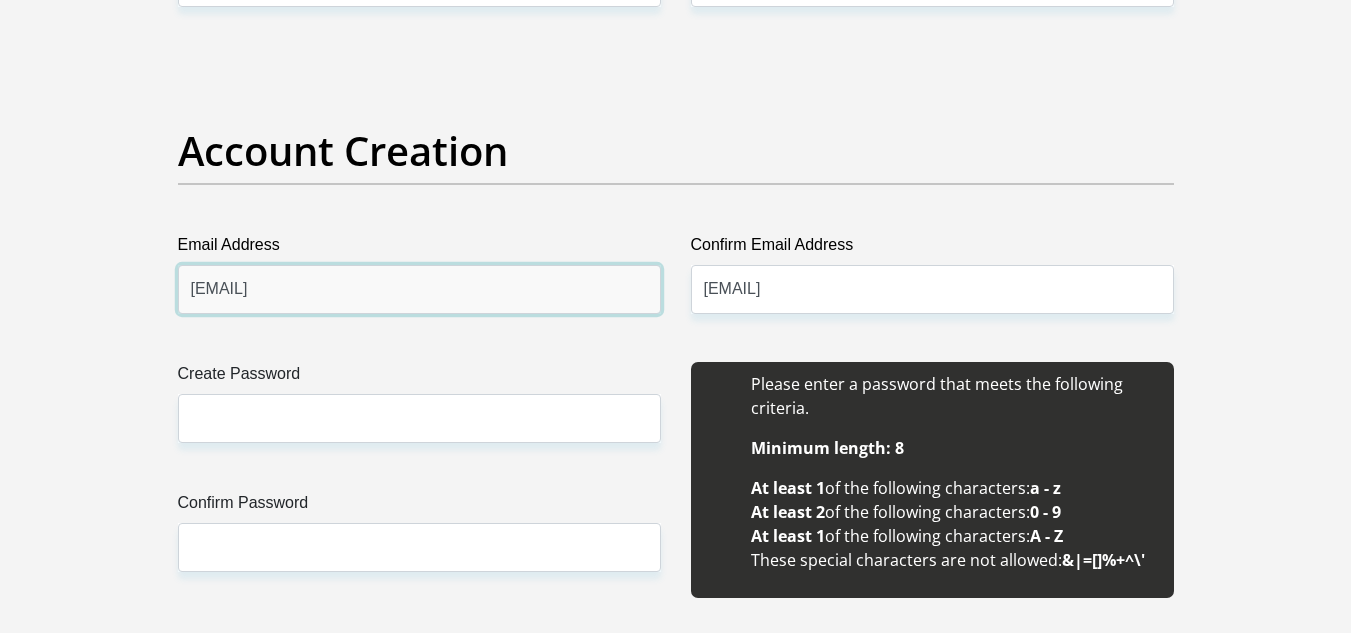 drag, startPoint x: 328, startPoint y: 298, endPoint x: 53, endPoint y: 305, distance: 275.08908 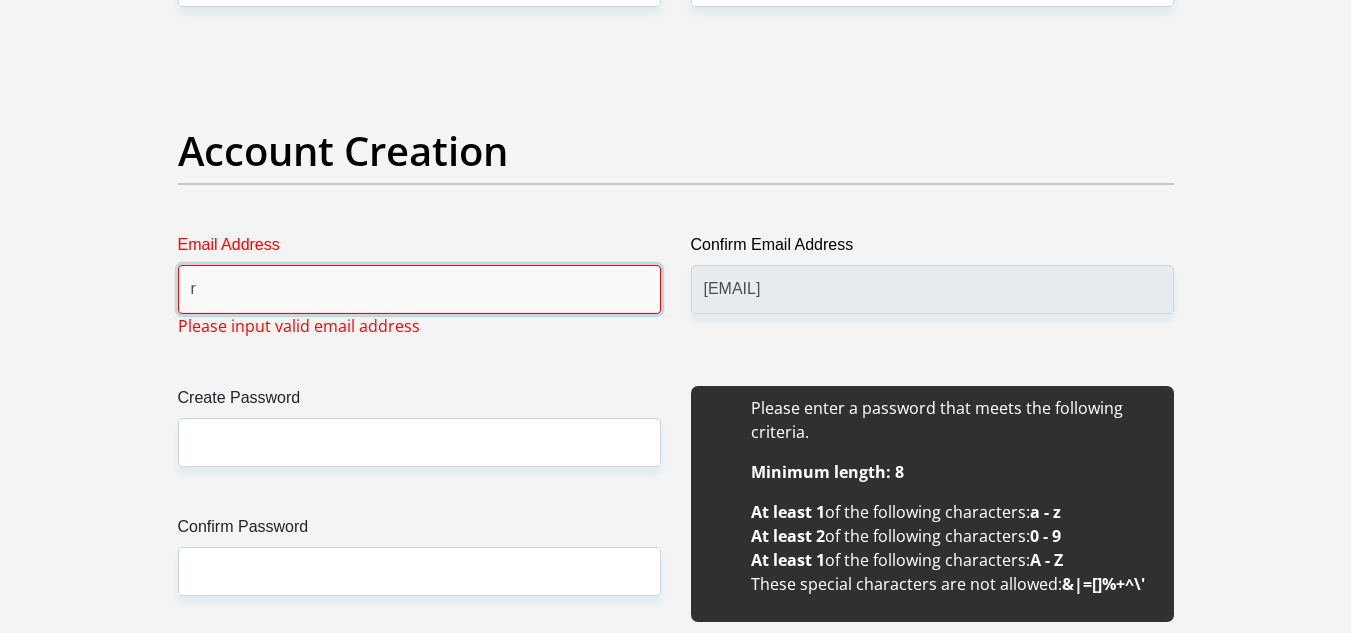 type on "roneloconnell95@gmail.com" 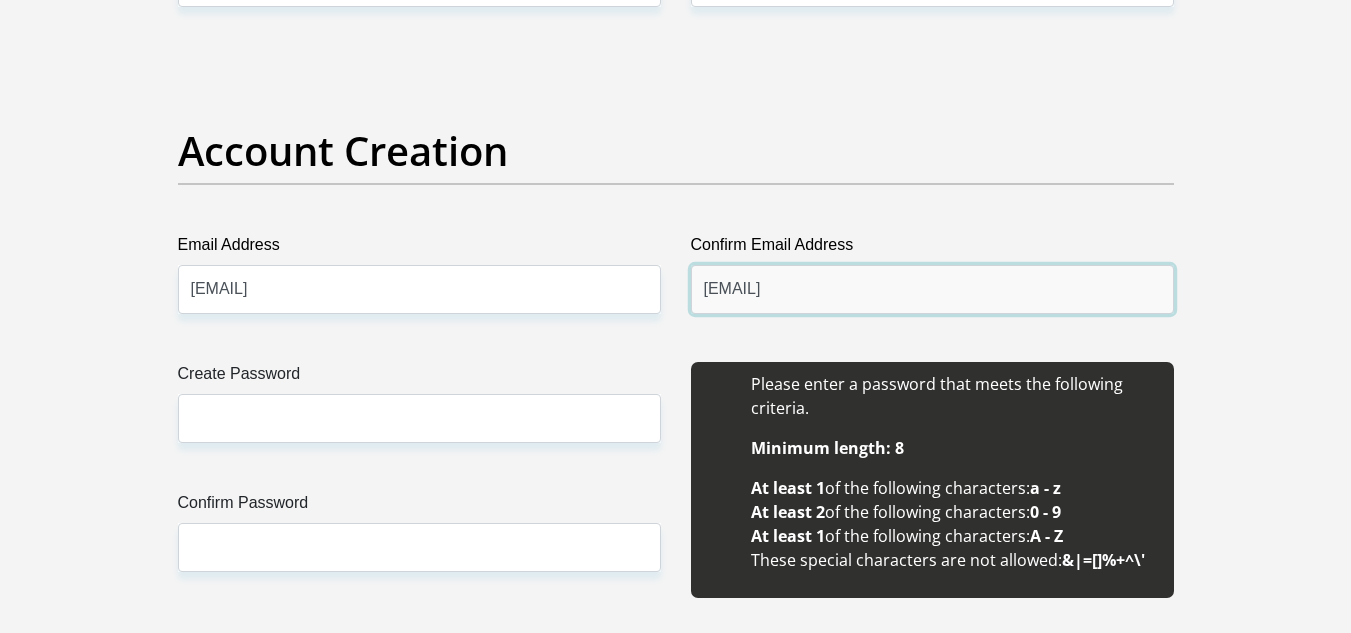 drag, startPoint x: 864, startPoint y: 291, endPoint x: 589, endPoint y: 286, distance: 275.04544 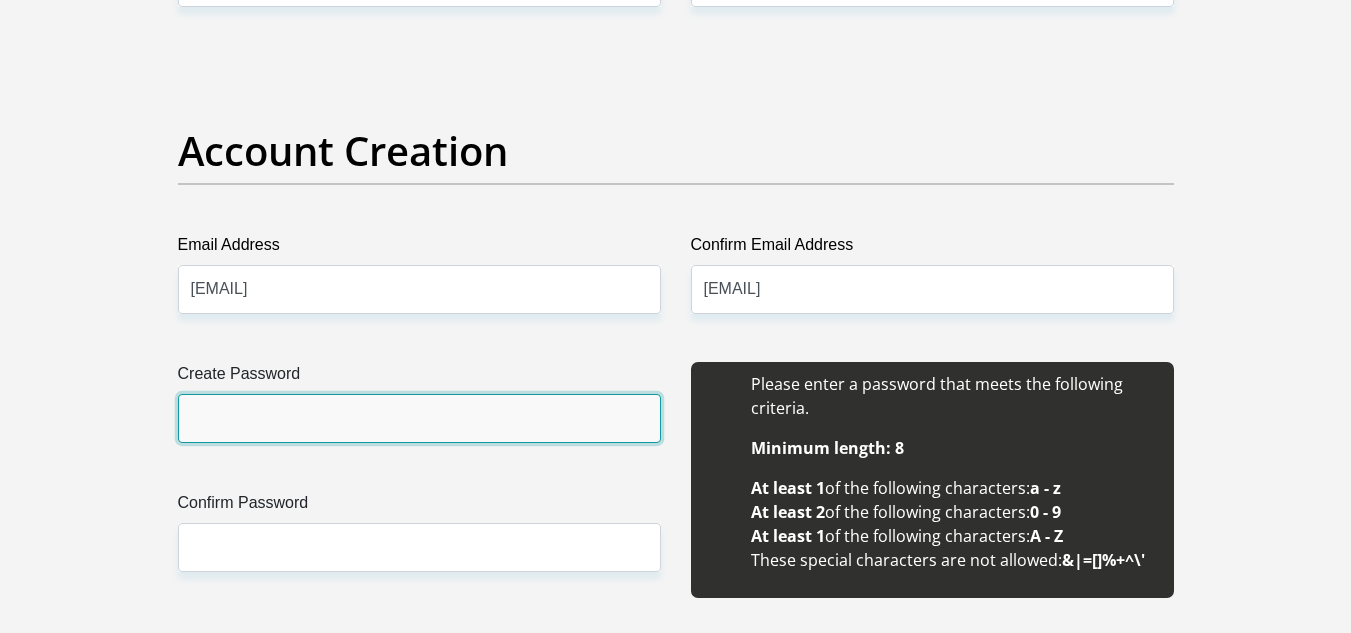 click on "Create Password" at bounding box center (419, 418) 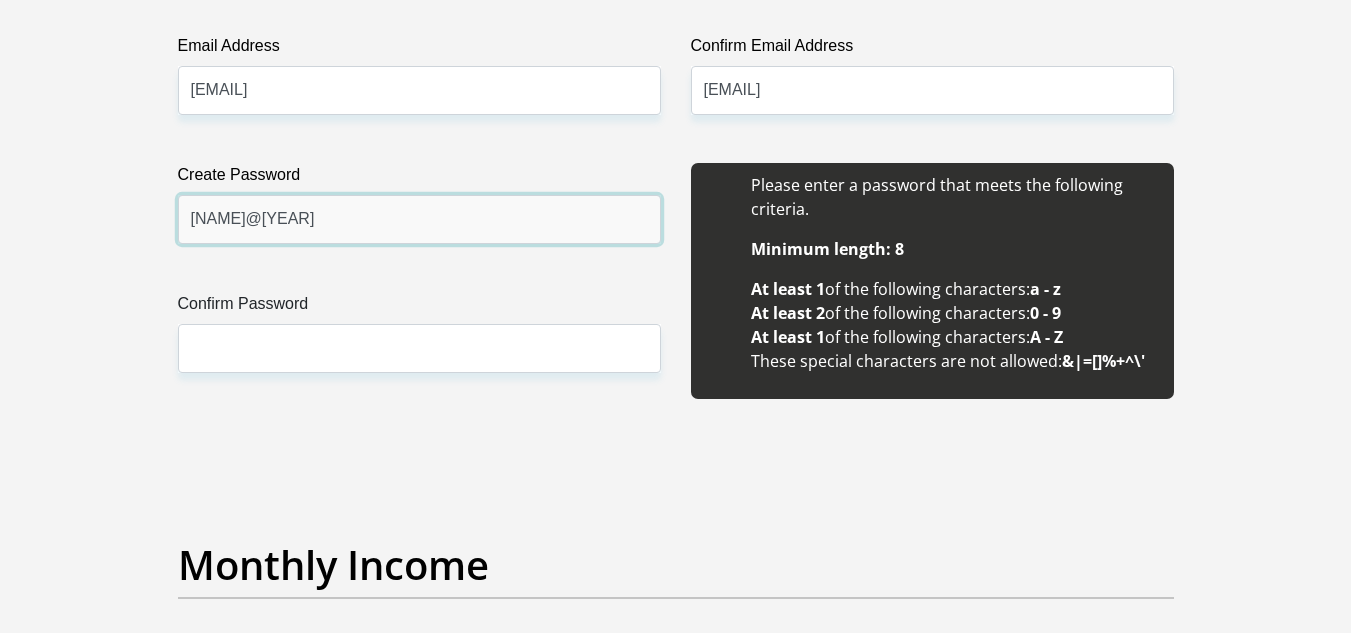 scroll, scrollTop: 1800, scrollLeft: 0, axis: vertical 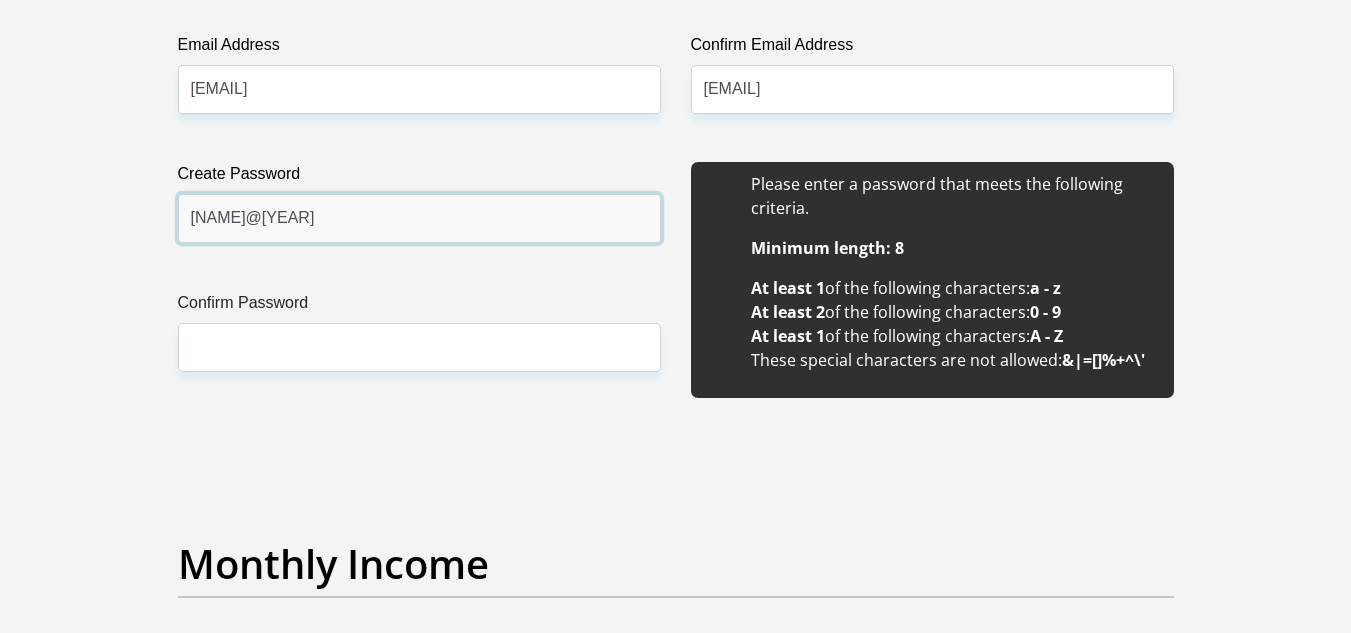 type on "Ronel@2025" 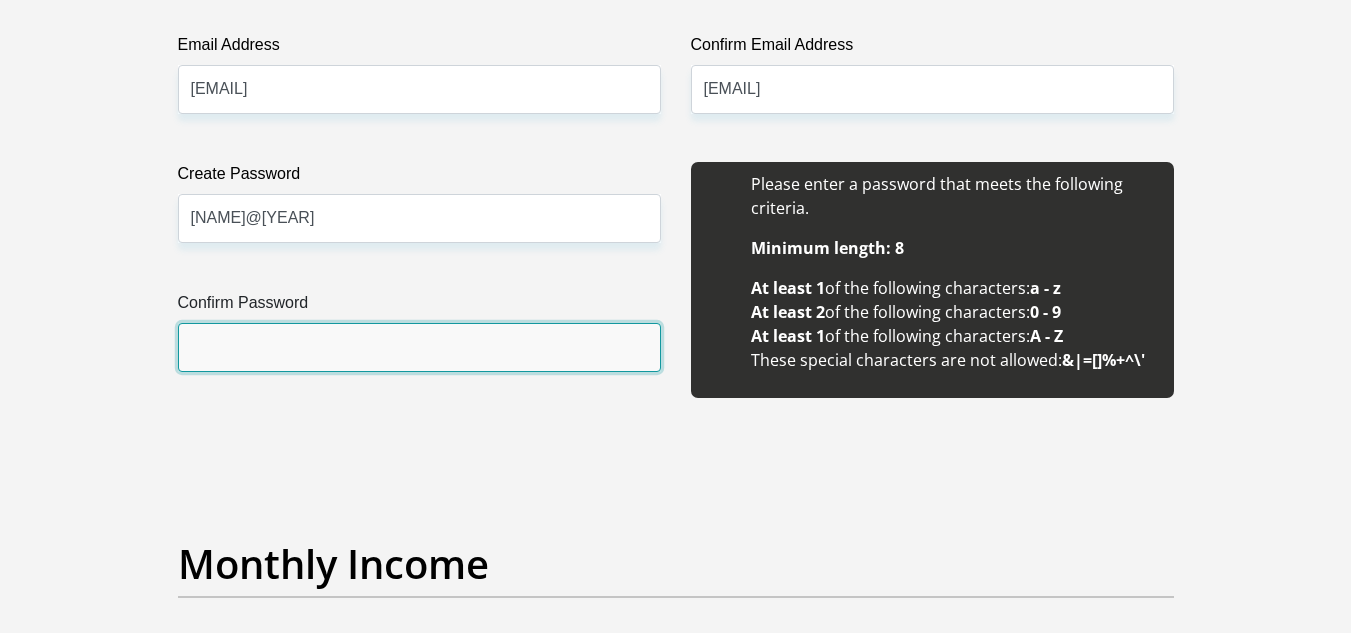 click on "Confirm Password" at bounding box center (419, 347) 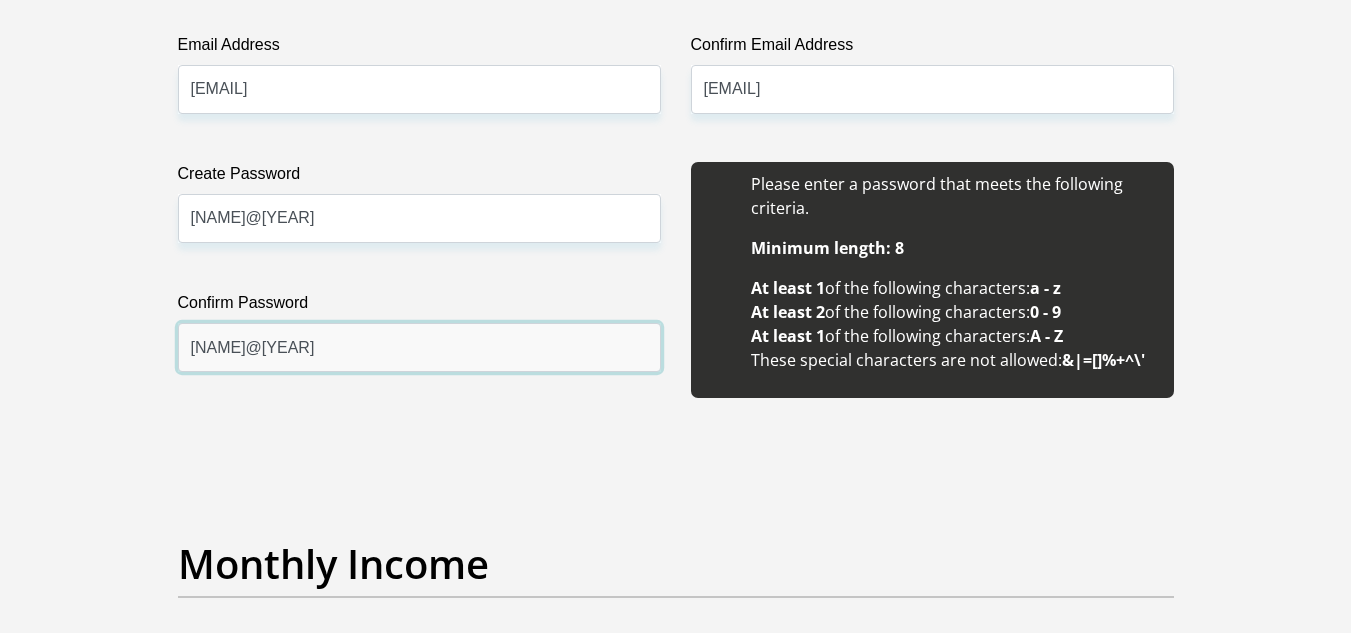 type on "Ronel@2025" 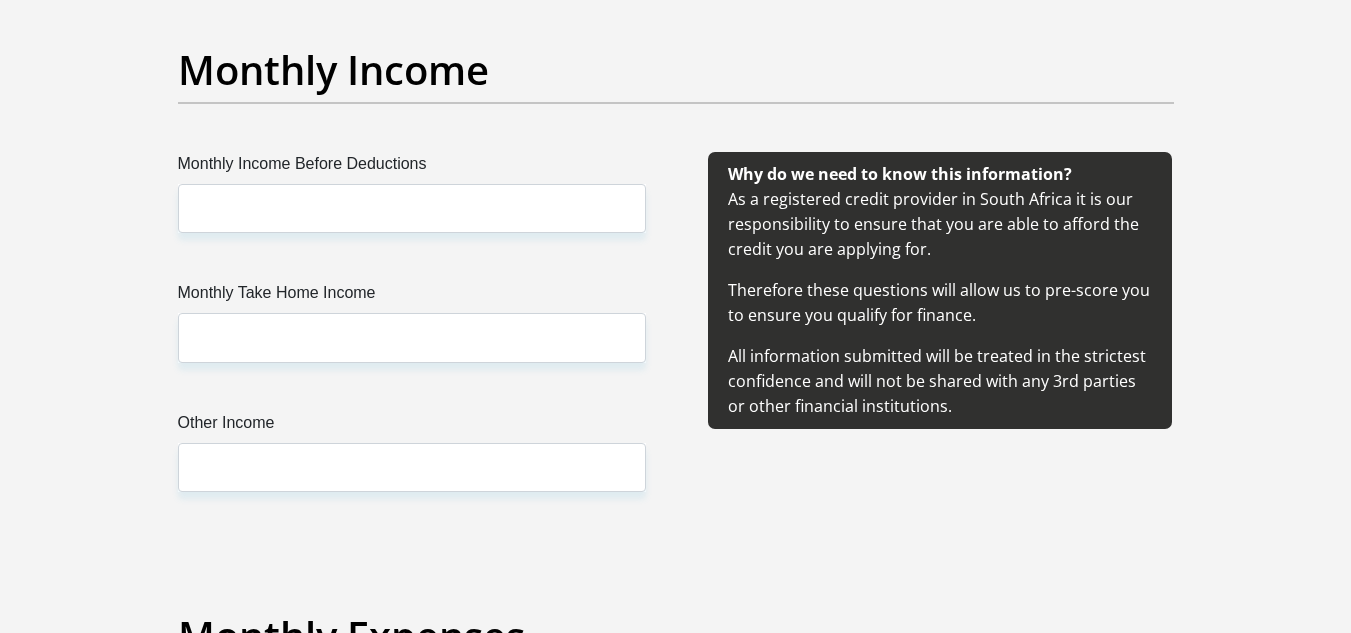 scroll, scrollTop: 2300, scrollLeft: 0, axis: vertical 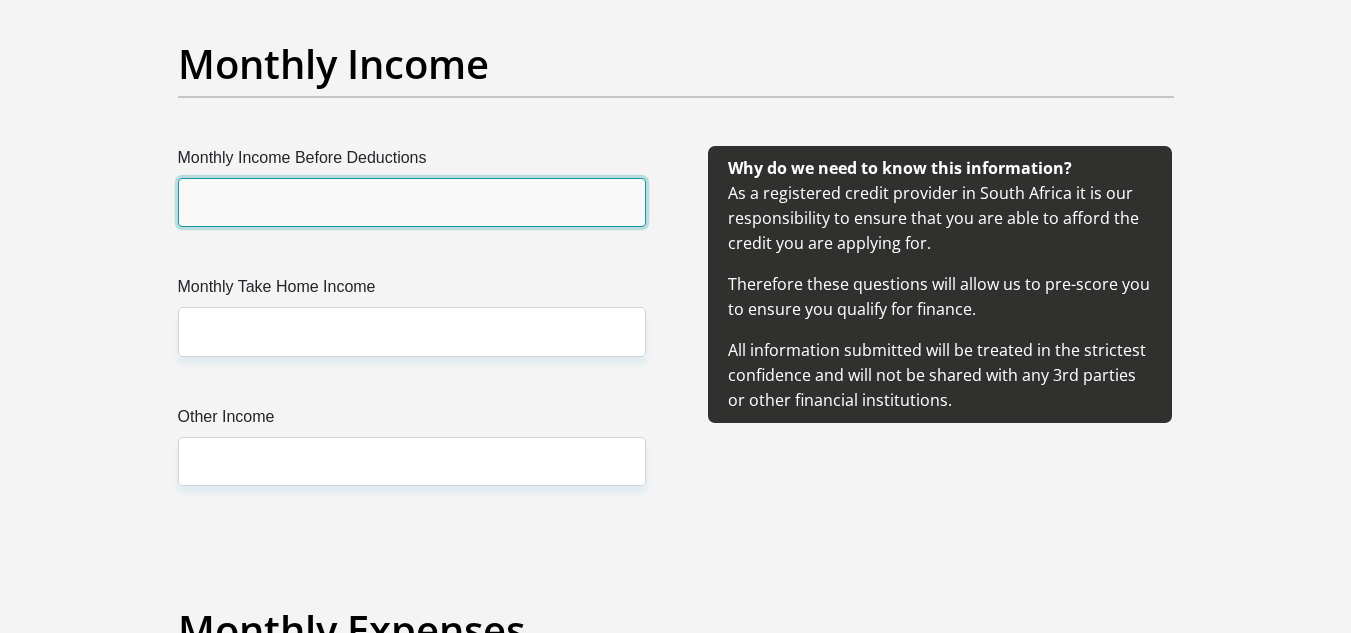 click on "Monthly Income Before Deductions" at bounding box center [412, 202] 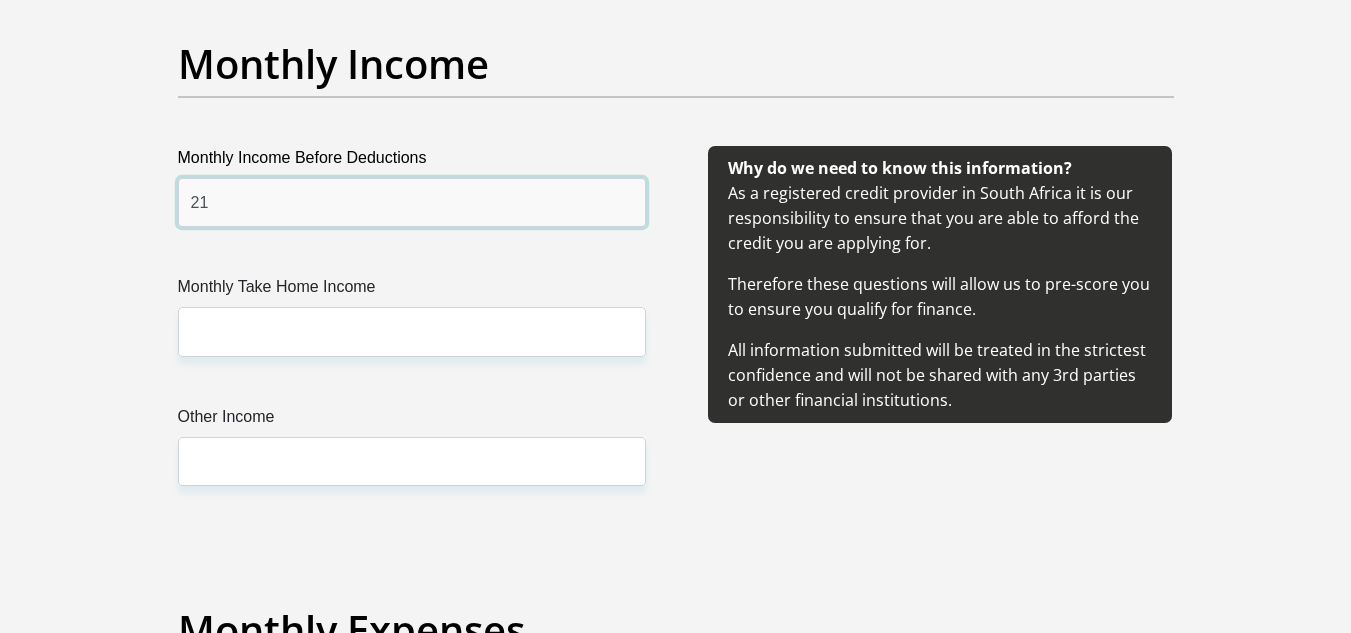 type on "2" 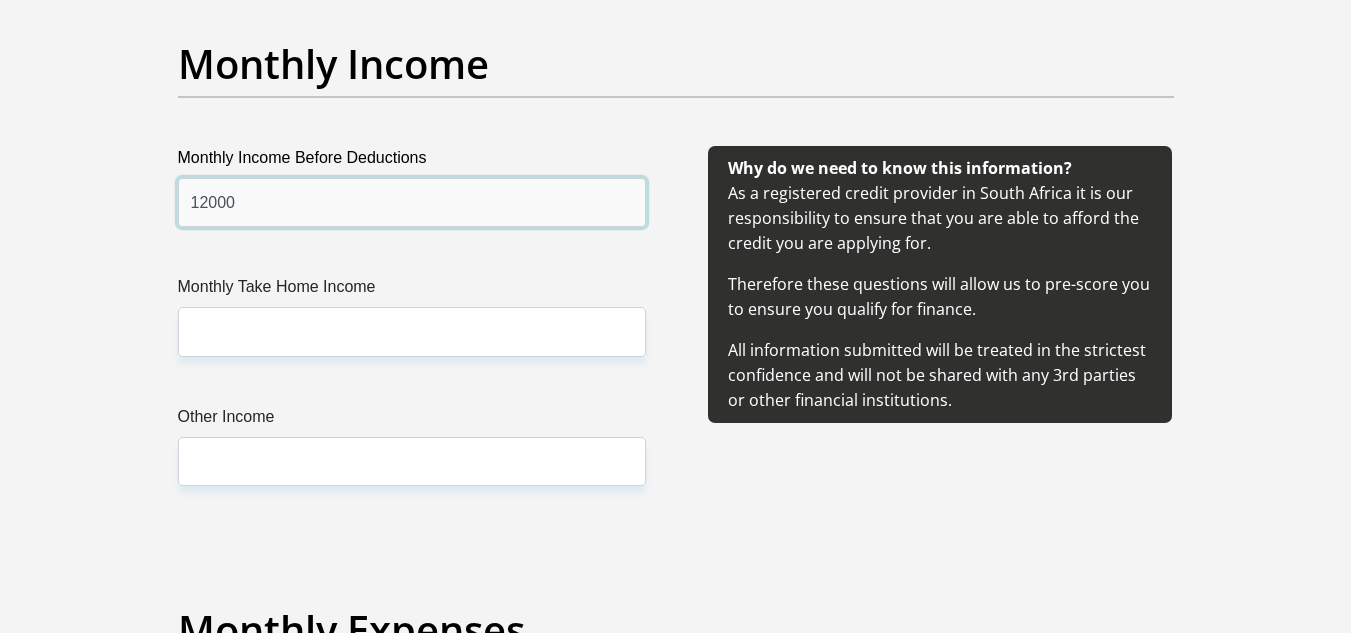 type on "12000" 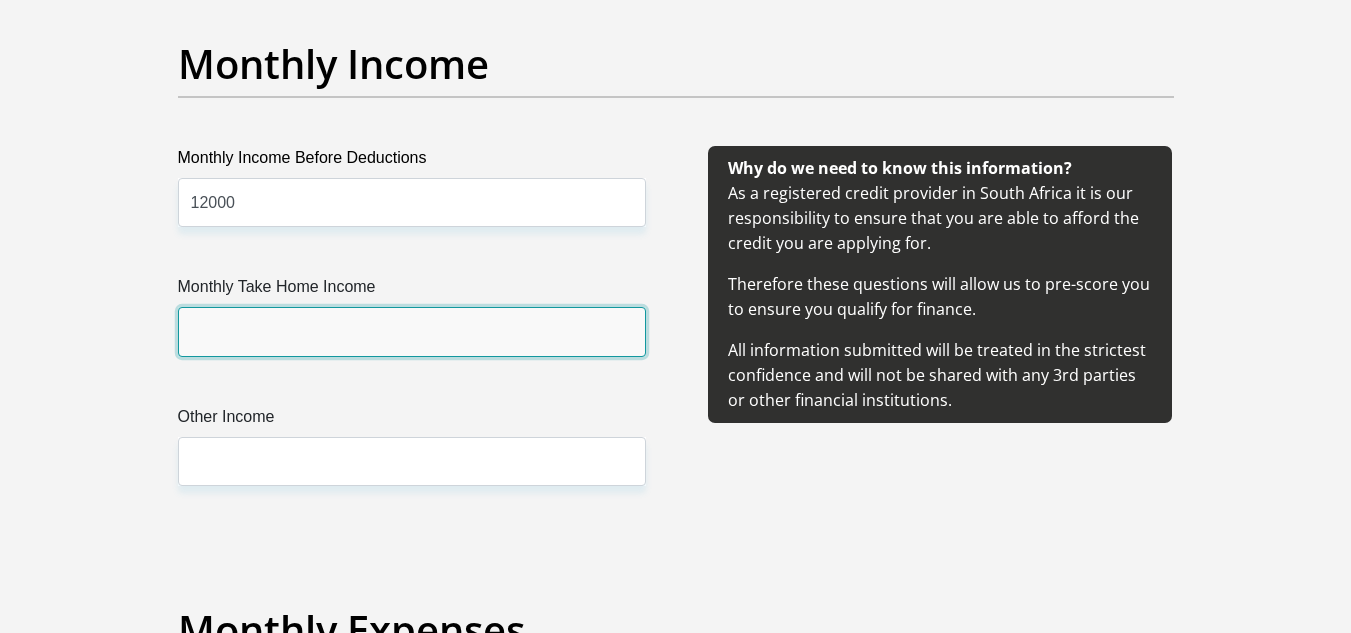 click on "Monthly Take Home Income" at bounding box center [412, 331] 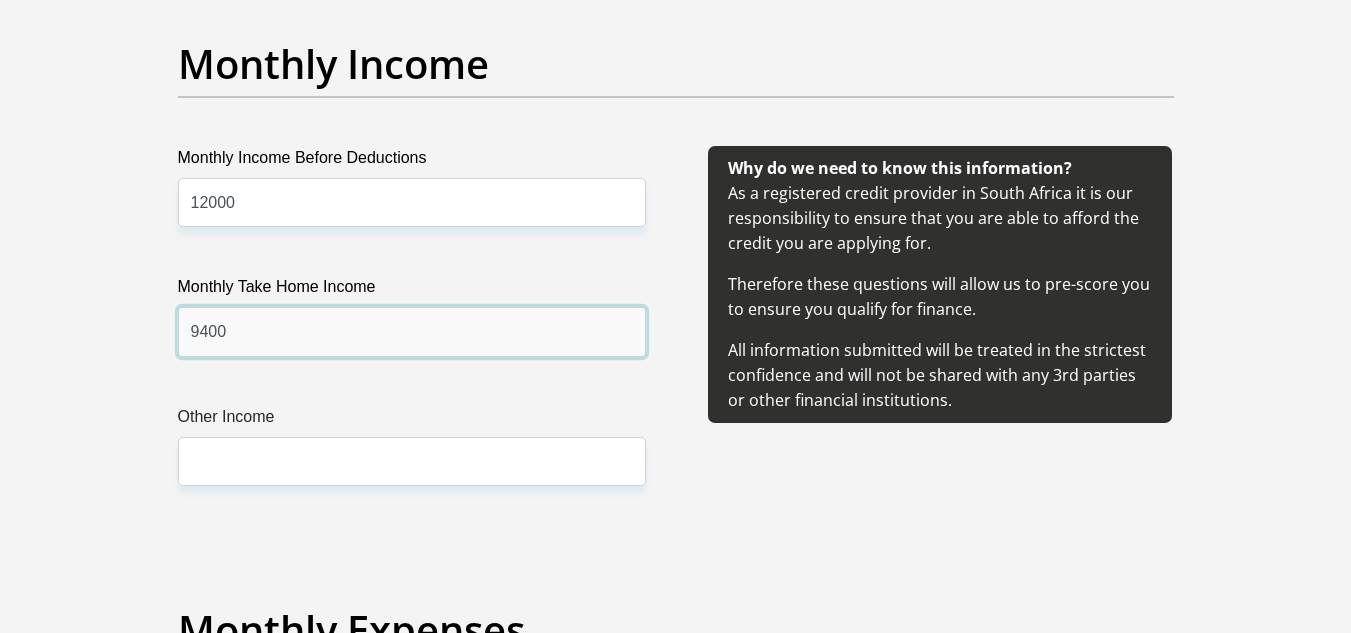 type on "9400" 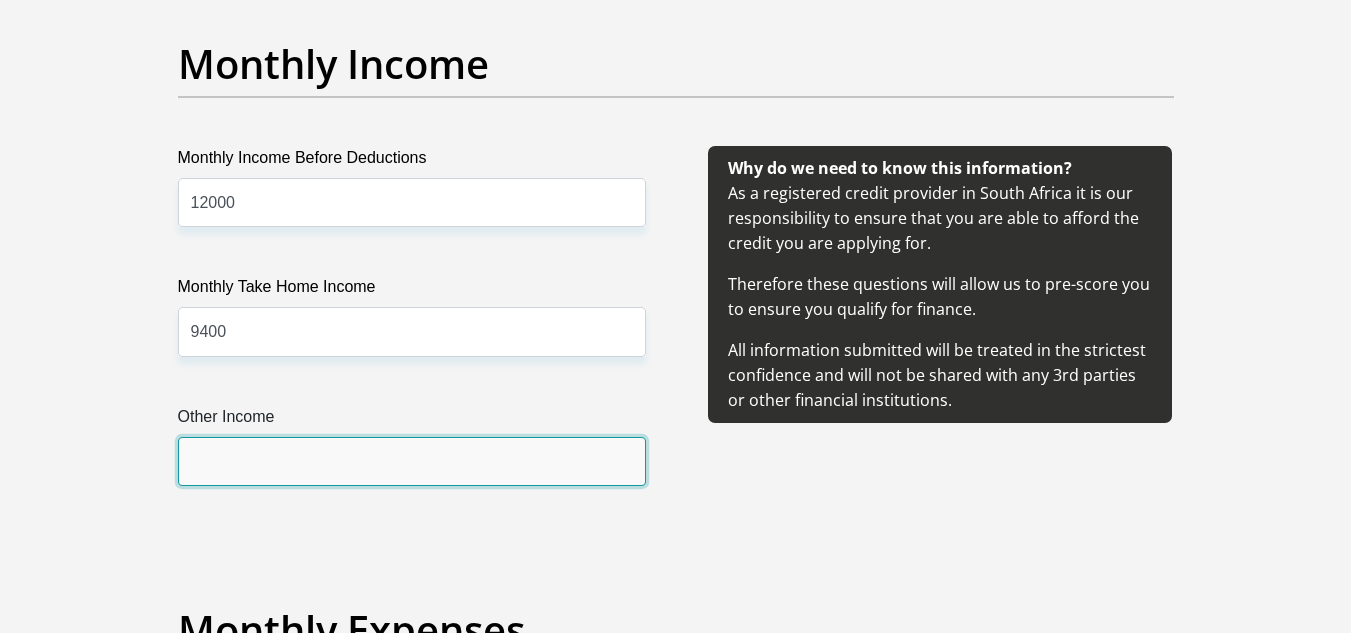 click on "Other Income" at bounding box center (412, 461) 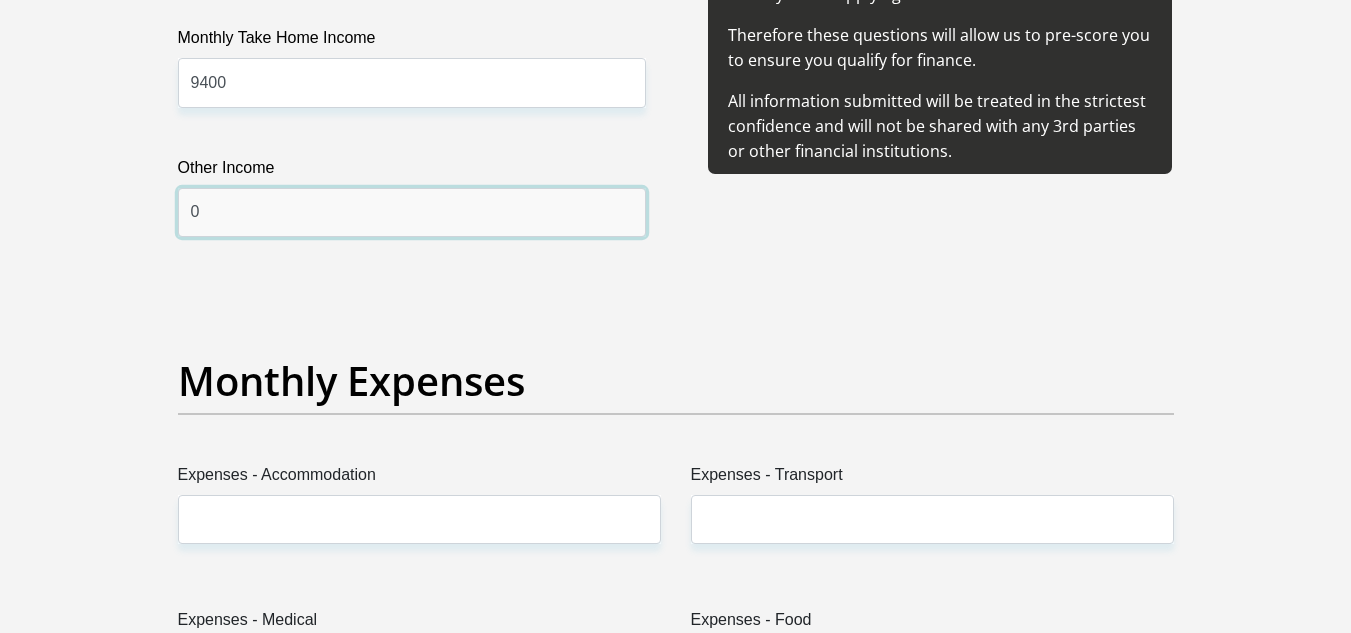 scroll, scrollTop: 2600, scrollLeft: 0, axis: vertical 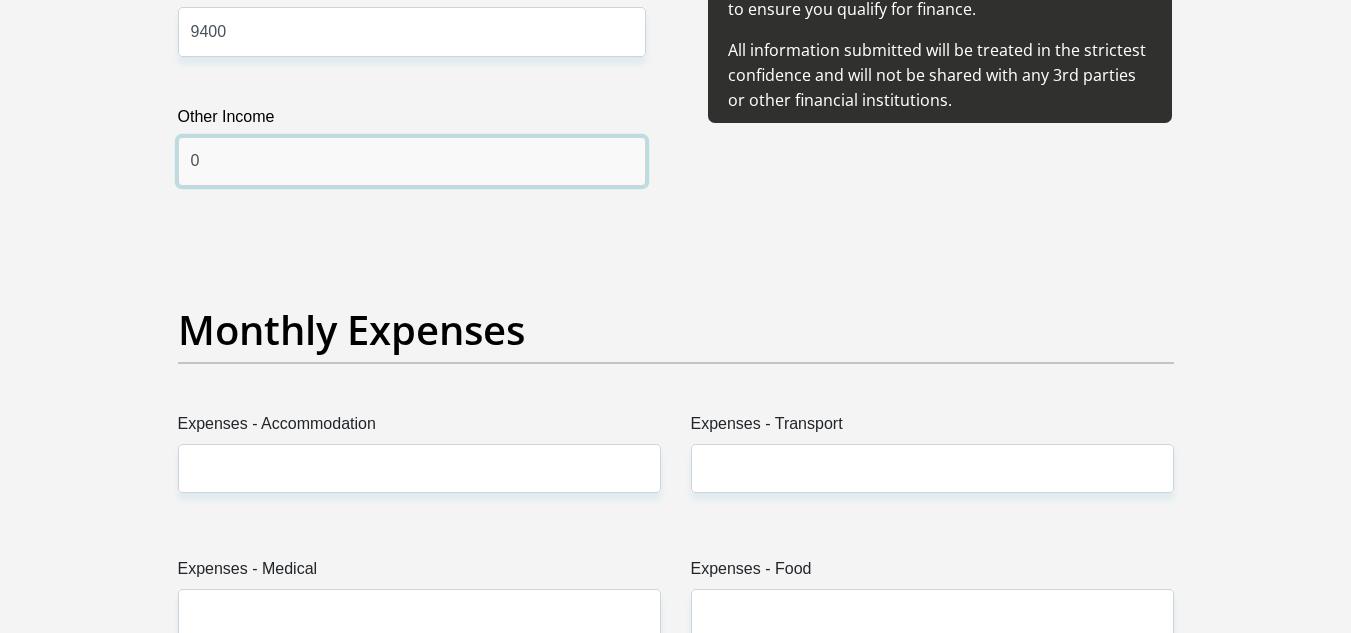 type on "0" 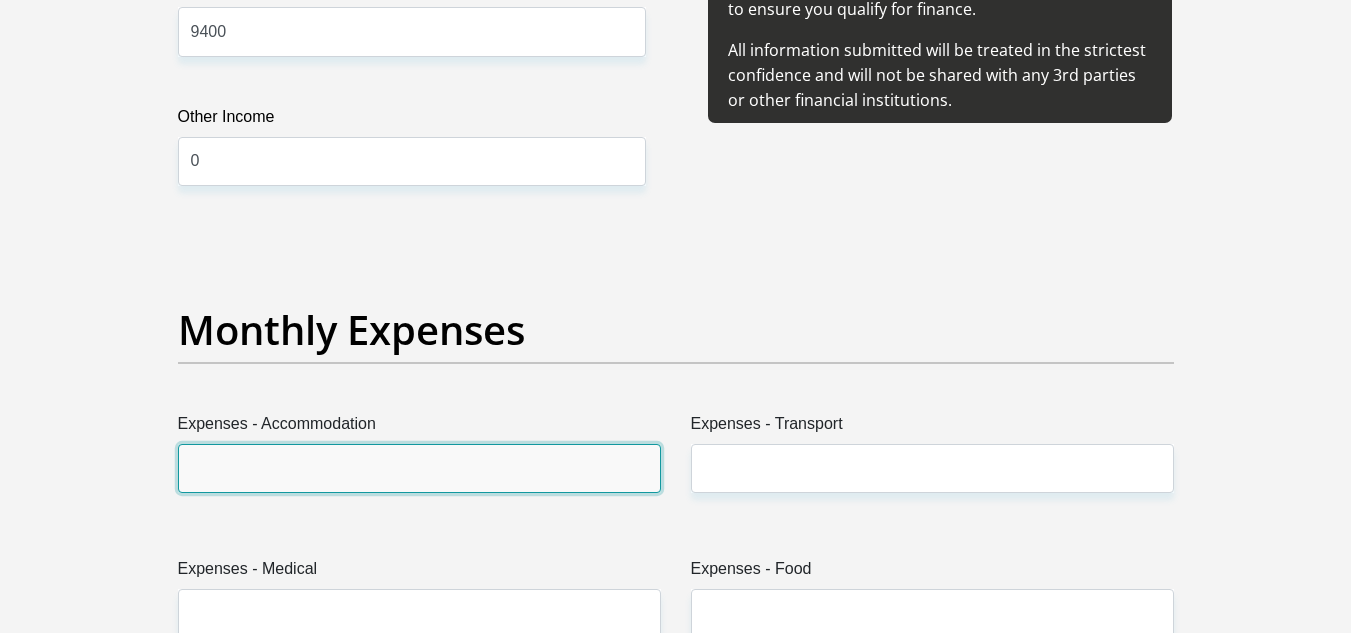 click on "Expenses - Accommodation" at bounding box center [419, 468] 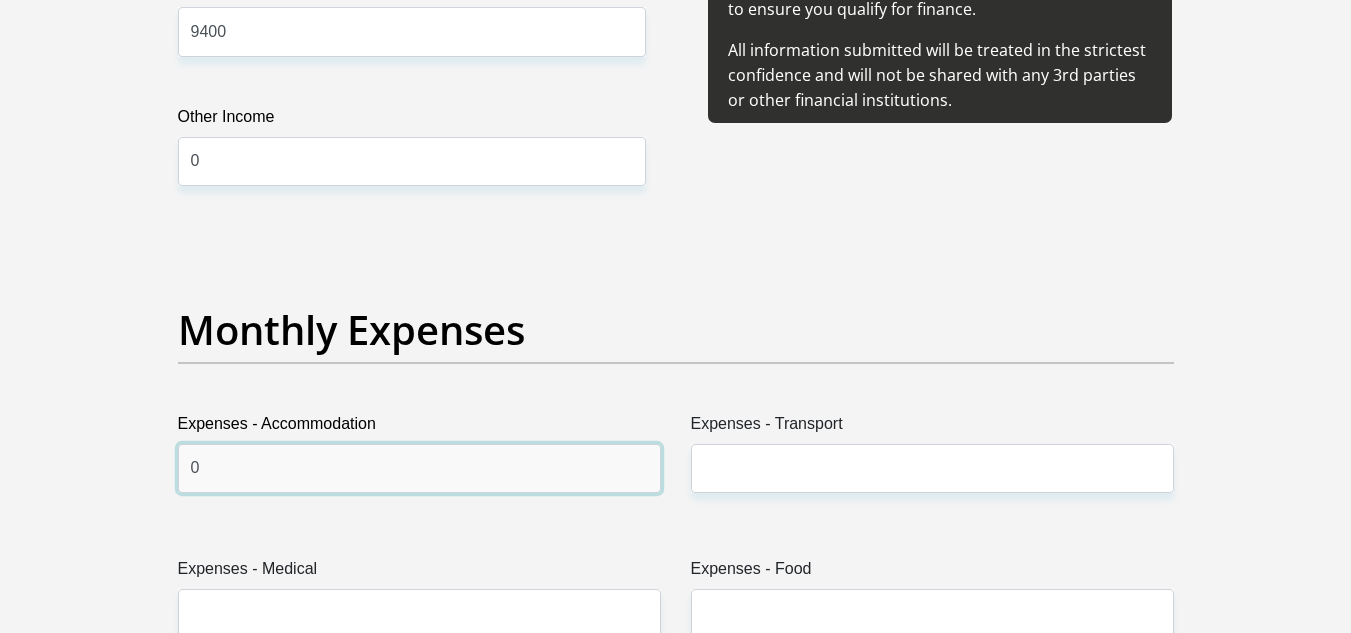 type on "0" 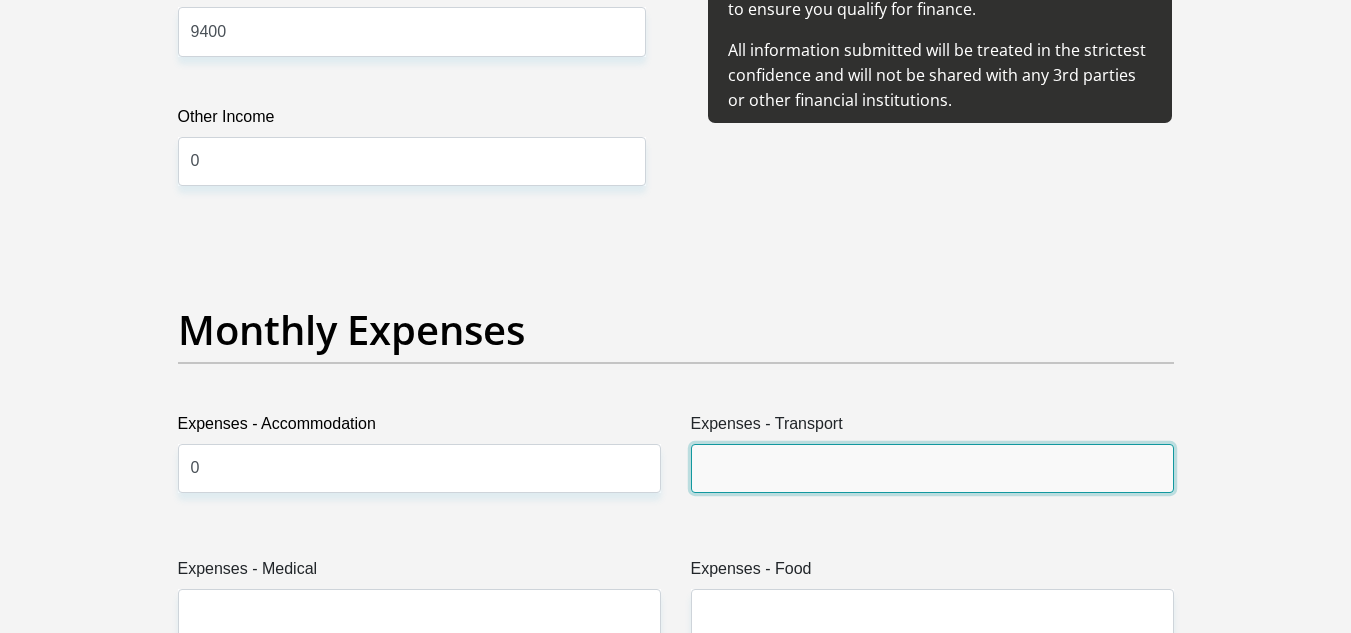click on "Expenses - Transport" at bounding box center (932, 468) 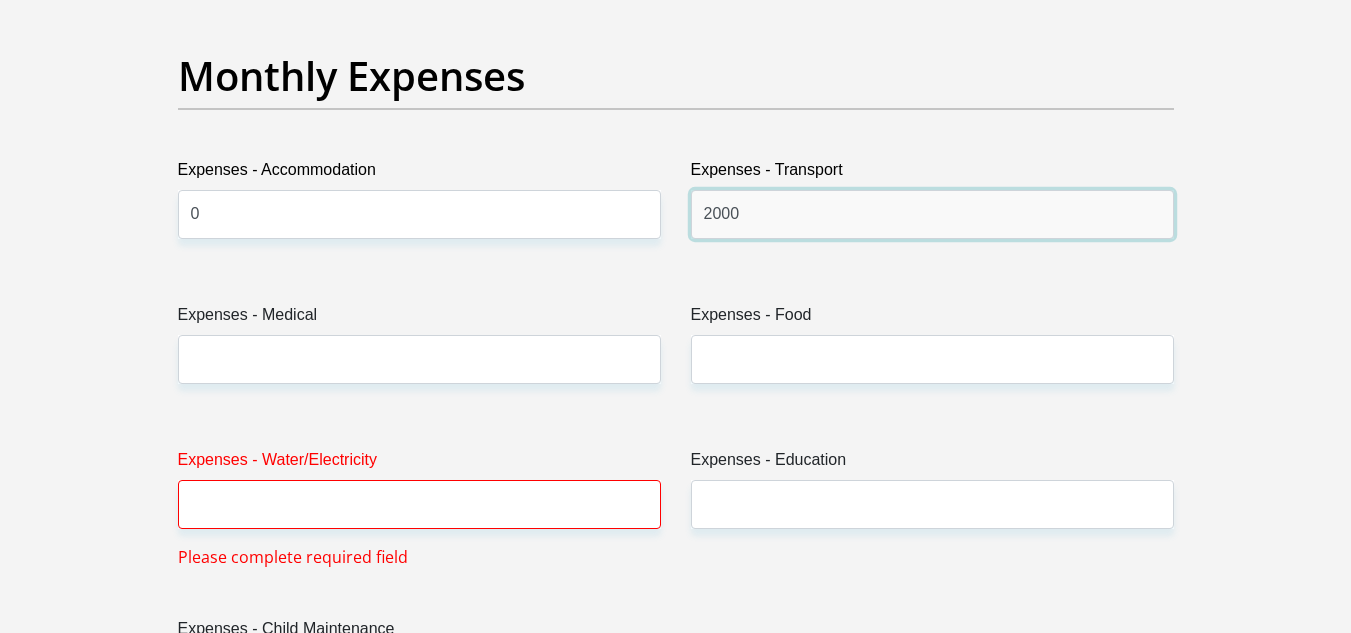 scroll, scrollTop: 2900, scrollLeft: 0, axis: vertical 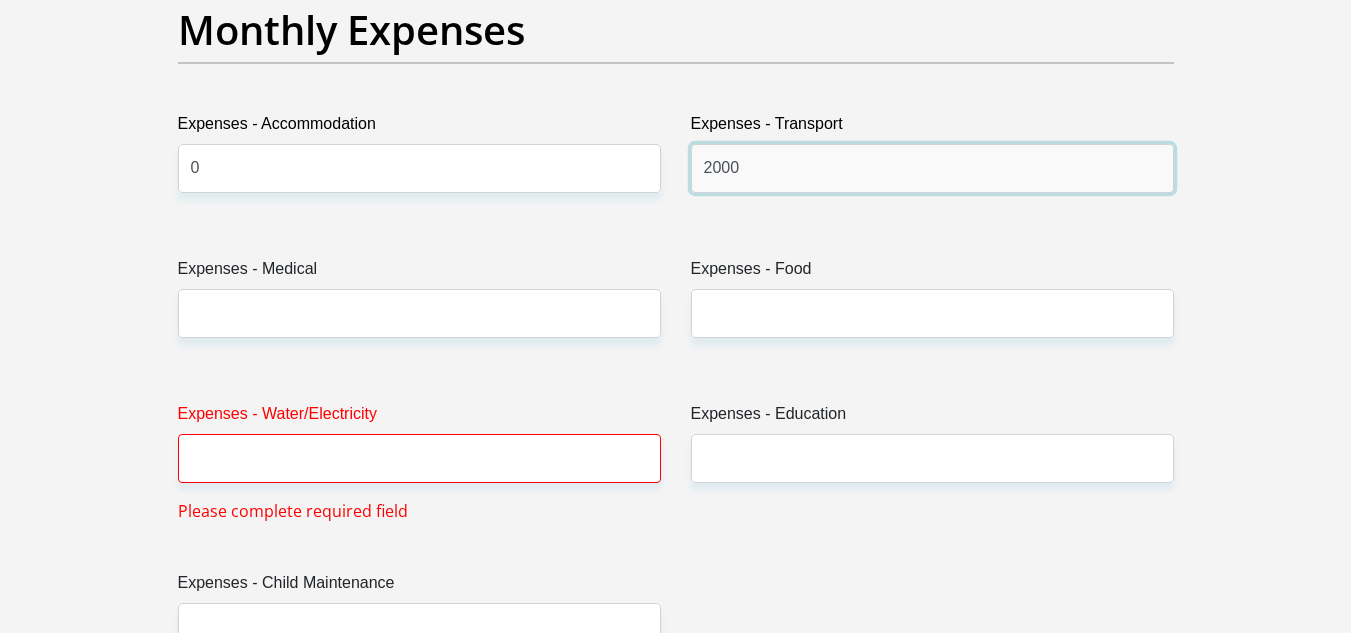 type on "2000" 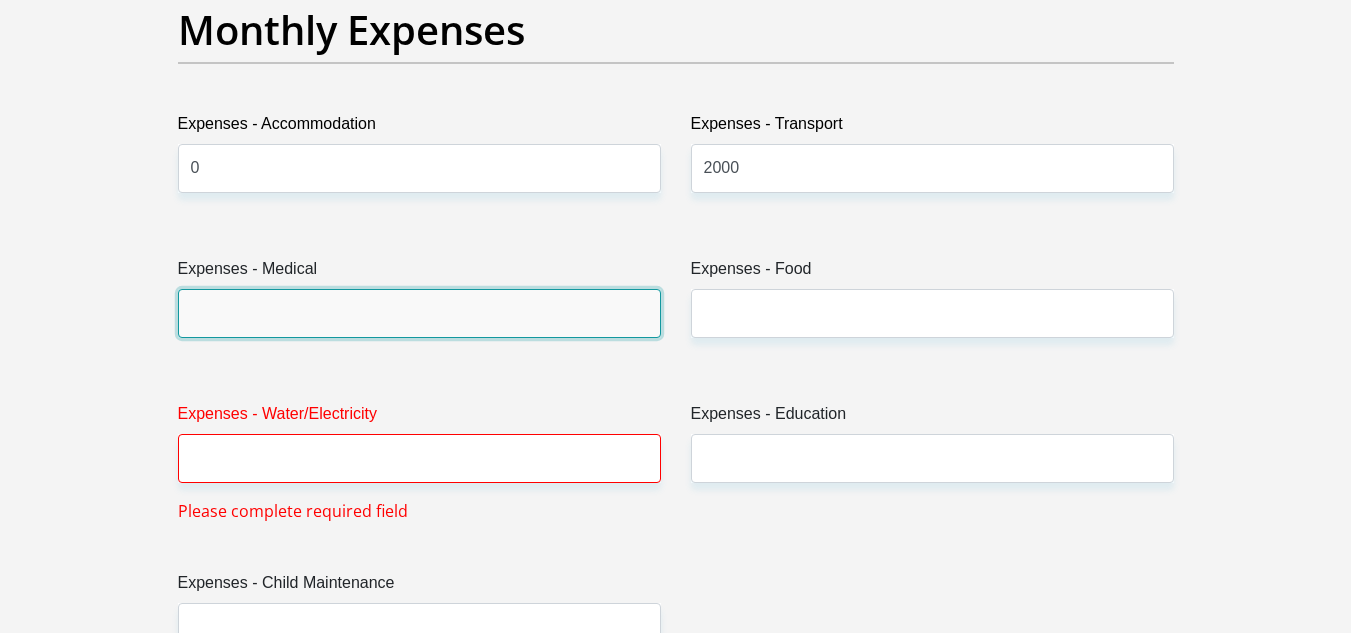 click on "Expenses - Medical" at bounding box center [419, 313] 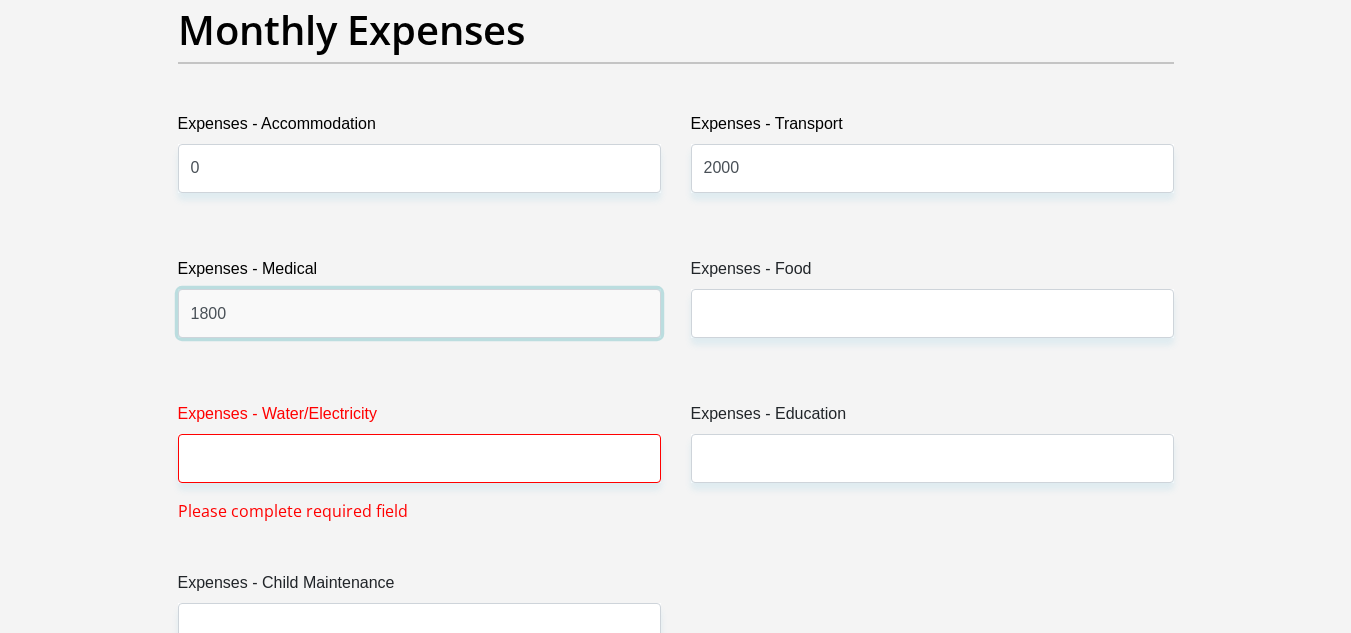 type on "1800" 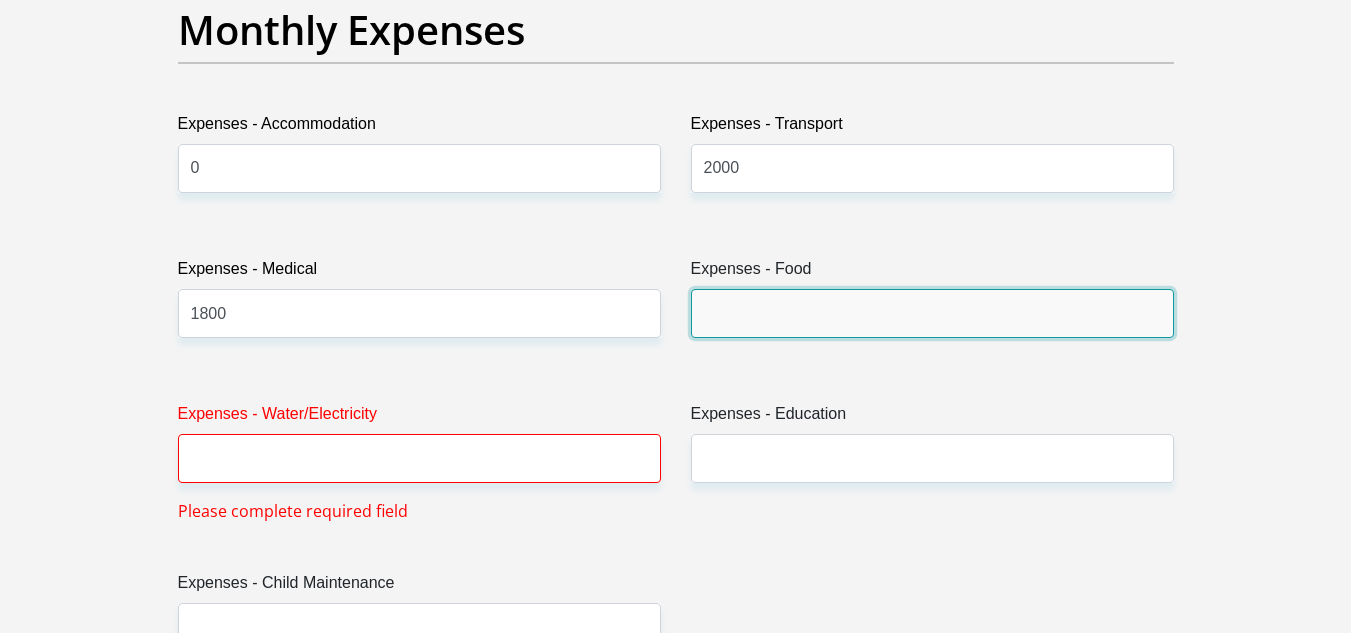 click on "Expenses - Food" at bounding box center (932, 313) 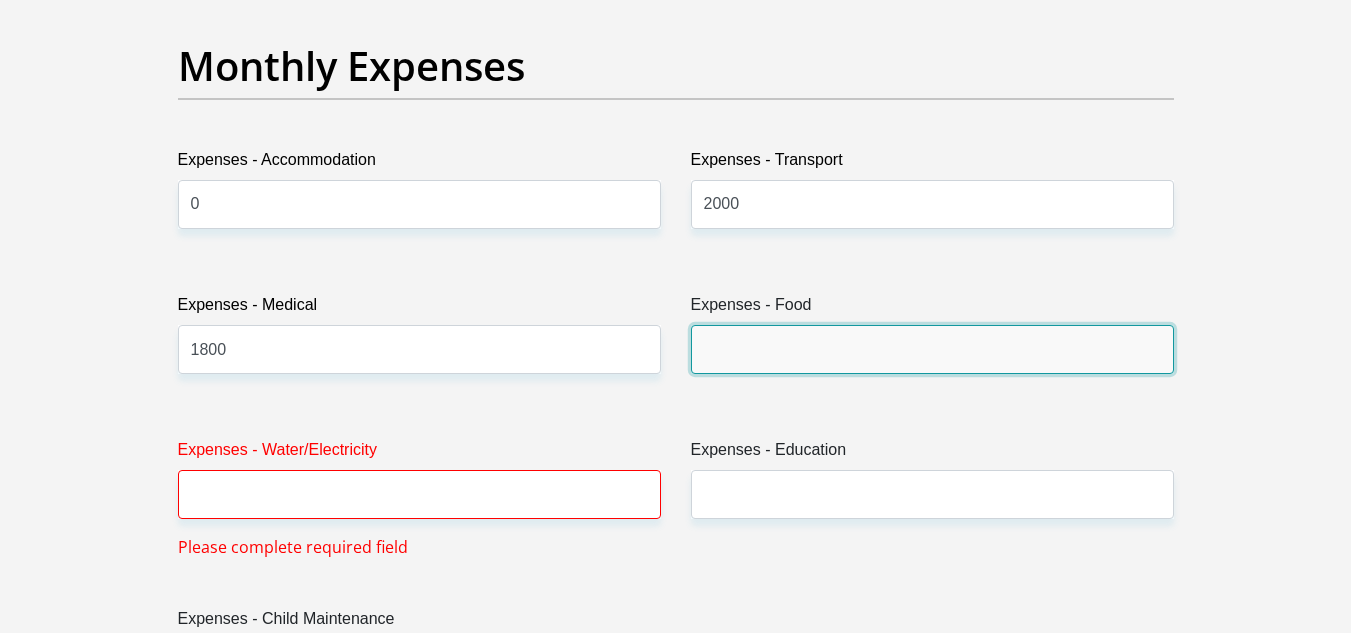 scroll, scrollTop: 2800, scrollLeft: 0, axis: vertical 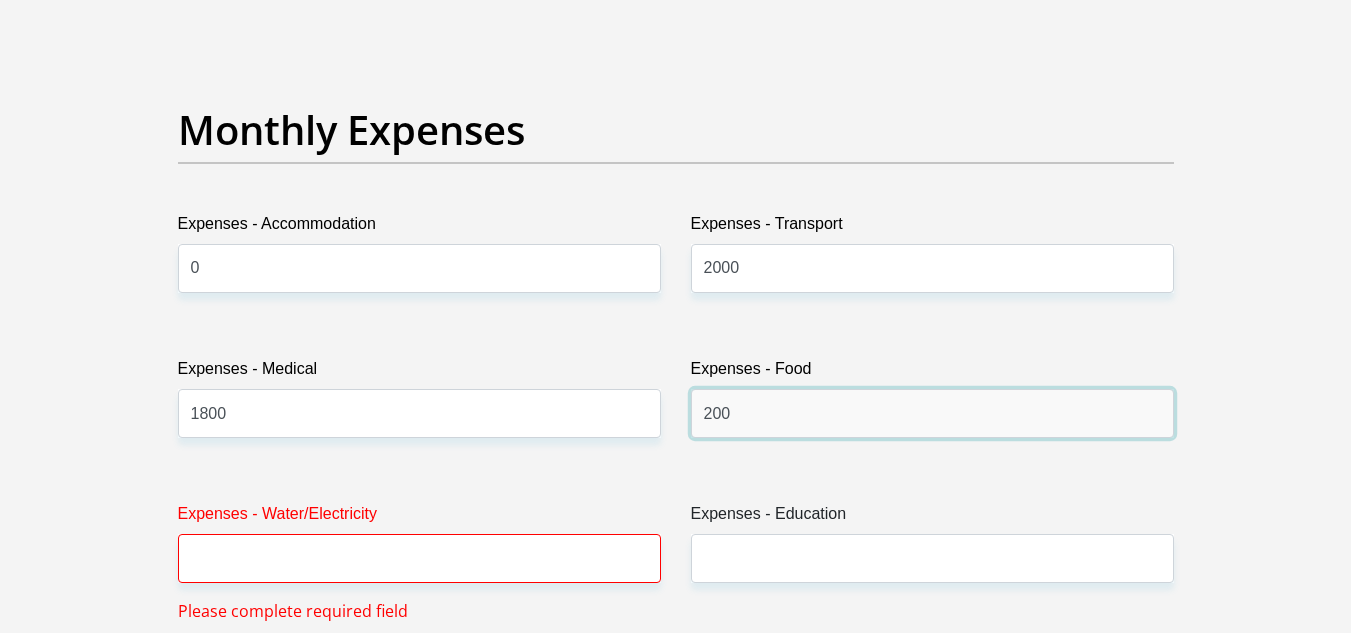 type on "200" 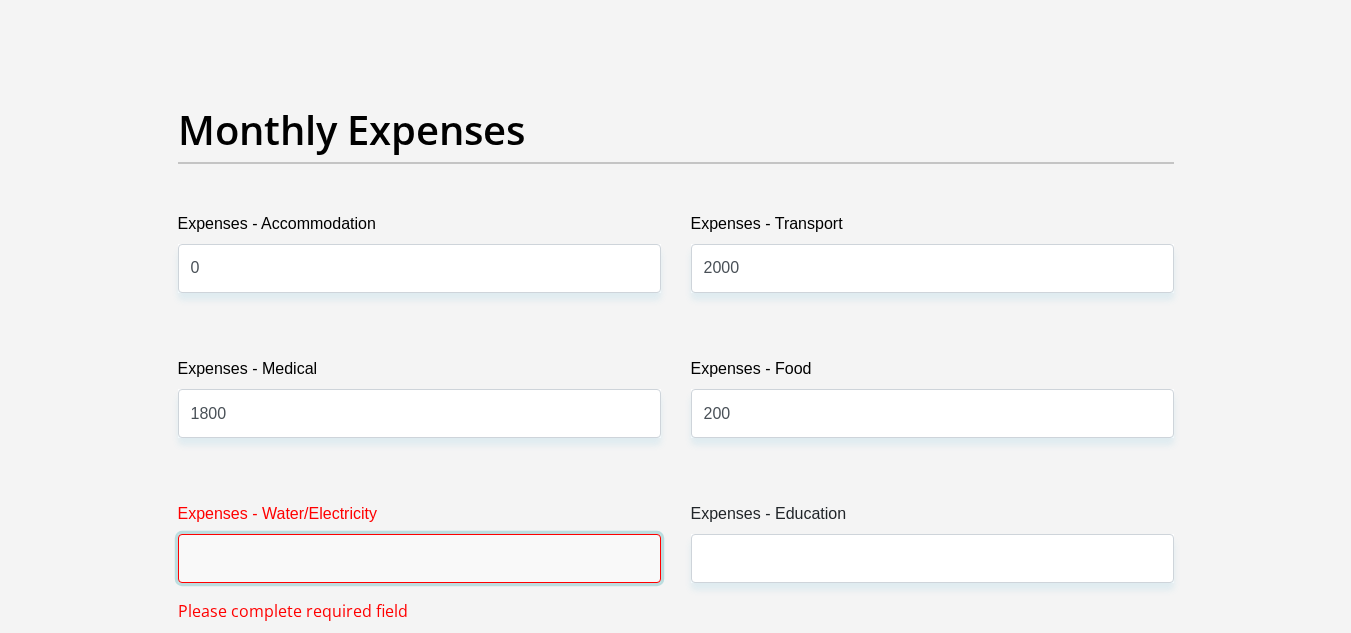 click on "Expenses - Water/Electricity" at bounding box center [419, 558] 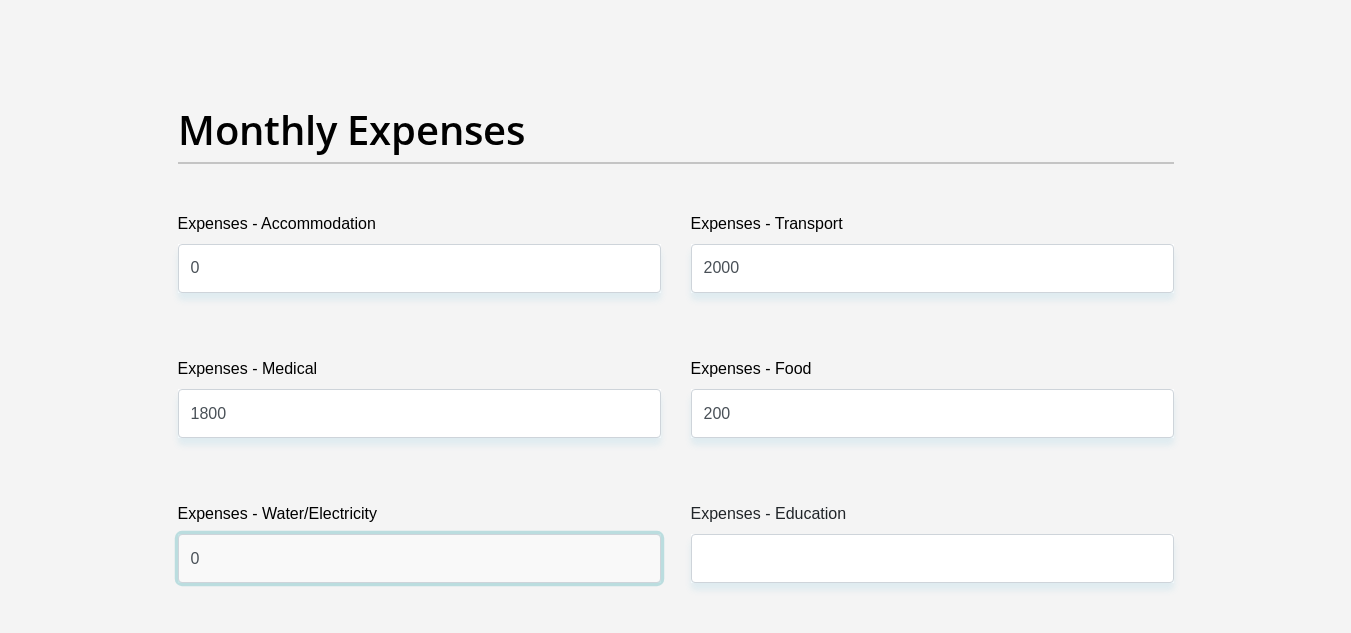 type on "0" 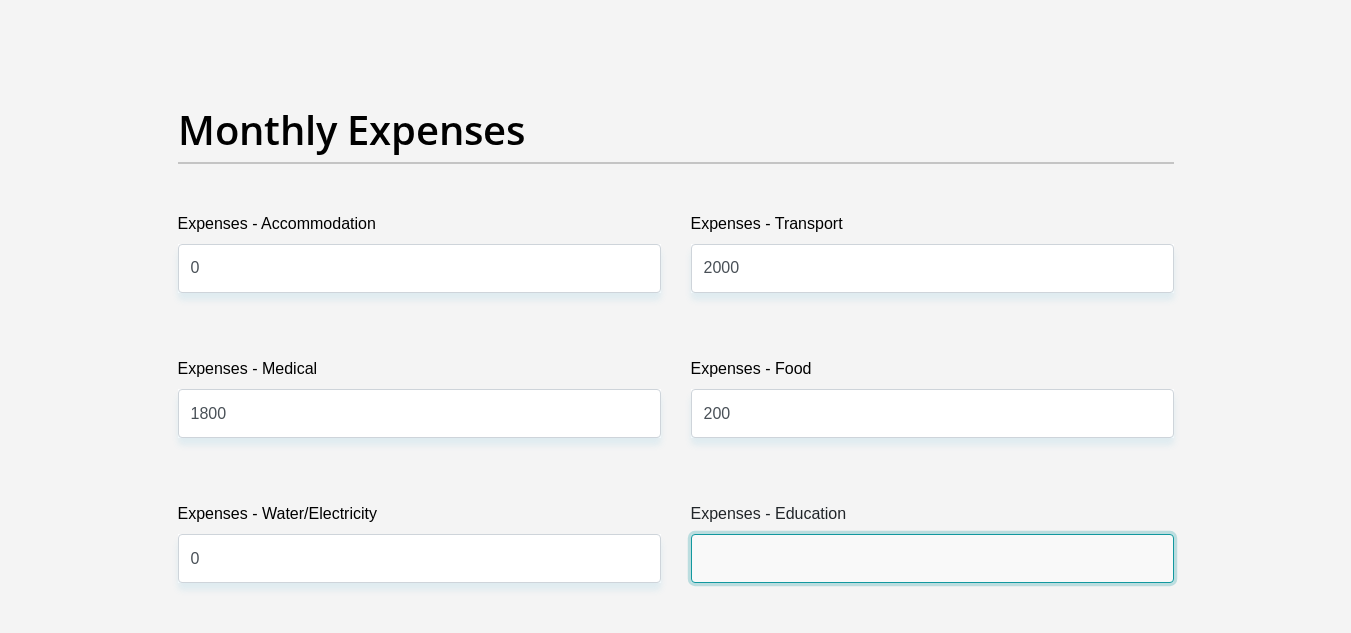 click on "Expenses - Education" at bounding box center (932, 558) 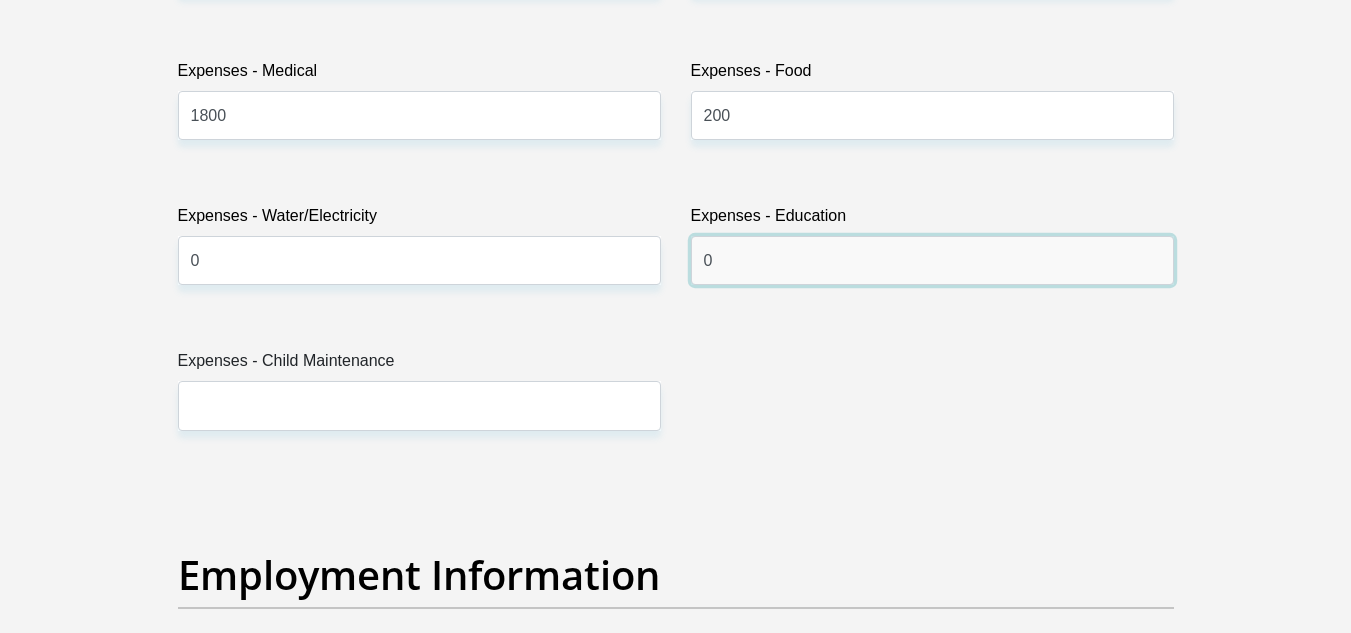 scroll, scrollTop: 3100, scrollLeft: 0, axis: vertical 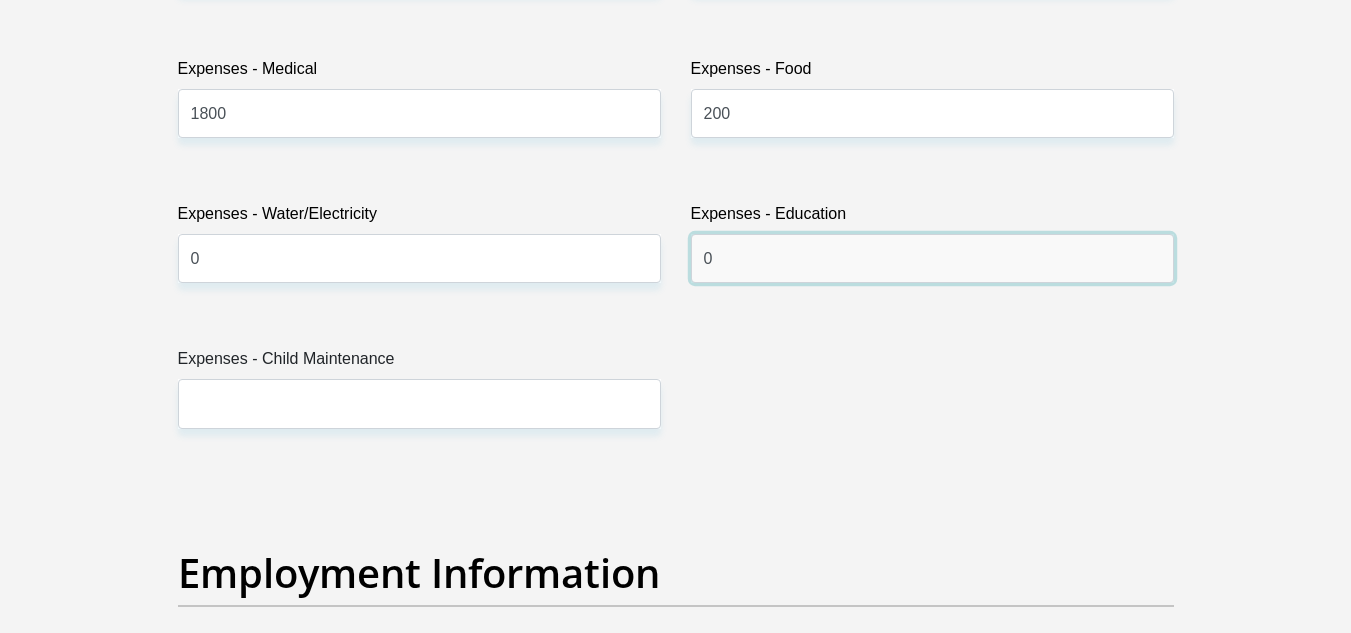 type on "0" 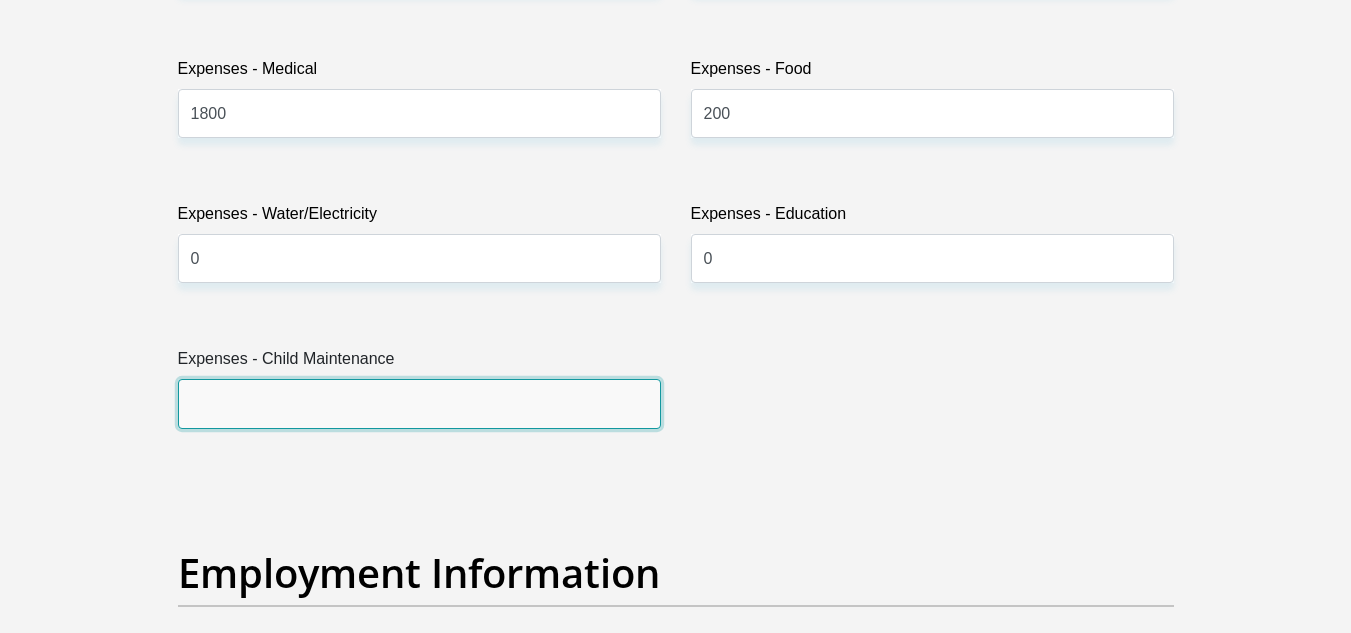 click on "Expenses - Child Maintenance" at bounding box center [419, 403] 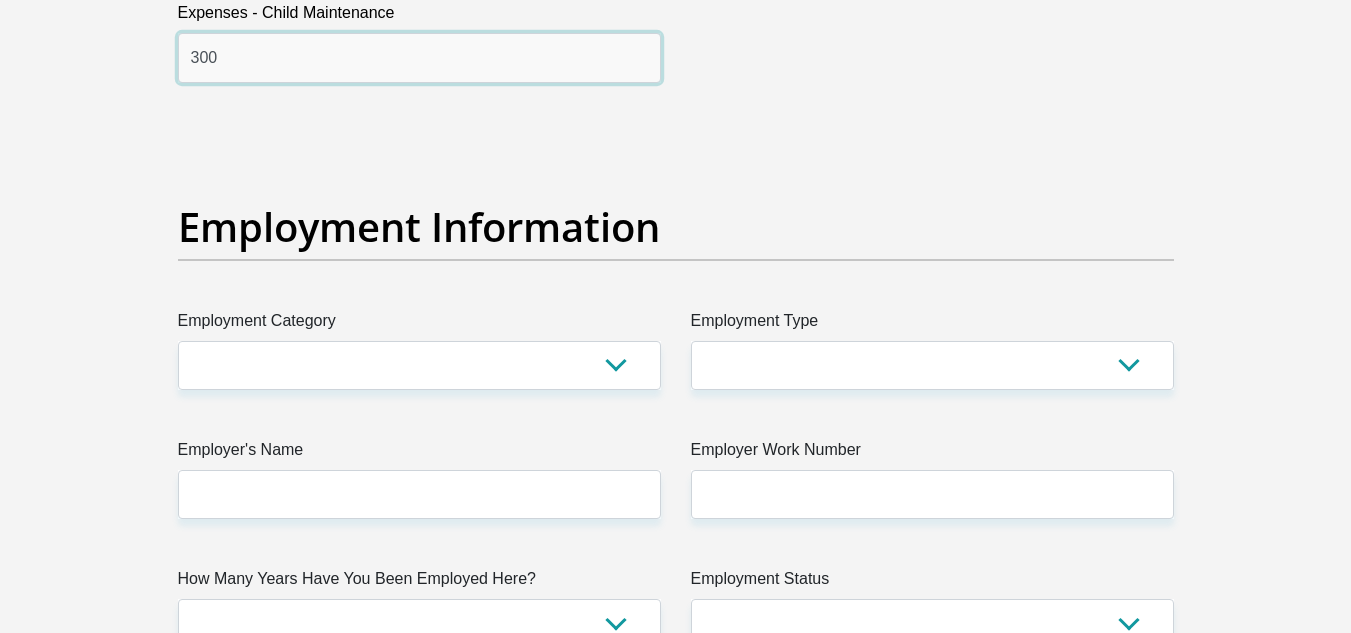 scroll, scrollTop: 3500, scrollLeft: 0, axis: vertical 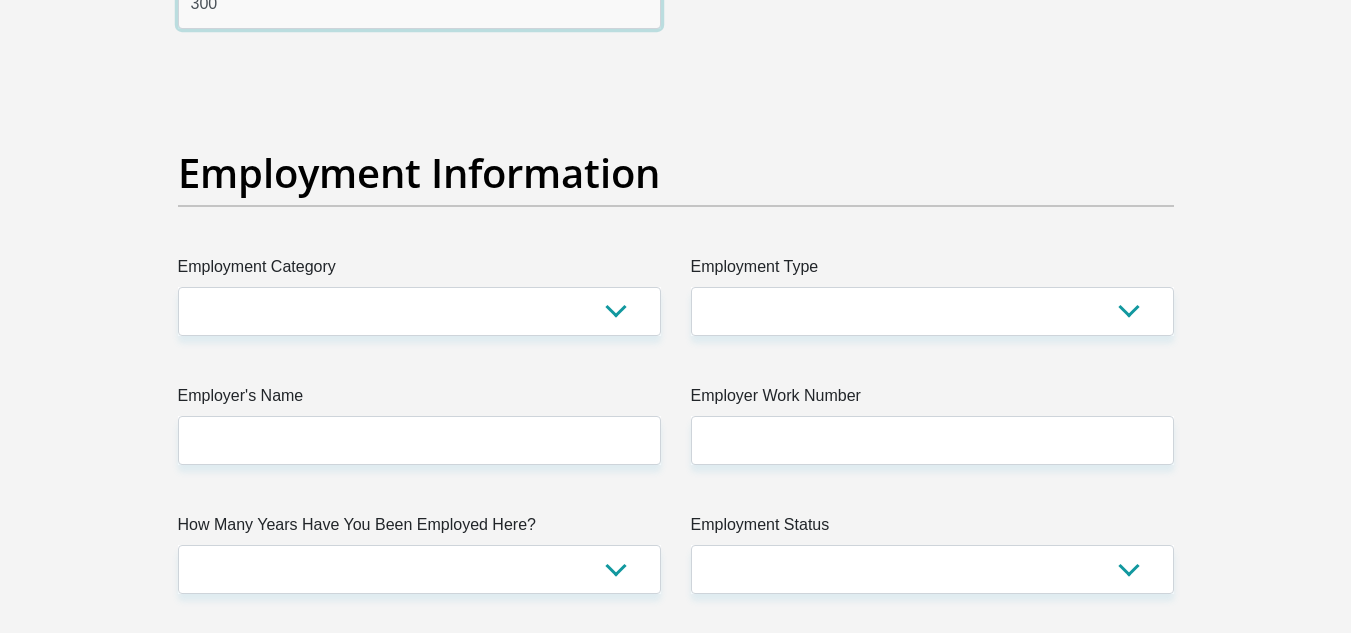 type on "300" 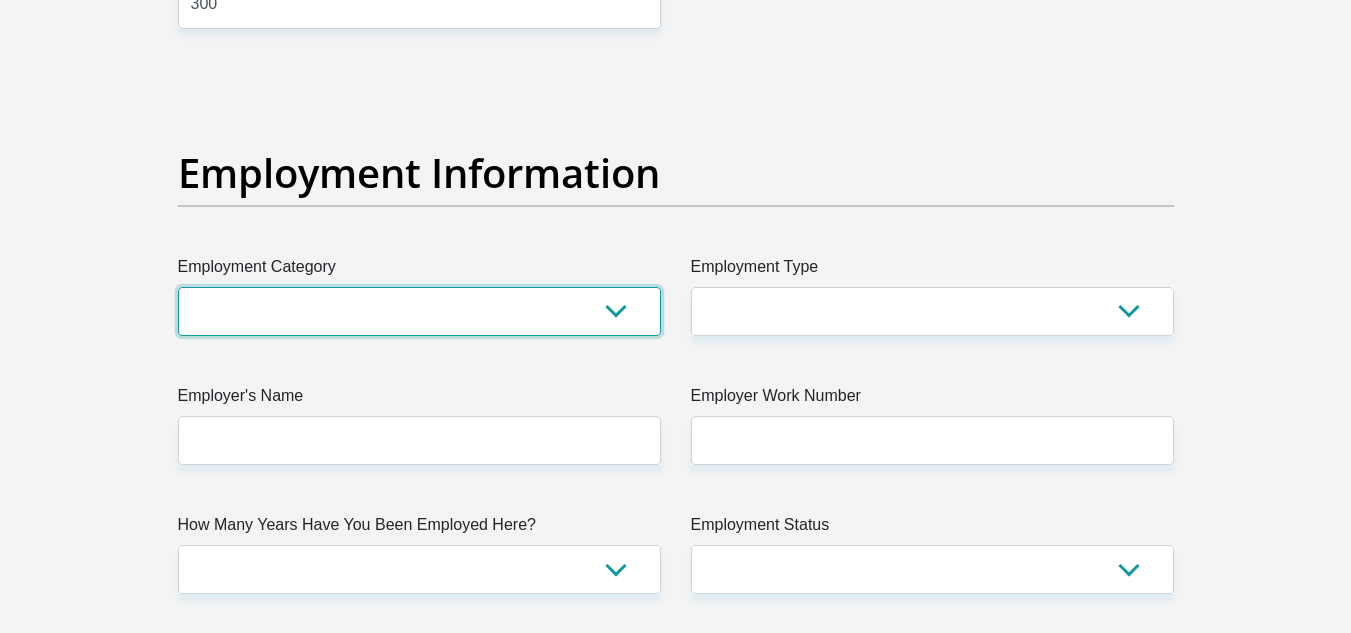 click on "AGRICULTURE
ALCOHOL & TOBACCO
CONSTRUCTION MATERIALS
METALLURGY
EQUIPMENT FOR RENEWABLE ENERGY
SPECIALIZED CONTRACTORS
CAR
GAMING (INCL. INTERNET
OTHER WHOLESALE
UNLICENSED PHARMACEUTICALS
CURRENCY EXCHANGE HOUSES
OTHER FINANCIAL INSTITUTIONS & INSURANCE
REAL ESTATE AGENTS
OIL & GAS
OTHER MATERIALS (E.G. IRON ORE)
PRECIOUS STONES & PRECIOUS METALS
POLITICAL ORGANIZATIONS
RELIGIOUS ORGANIZATIONS(NOT SECTS)
ACTI. HAVING BUSINESS DEAL WITH PUBLIC ADMINISTRATION
LAUNDROMATS" at bounding box center (419, 311) 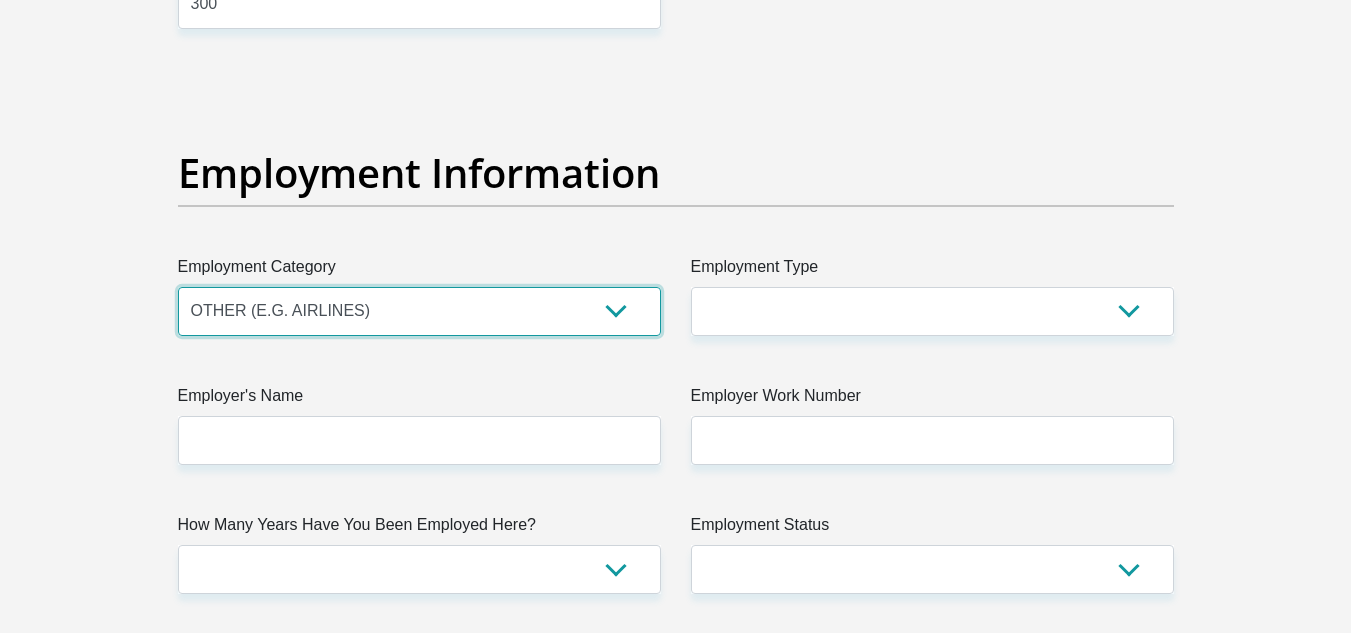 click on "AGRICULTURE
ALCOHOL & TOBACCO
CONSTRUCTION MATERIALS
METALLURGY
EQUIPMENT FOR RENEWABLE ENERGY
SPECIALIZED CONTRACTORS
CAR
GAMING (INCL. INTERNET
OTHER WHOLESALE
UNLICENSED PHARMACEUTICALS
CURRENCY EXCHANGE HOUSES
OTHER FINANCIAL INSTITUTIONS & INSURANCE
REAL ESTATE AGENTS
OIL & GAS
OTHER MATERIALS (E.G. IRON ORE)
PRECIOUS STONES & PRECIOUS METALS
POLITICAL ORGANIZATIONS
RELIGIOUS ORGANIZATIONS(NOT SECTS)
ACTI. HAVING BUSINESS DEAL WITH PUBLIC ADMINISTRATION
LAUNDROMATS" at bounding box center (419, 311) 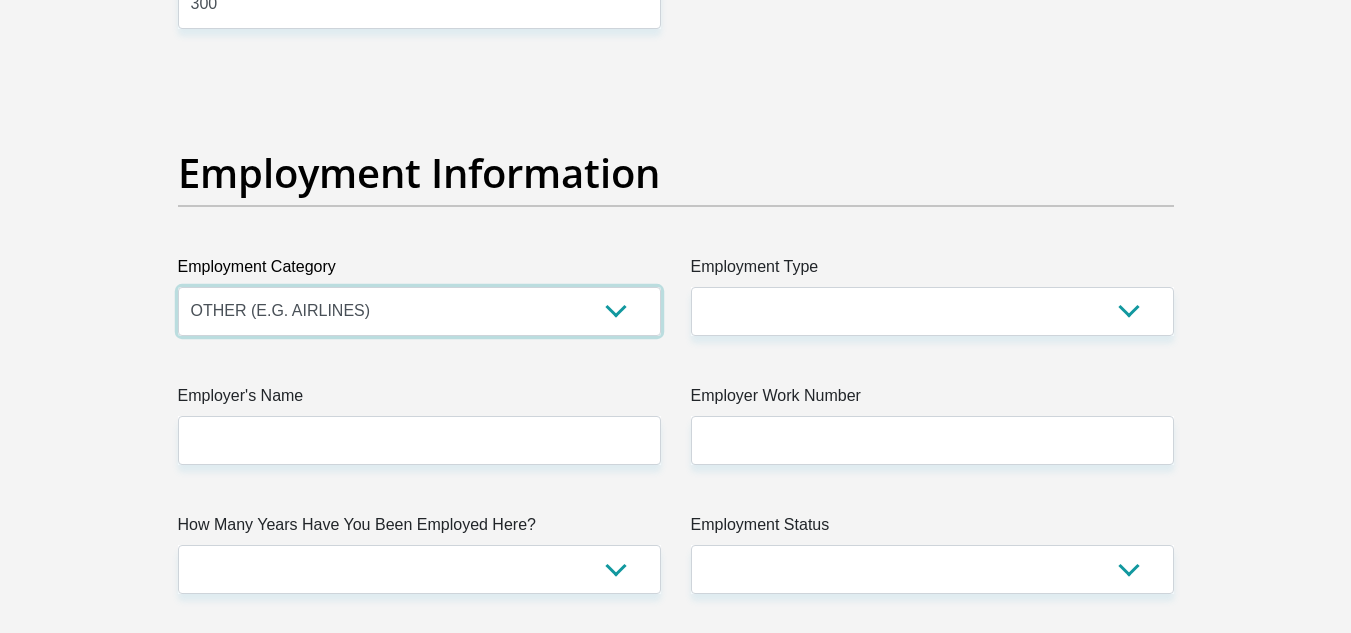 drag, startPoint x: 421, startPoint y: 312, endPoint x: 294, endPoint y: 311, distance: 127.00394 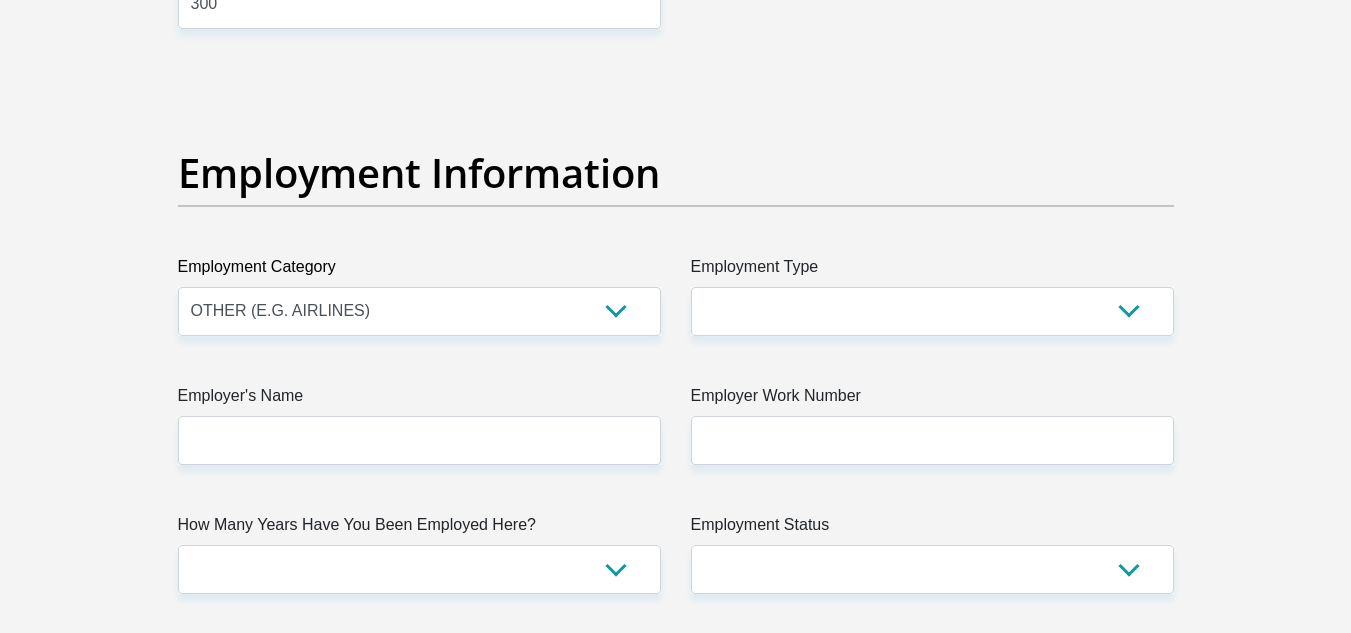 click on "Employment Type" at bounding box center [932, 271] 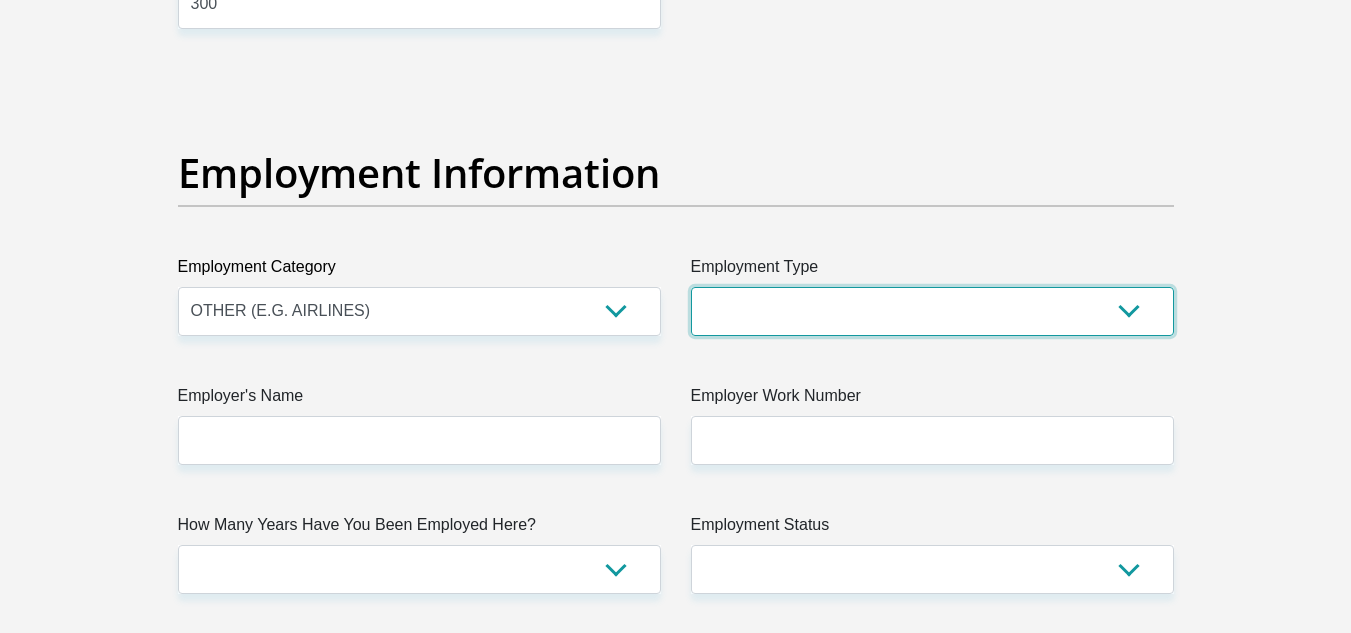 click on "College/Lecturer
Craft Seller
Creative
Driver
Executive
Farmer
Forces - Non Commissioned
Forces - Officer
Hawker
Housewife
Labourer
Licenced Professional
Manager
Miner
Non Licenced Professional
Office Staff/Clerk
Outside Worker
Pensioner
Permanent Teacher
Production/Manufacturing
Sales
Self-Employed
Semi-Professional Worker
Service Industry  Social Worker  Student" at bounding box center (932, 311) 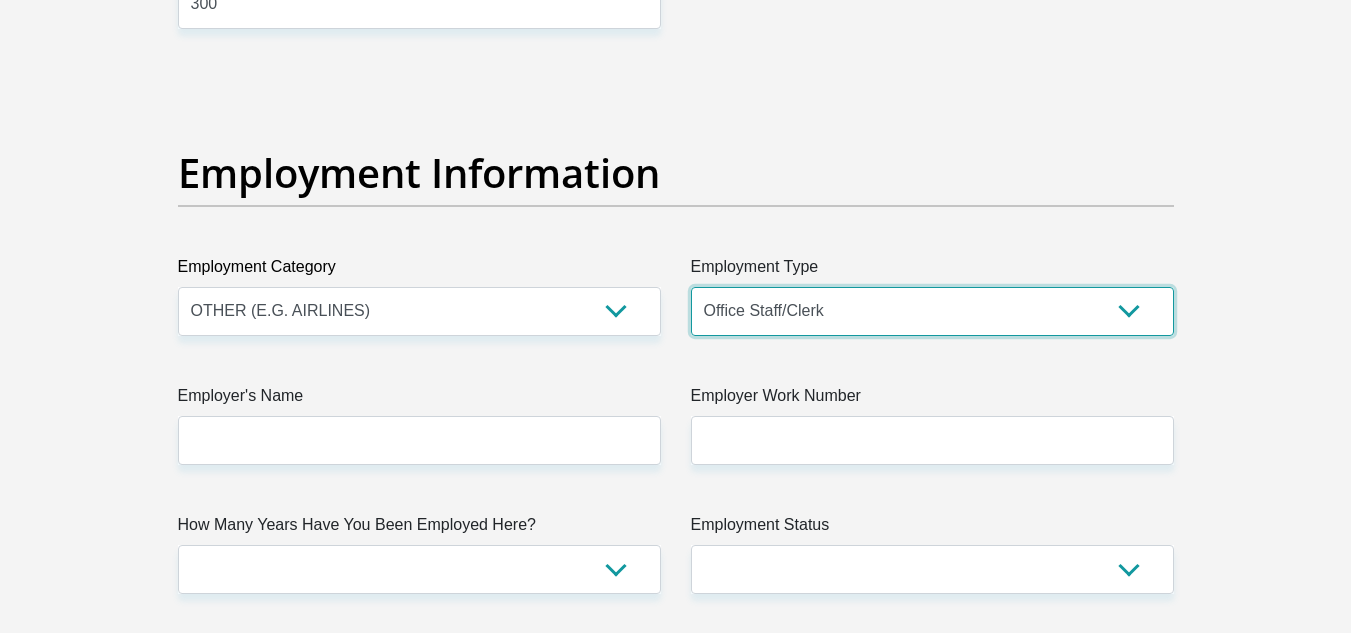 click on "College/Lecturer
Craft Seller
Creative
Driver
Executive
Farmer
Forces - Non Commissioned
Forces - Officer
Hawker
Housewife
Labourer
Licenced Professional
Manager
Miner
Non Licenced Professional
Office Staff/Clerk
Outside Worker
Pensioner
Permanent Teacher
Production/Manufacturing
Sales
Self-Employed
Semi-Professional Worker
Service Industry  Social Worker  Student" at bounding box center [932, 311] 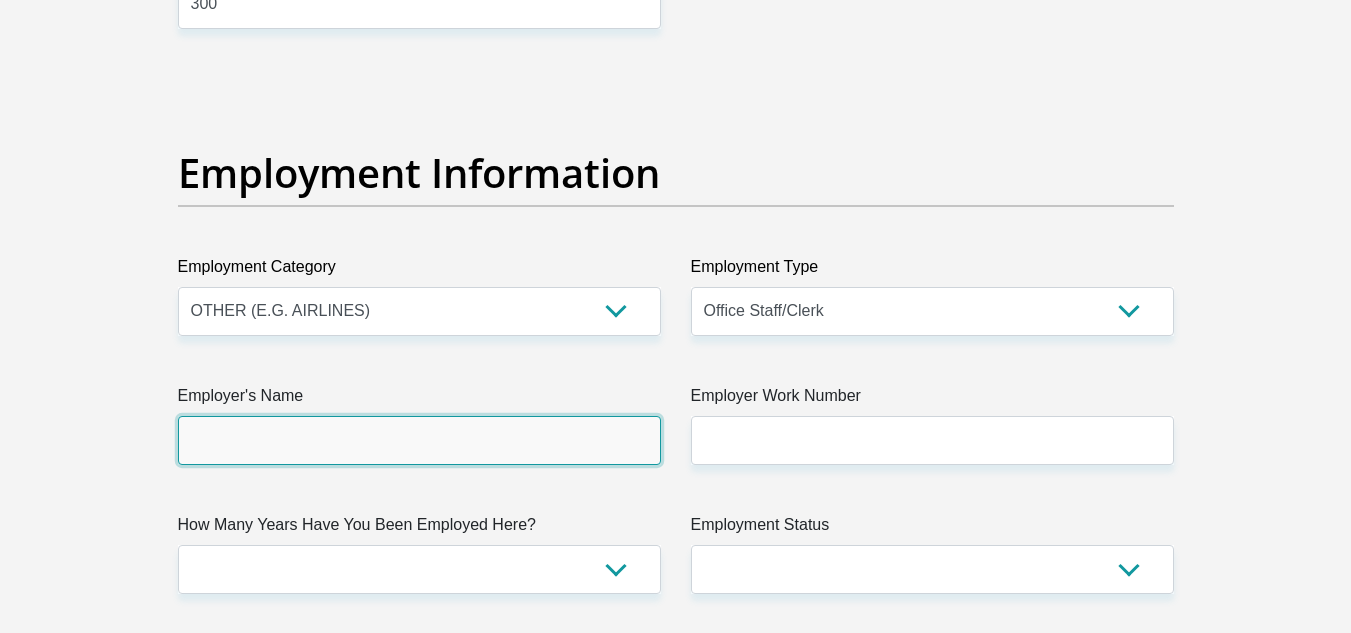 click on "Employer's Name" at bounding box center [419, 440] 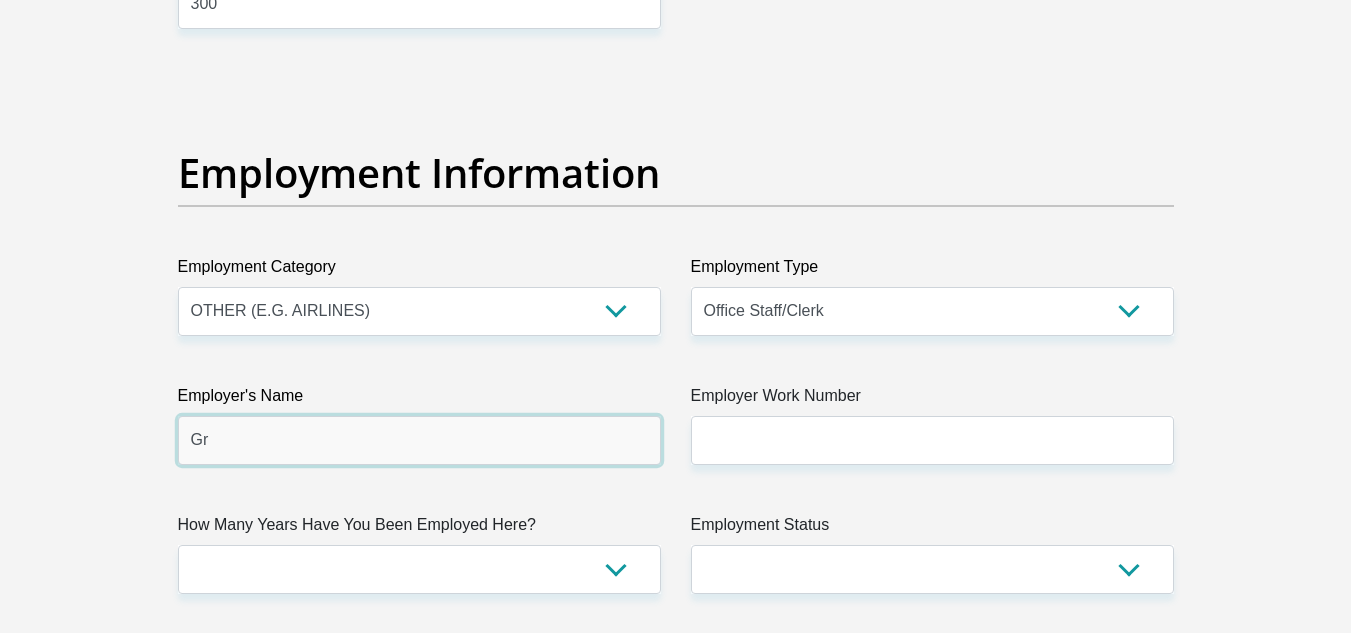 type on "G" 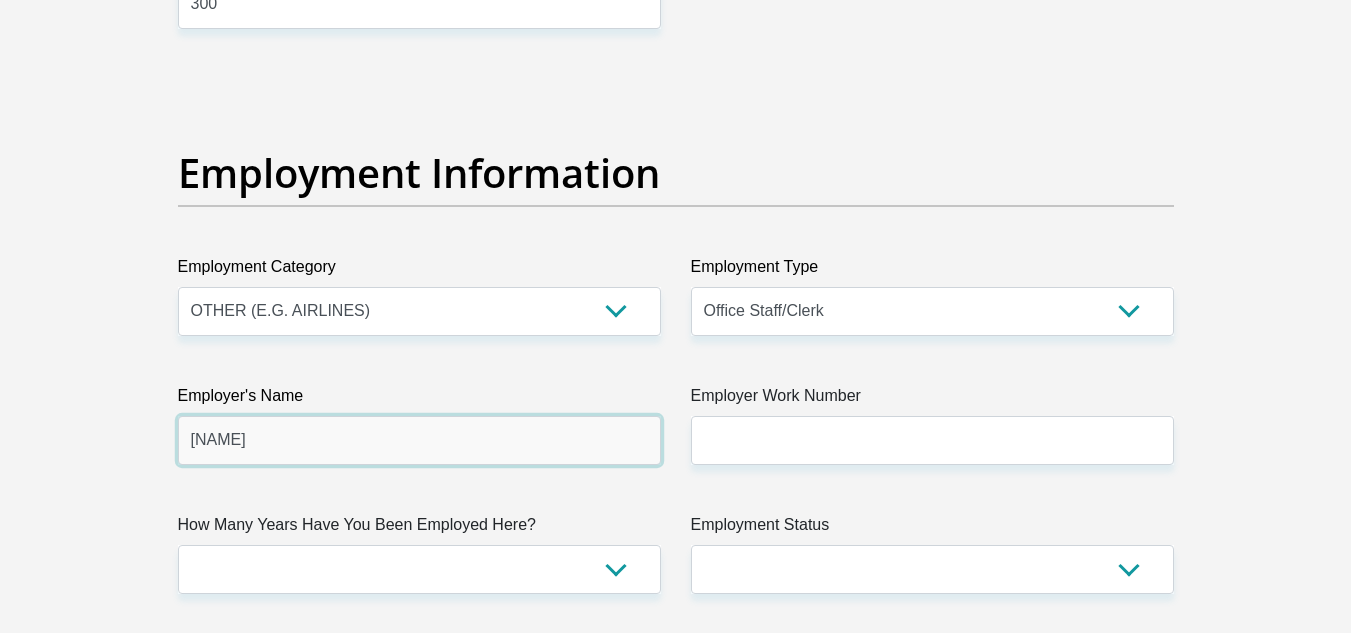 type on "Leanne" 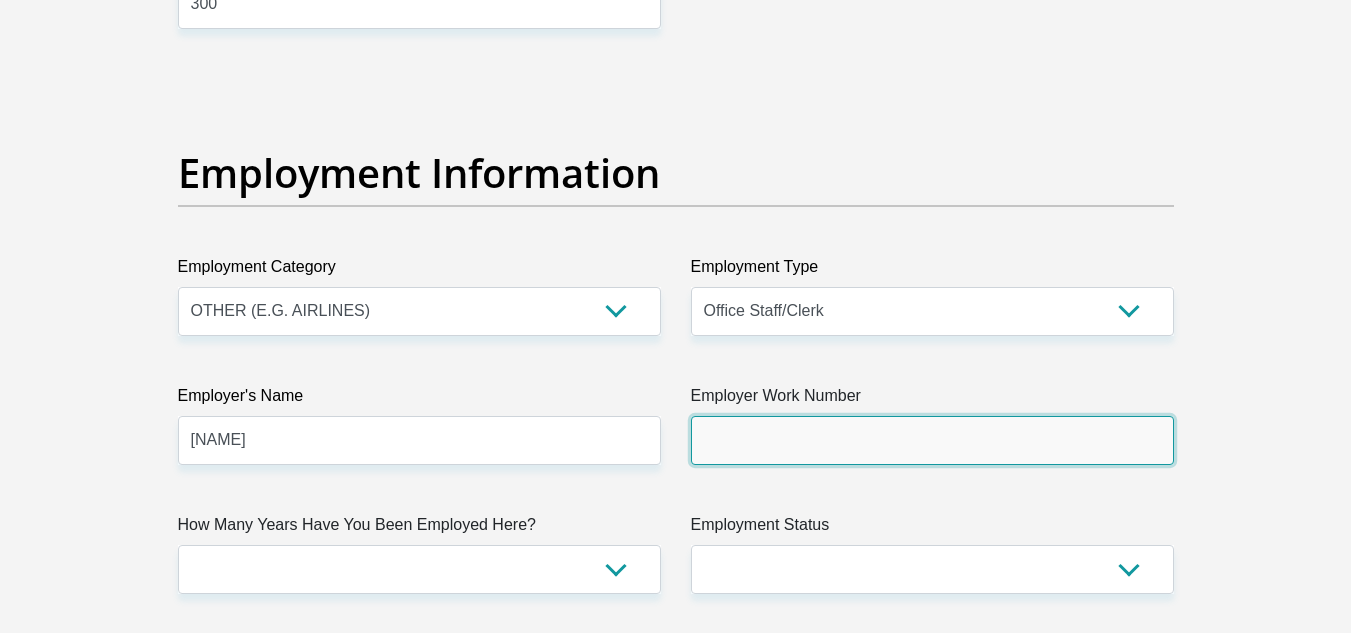 click on "Employer Work Number" at bounding box center [932, 440] 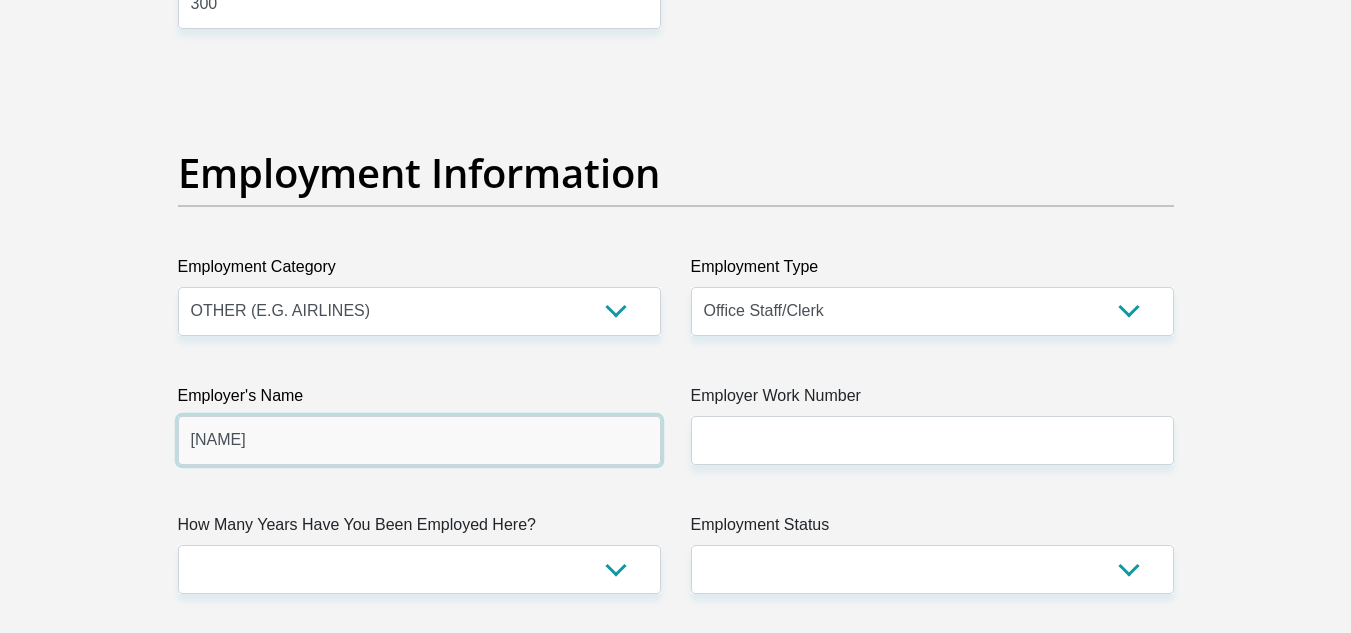 drag, startPoint x: 302, startPoint y: 436, endPoint x: 15, endPoint y: 414, distance: 287.84198 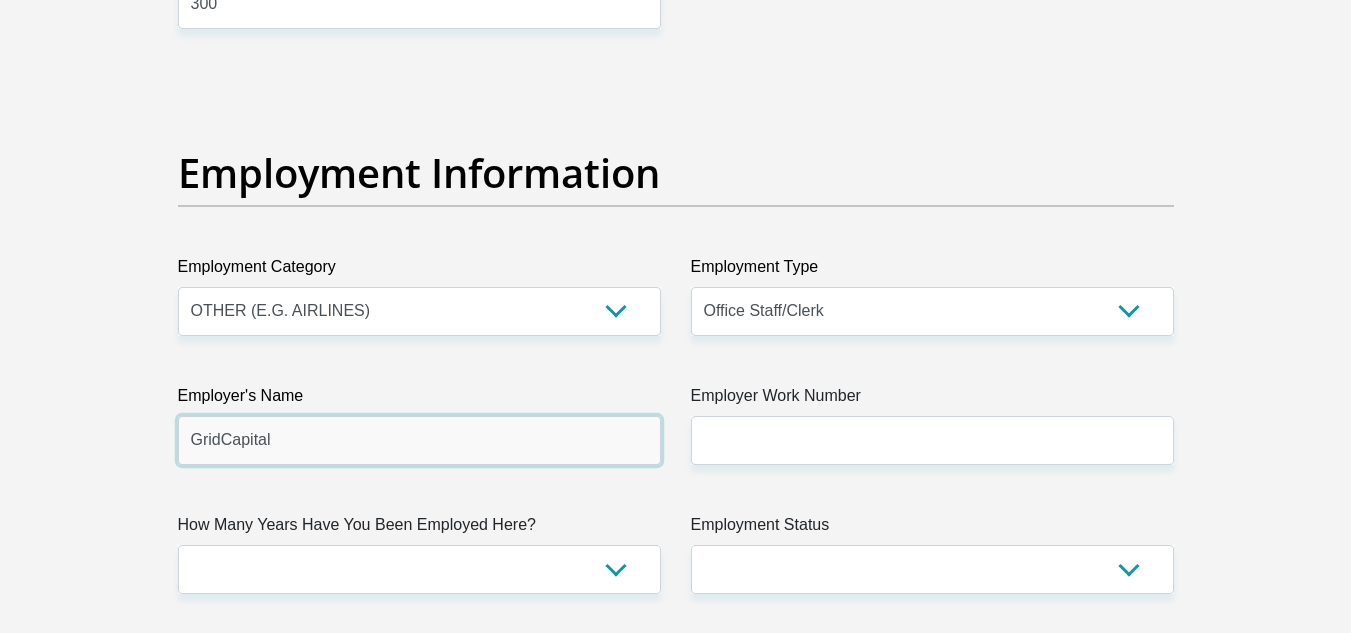 type on "GridCapital" 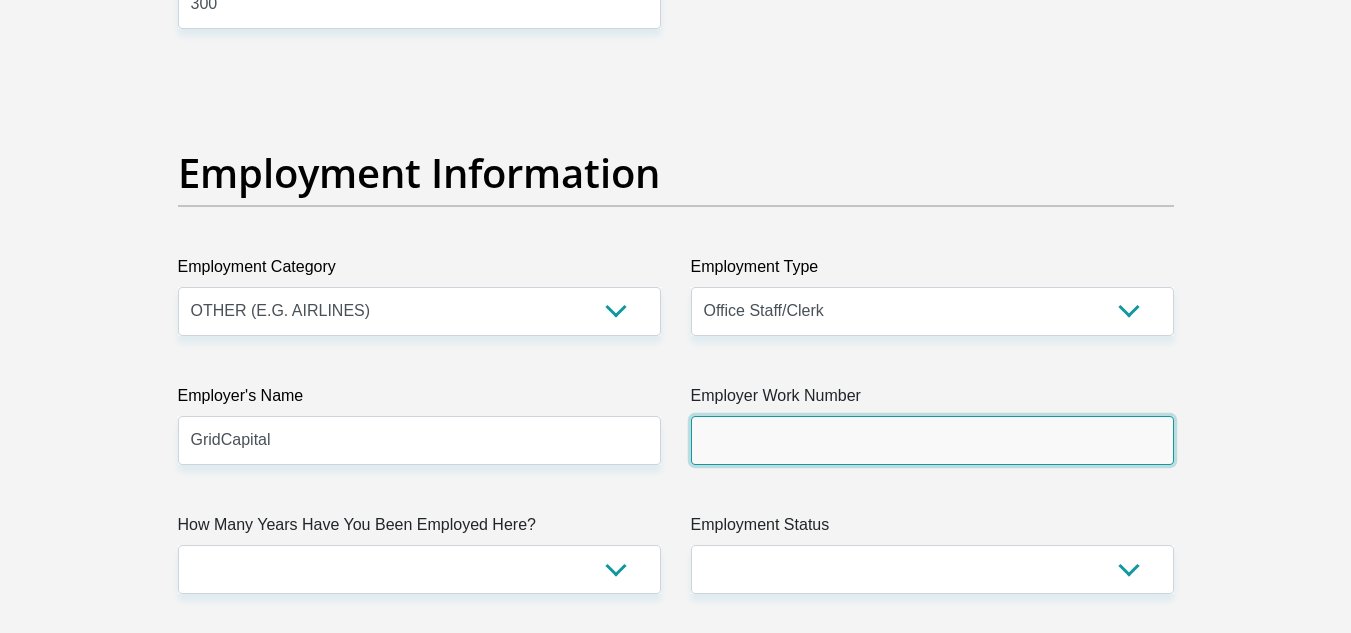 click on "Employer Work Number" at bounding box center [932, 440] 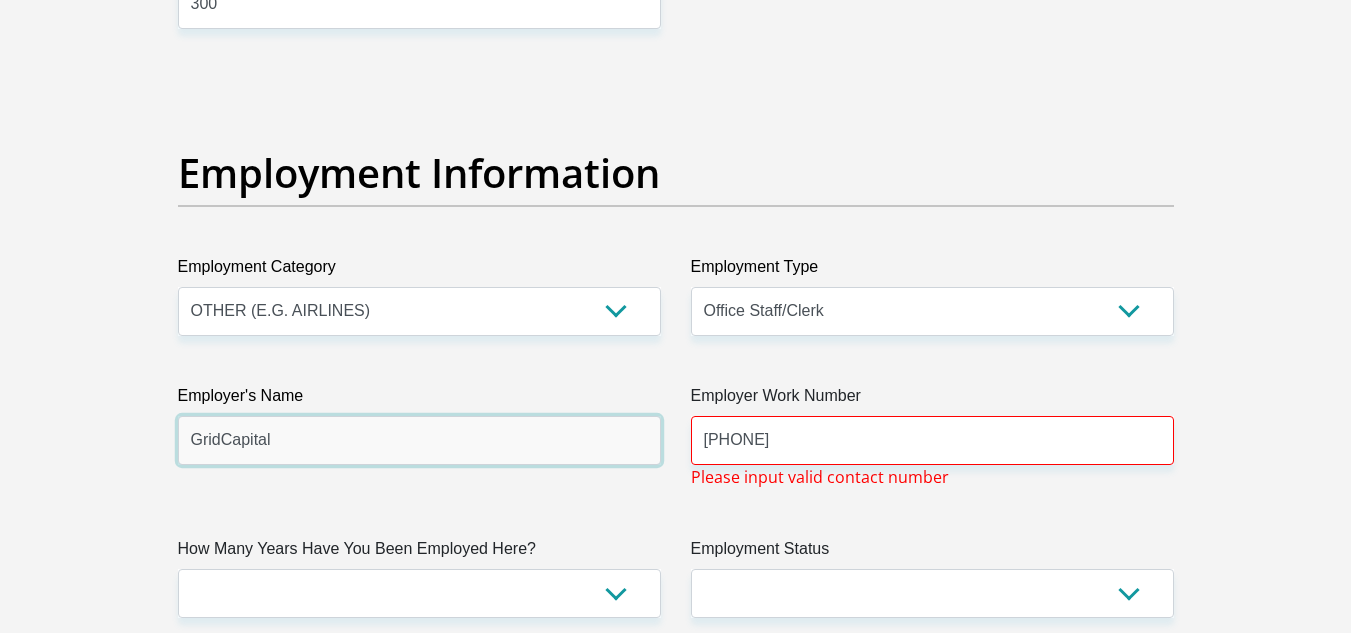 drag, startPoint x: 393, startPoint y: 433, endPoint x: 236, endPoint y: 425, distance: 157.20369 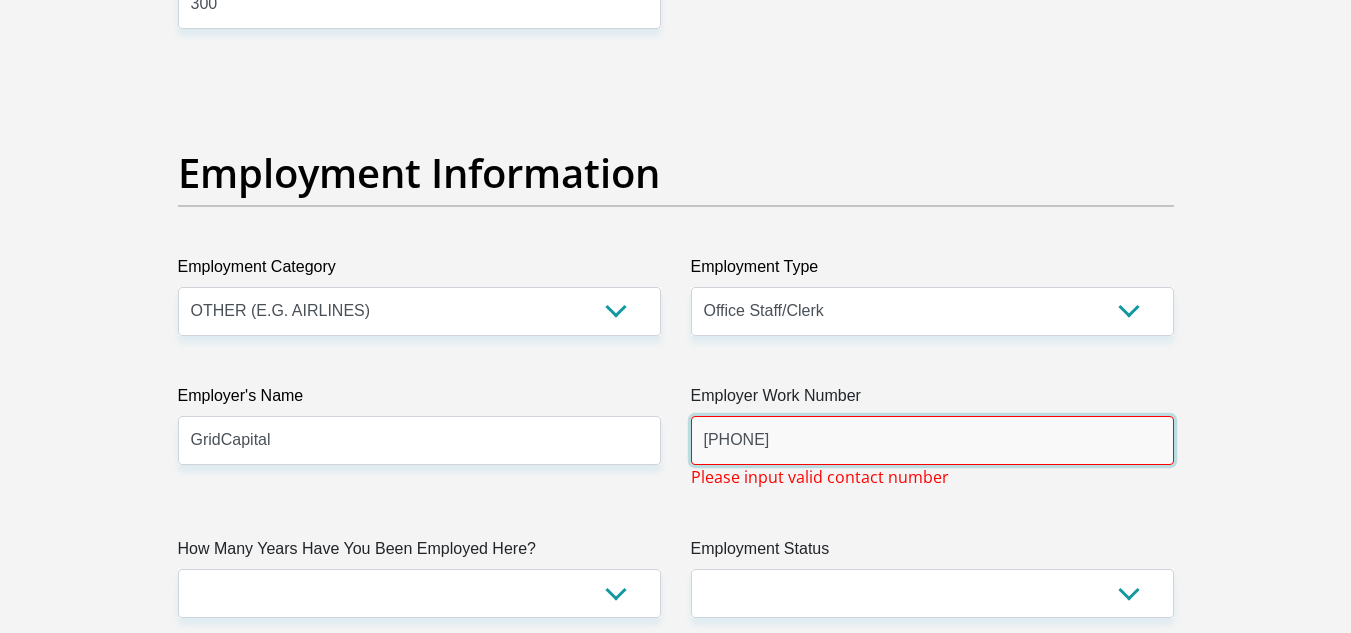 click on "010 824 4087" at bounding box center (932, 440) 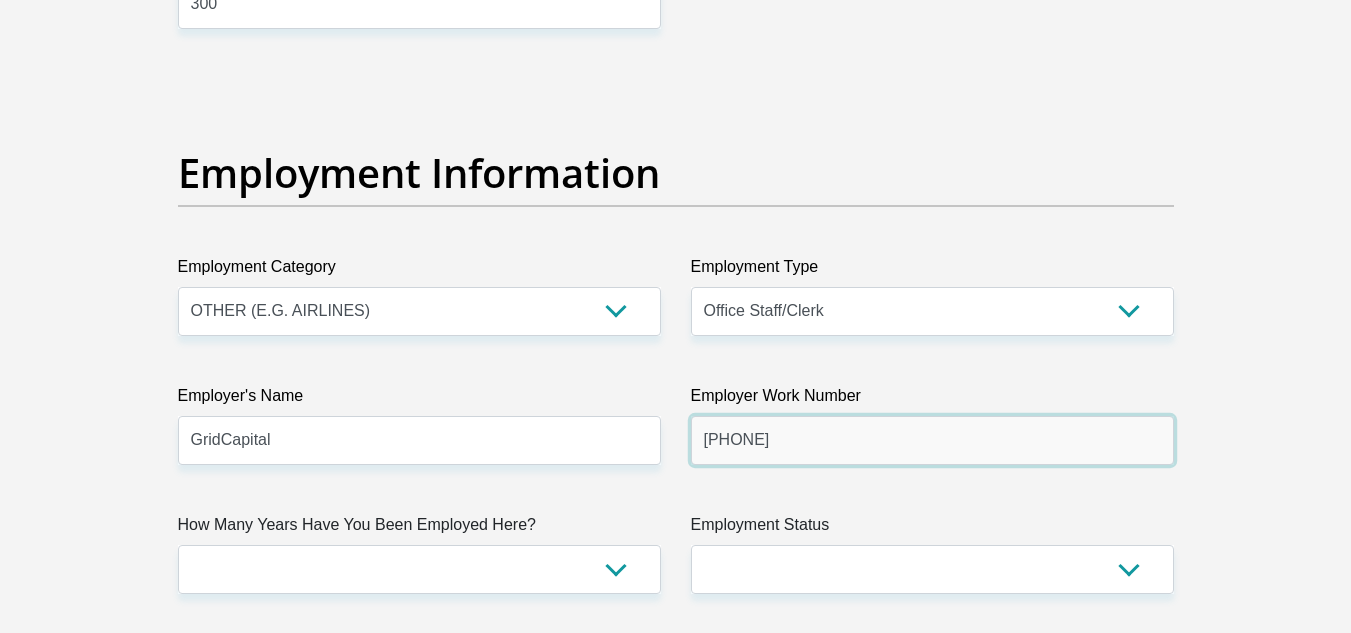 type on "0108244087" 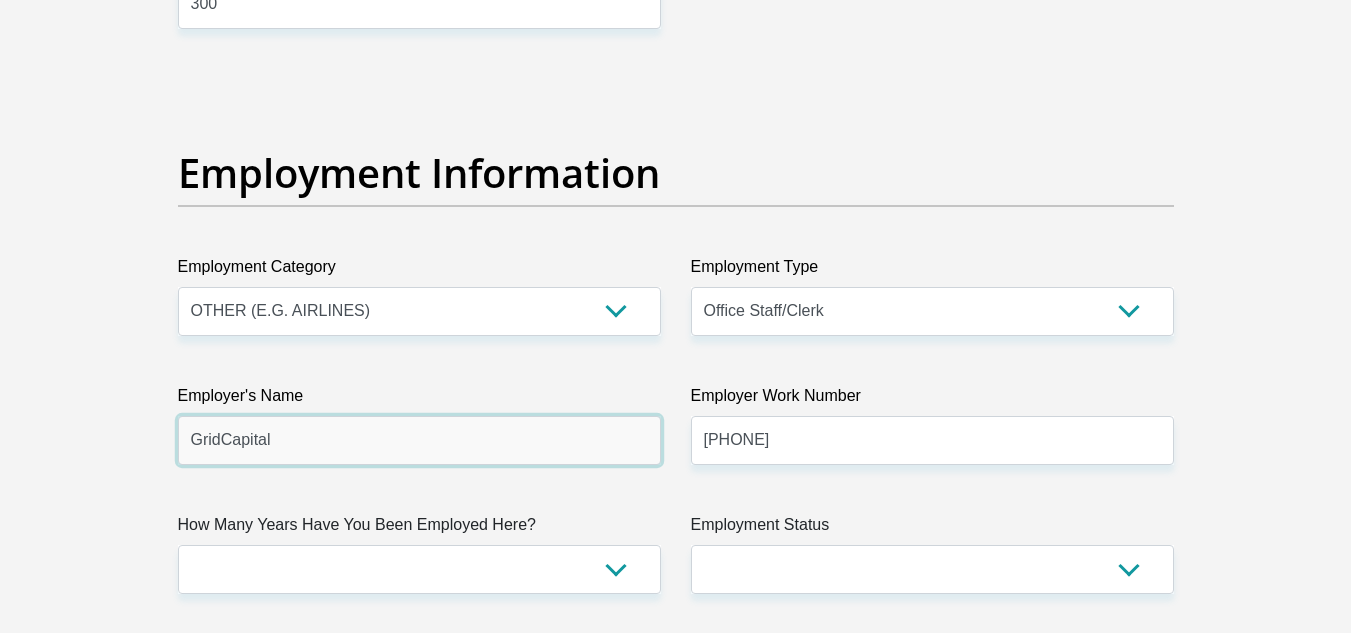drag, startPoint x: 316, startPoint y: 453, endPoint x: 98, endPoint y: 433, distance: 218.91551 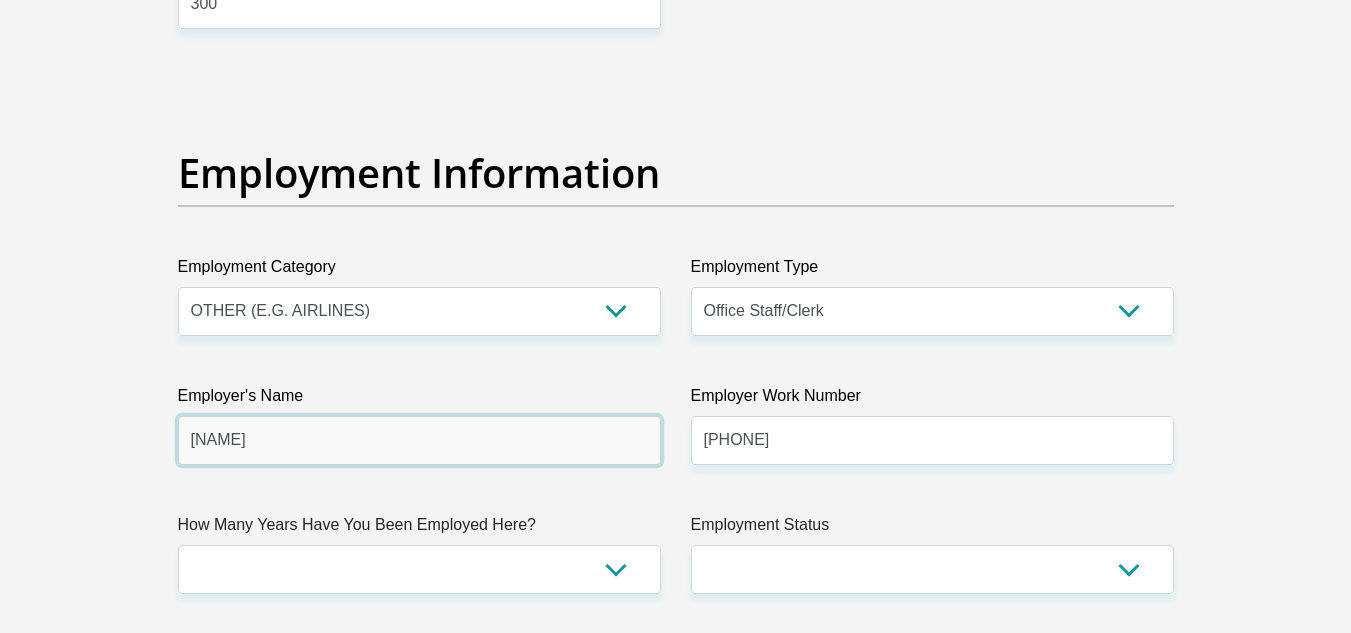 scroll, scrollTop: 3700, scrollLeft: 0, axis: vertical 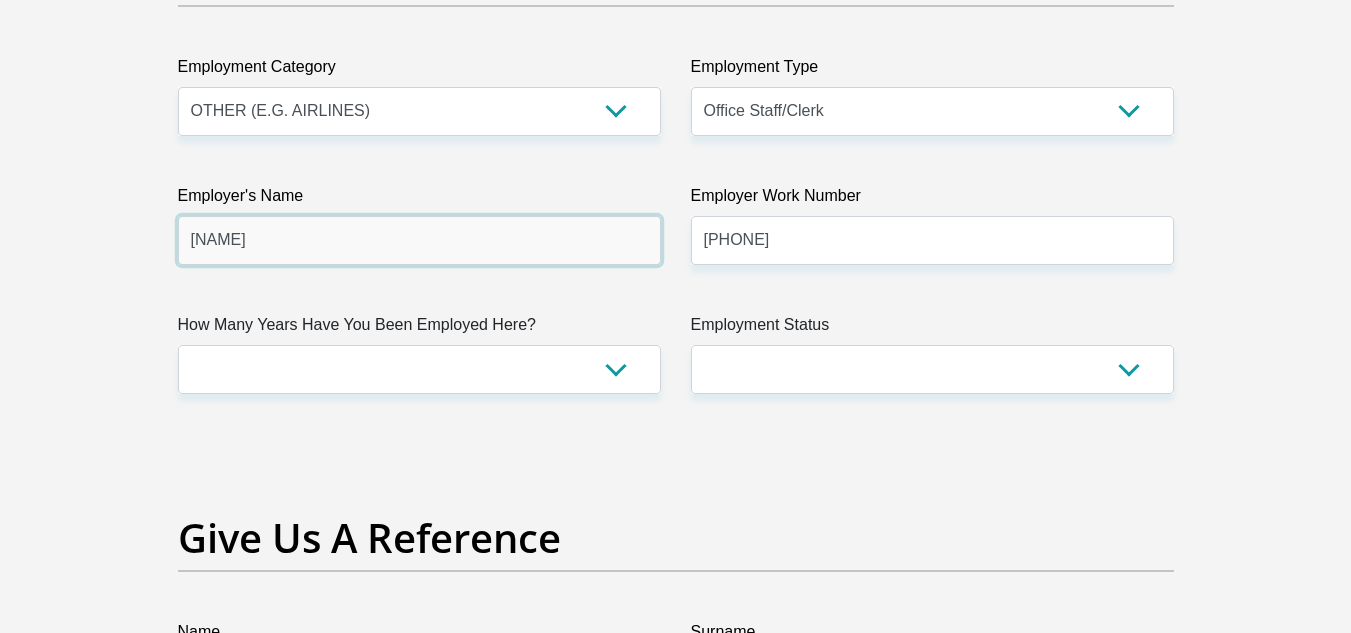 type on "Leanne" 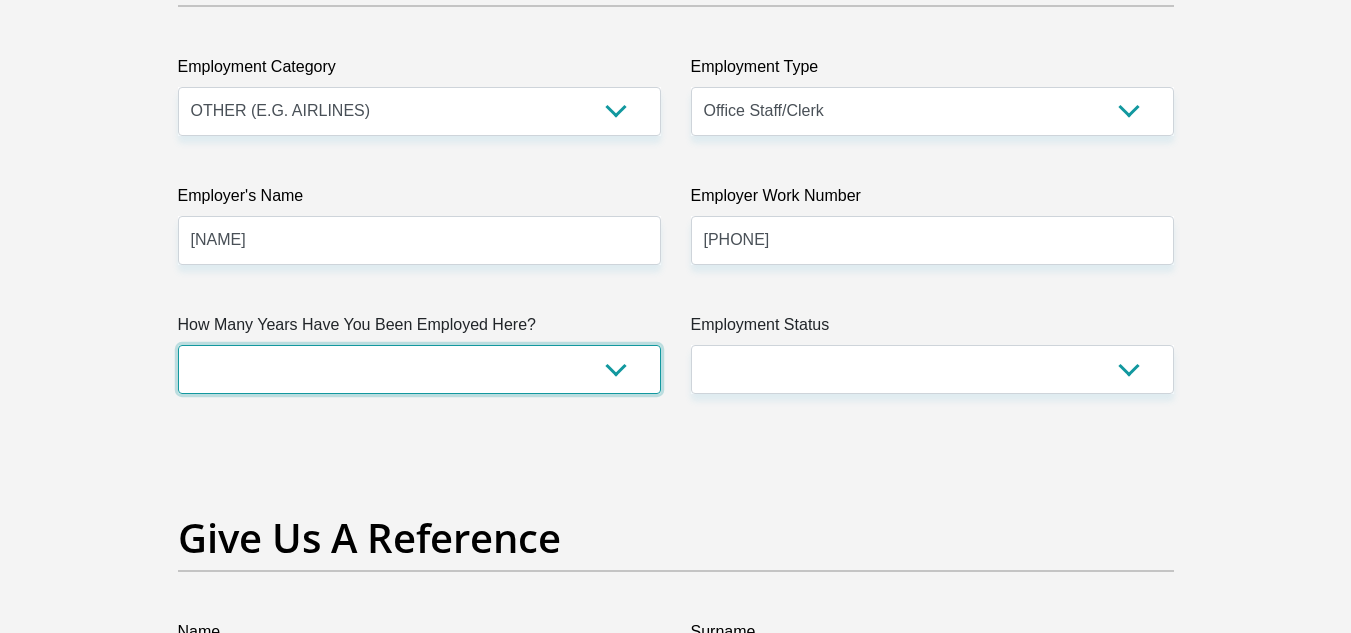 click on "less than 1 year
1-3 years
3-5 years
5+ years" at bounding box center [419, 369] 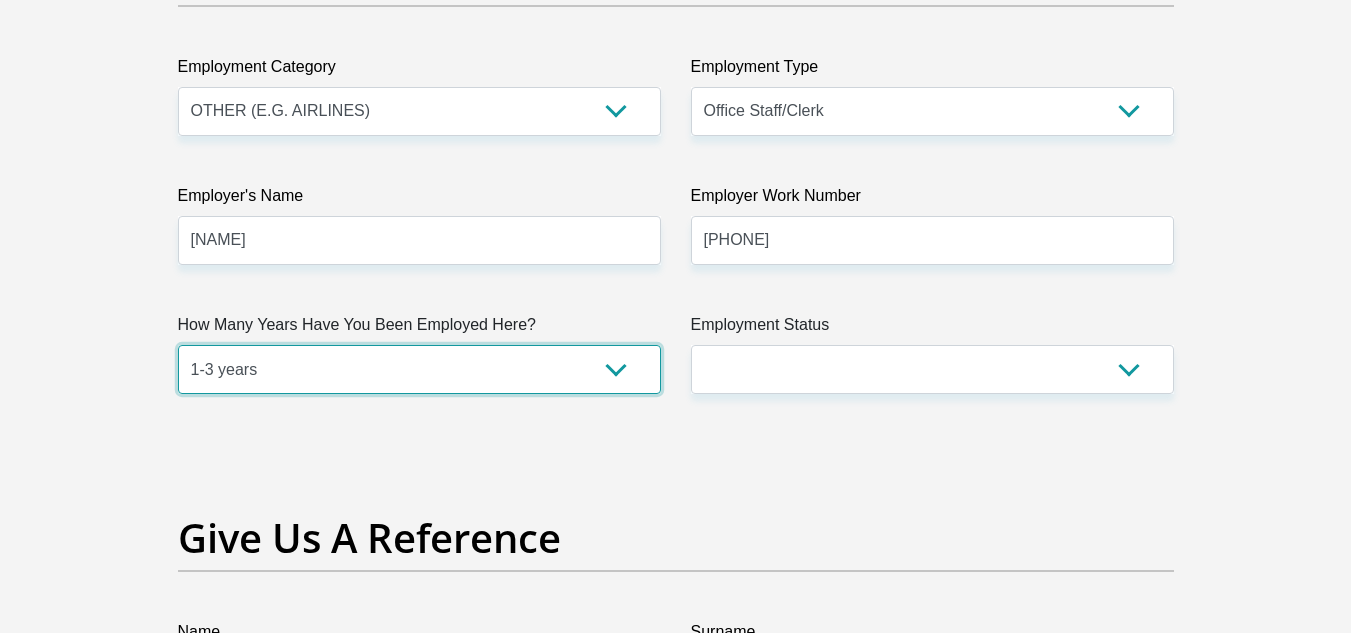 click on "less than 1 year
1-3 years
3-5 years
5+ years" at bounding box center [419, 369] 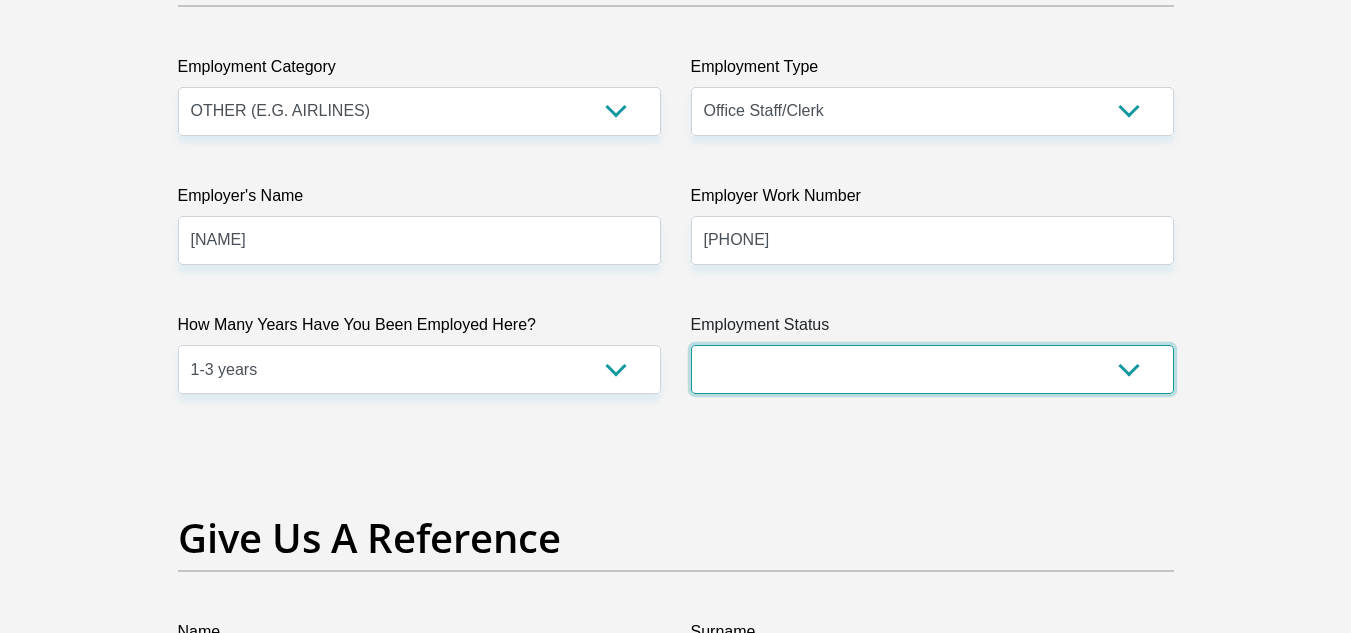 click on "Permanent/Full-time
Part-time/Casual
Contract Worker
Self-Employed
Housewife
Retired
Student
Medically Boarded
Disability
Unemployed" at bounding box center [932, 369] 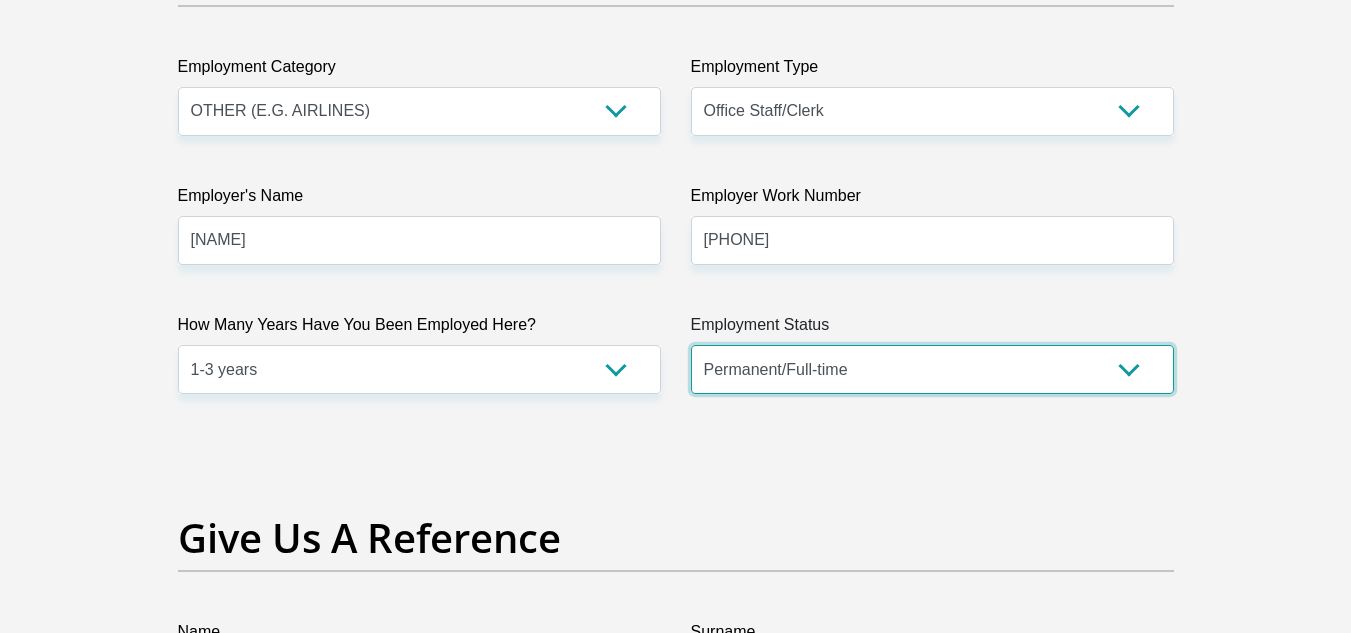 click on "Permanent/Full-time
Part-time/Casual
Contract Worker
Self-Employed
Housewife
Retired
Student
Medically Boarded
Disability
Unemployed" at bounding box center (932, 369) 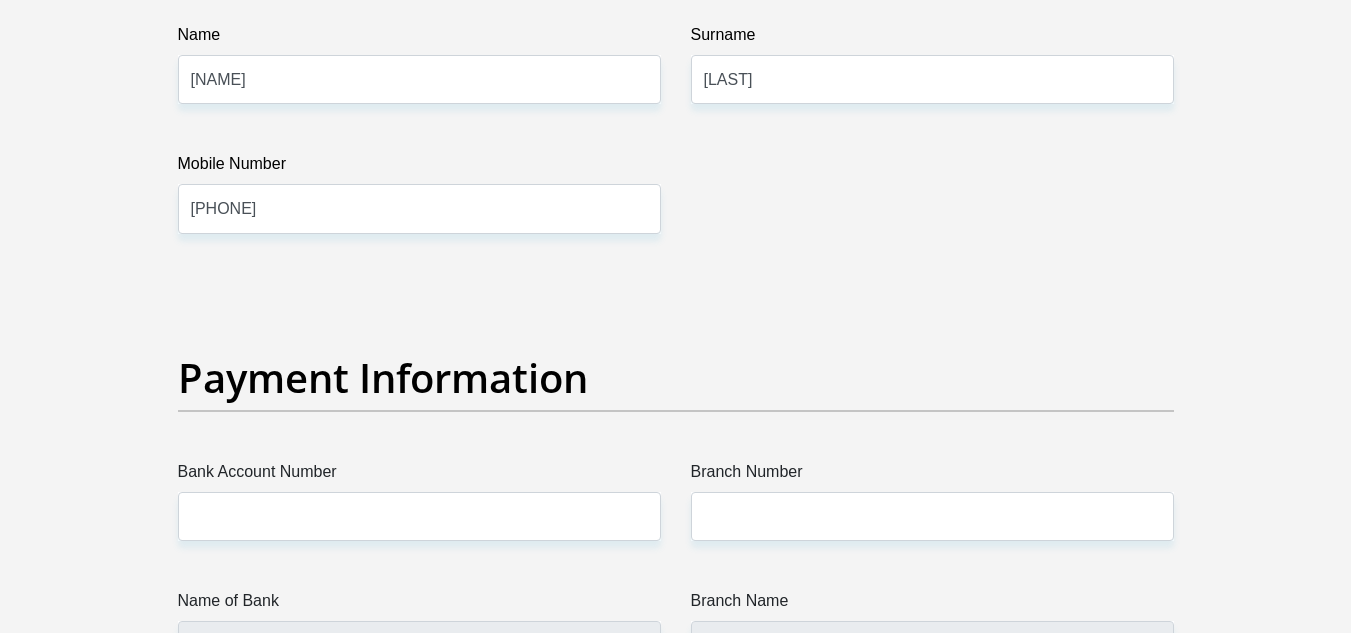 scroll, scrollTop: 4300, scrollLeft: 0, axis: vertical 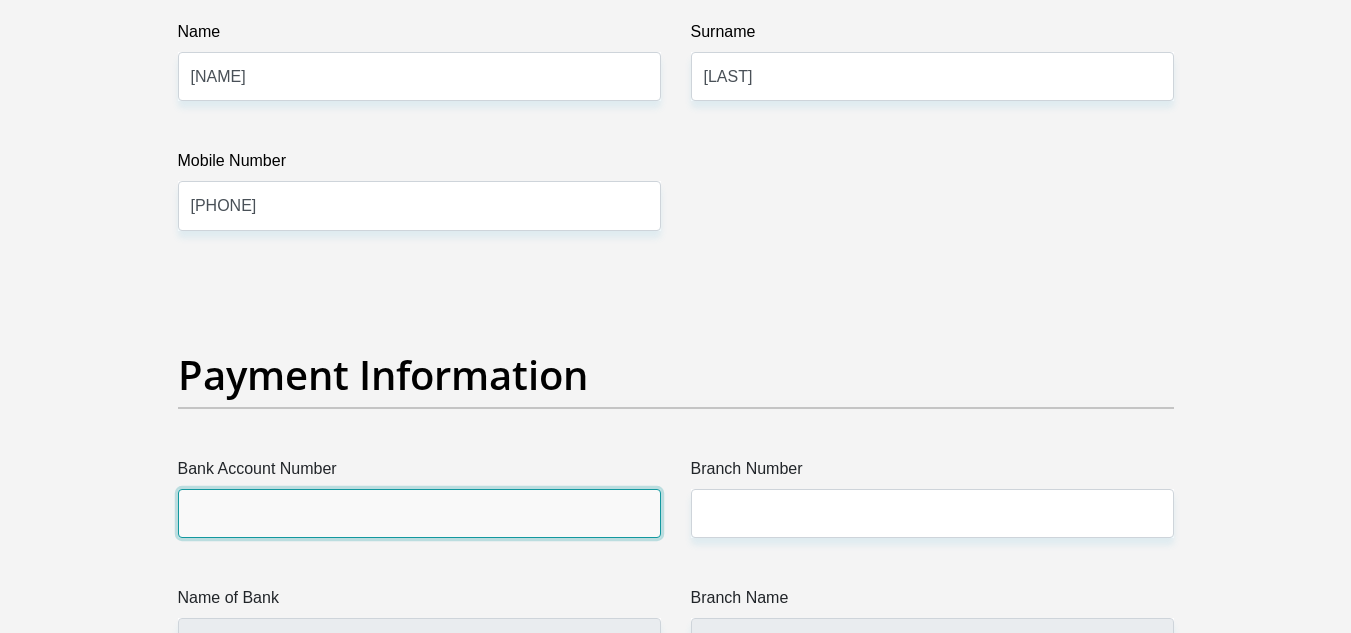 click on "Bank Account Number" at bounding box center [419, 513] 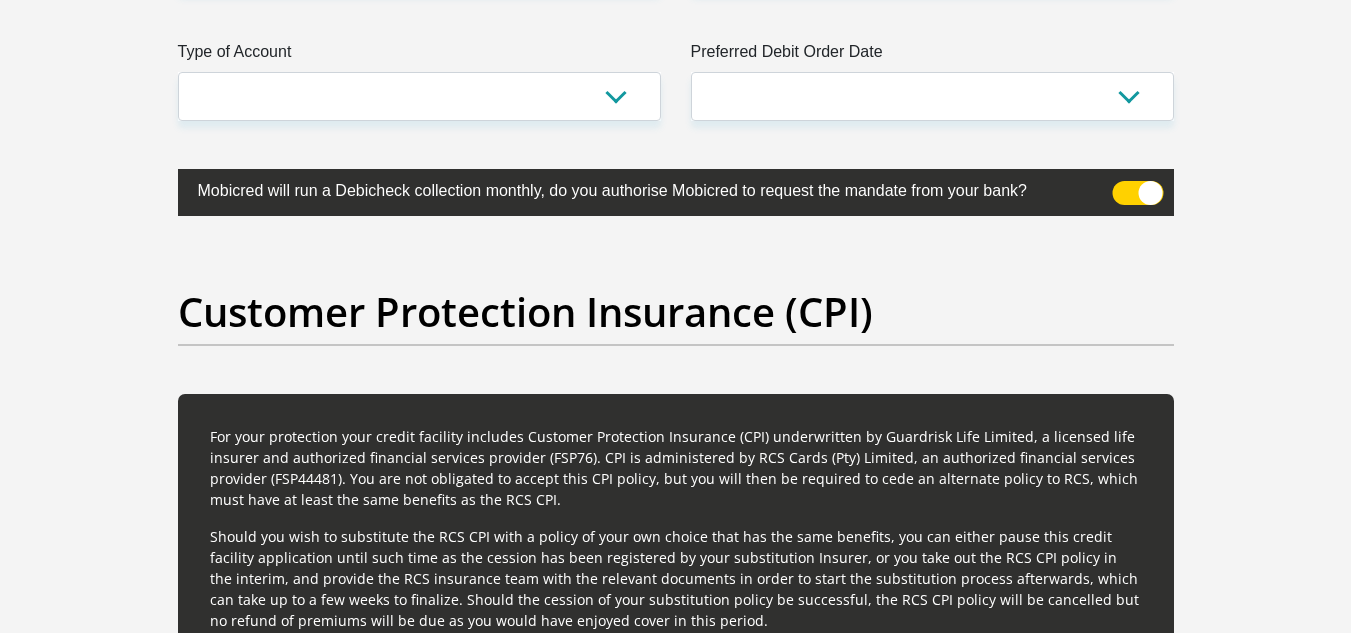 scroll, scrollTop: 5000, scrollLeft: 0, axis: vertical 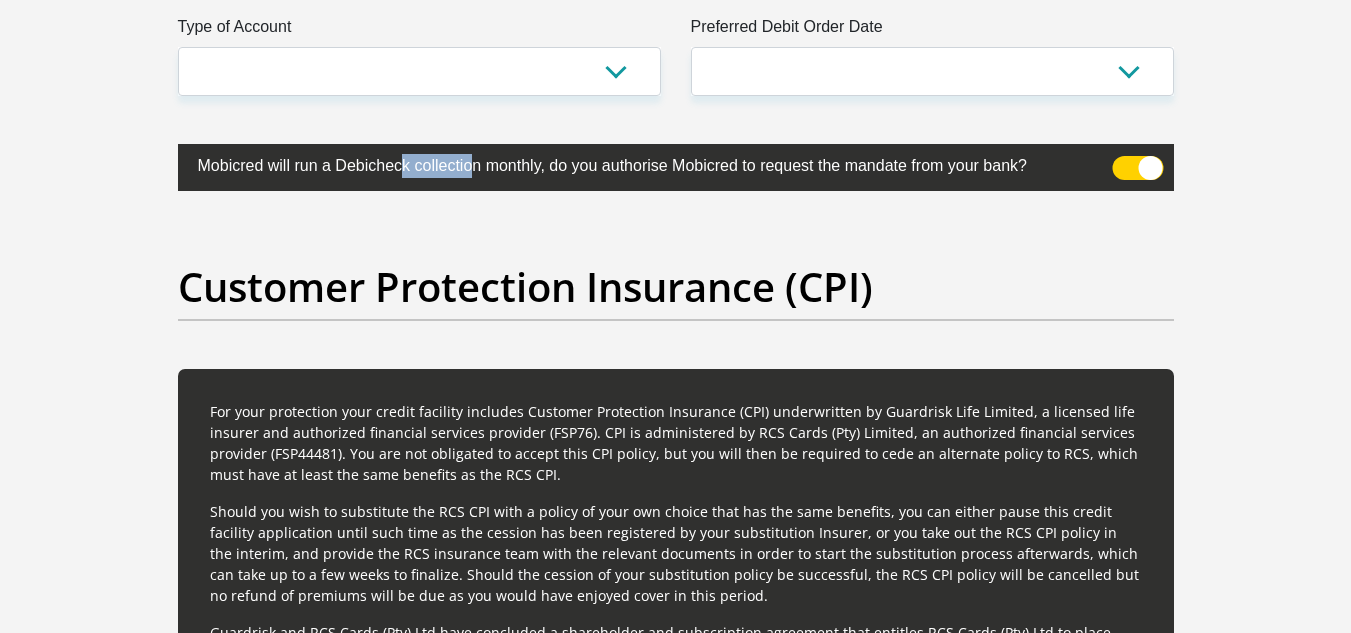 drag, startPoint x: 414, startPoint y: 163, endPoint x: 332, endPoint y: 159, distance: 82.0975 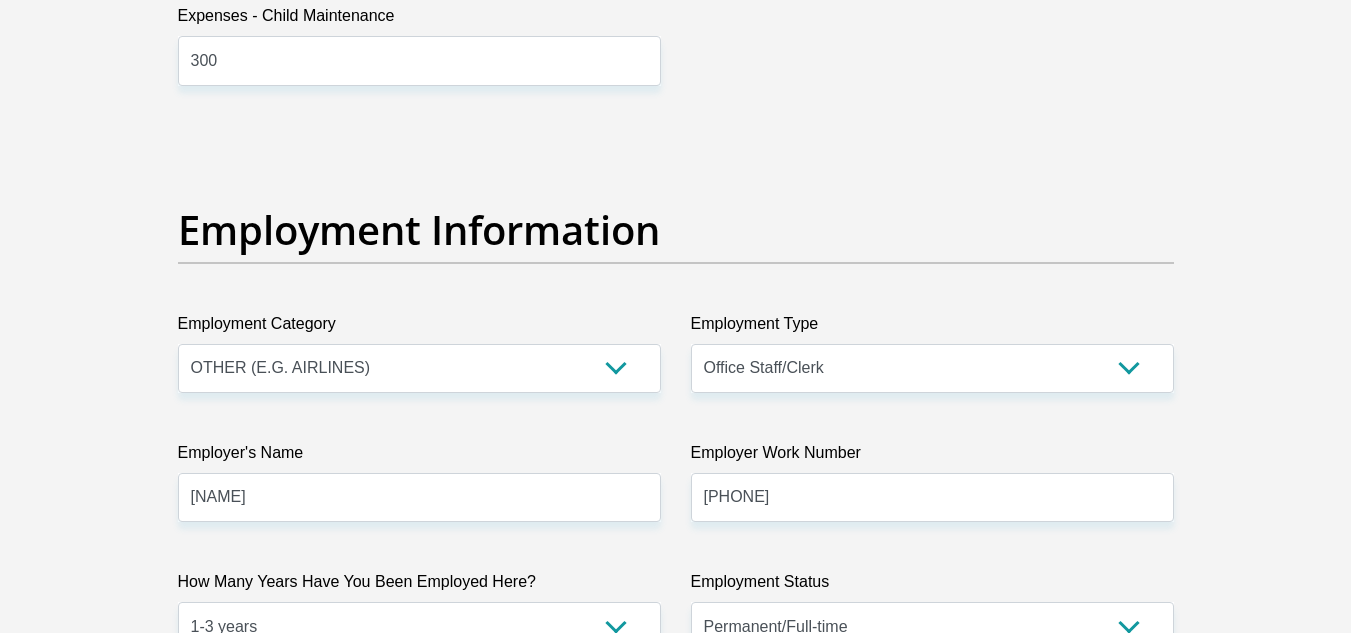 scroll, scrollTop: 3442, scrollLeft: 0, axis: vertical 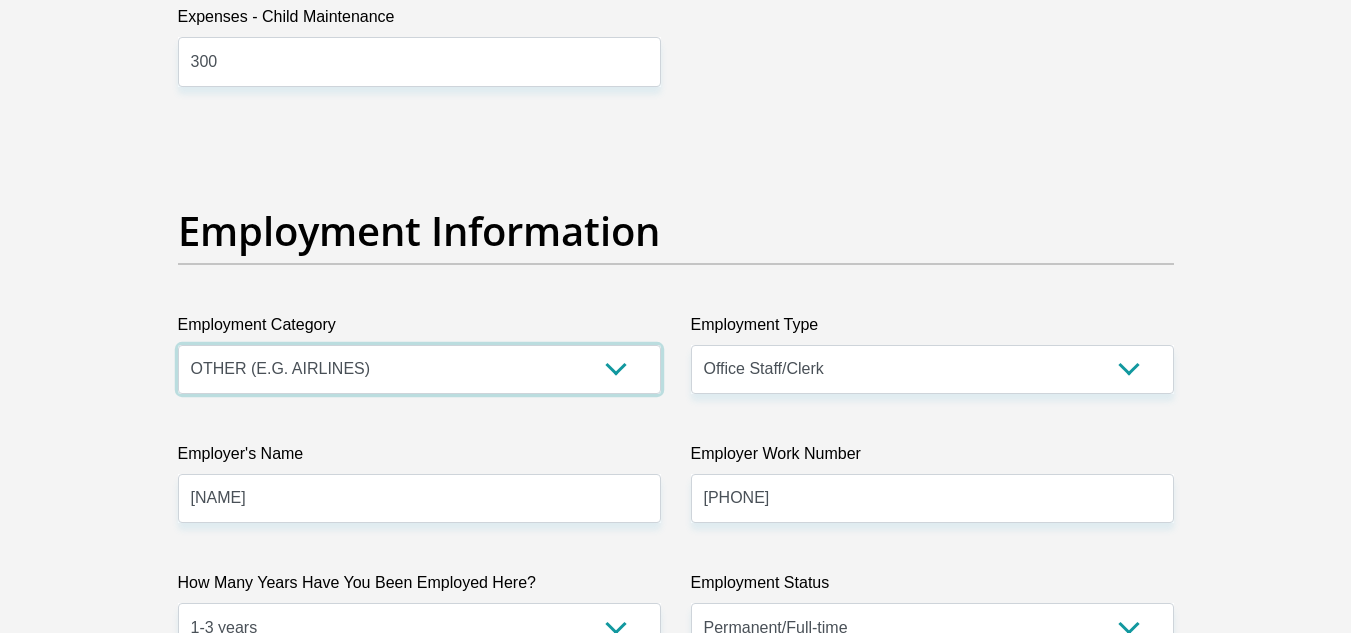 click on "AGRICULTURE
ALCOHOL & TOBACCO
CONSTRUCTION MATERIALS
METALLURGY
EQUIPMENT FOR RENEWABLE ENERGY
SPECIALIZED CONTRACTORS
CAR
GAMING (INCL. INTERNET
OTHER WHOLESALE
UNLICENSED PHARMACEUTICALS
CURRENCY EXCHANGE HOUSES
OTHER FINANCIAL INSTITUTIONS & INSURANCE
REAL ESTATE AGENTS
OIL & GAS
OTHER MATERIALS (E.G. IRON ORE)
PRECIOUS STONES & PRECIOUS METALS
POLITICAL ORGANIZATIONS
RELIGIOUS ORGANIZATIONS(NOT SECTS)
ACTI. HAVING BUSINESS DEAL WITH PUBLIC ADMINISTRATION
LAUNDROMATS" at bounding box center (419, 369) 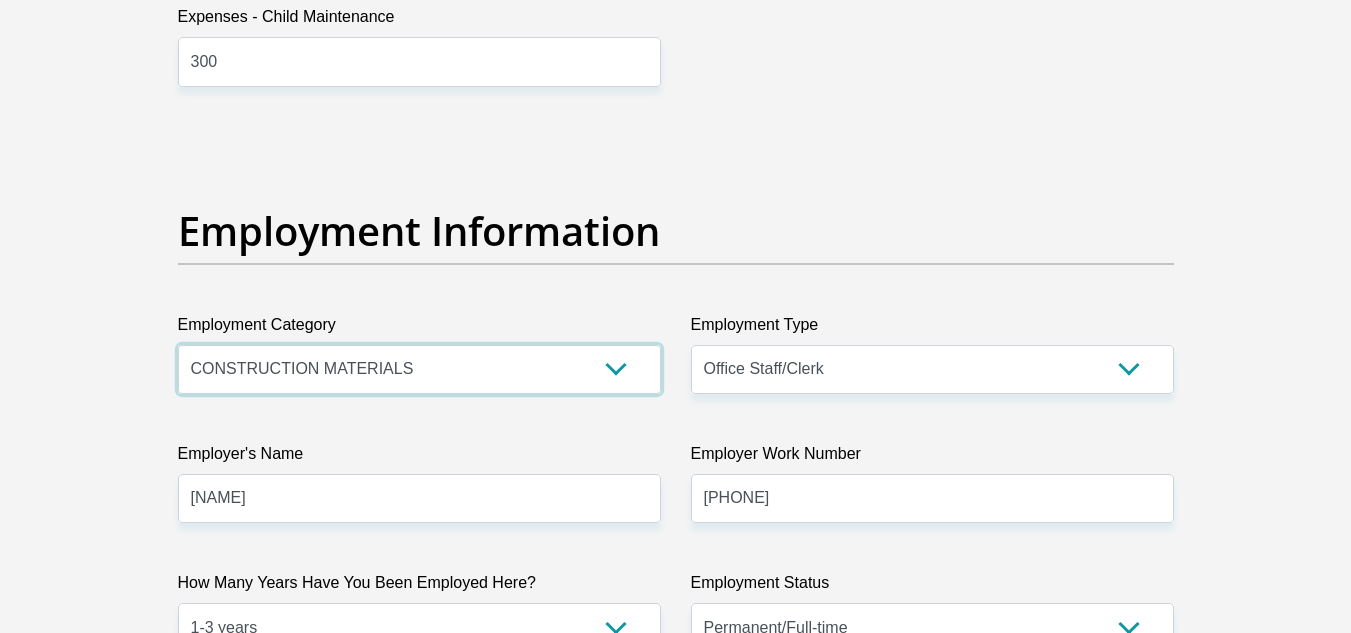 click on "AGRICULTURE
ALCOHOL & TOBACCO
CONSTRUCTION MATERIALS
METALLURGY
EQUIPMENT FOR RENEWABLE ENERGY
SPECIALIZED CONTRACTORS
CAR
GAMING (INCL. INTERNET
OTHER WHOLESALE
UNLICENSED PHARMACEUTICALS
CURRENCY EXCHANGE HOUSES
OTHER FINANCIAL INSTITUTIONS & INSURANCE
REAL ESTATE AGENTS
OIL & GAS
OTHER MATERIALS (E.G. IRON ORE)
PRECIOUS STONES & PRECIOUS METALS
POLITICAL ORGANIZATIONS
RELIGIOUS ORGANIZATIONS(NOT SECTS)
ACTI. HAVING BUSINESS DEAL WITH PUBLIC ADMINISTRATION
LAUNDROMATS" at bounding box center (419, 369) 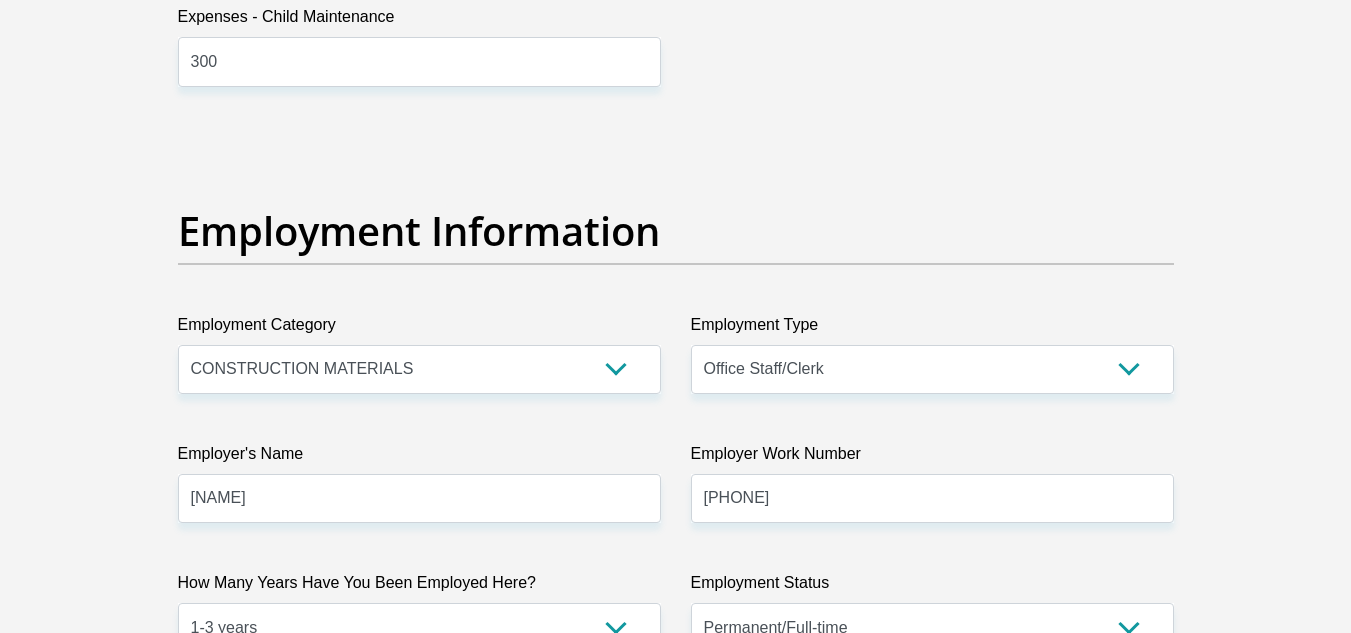 click on "Employment Information" at bounding box center [676, 231] 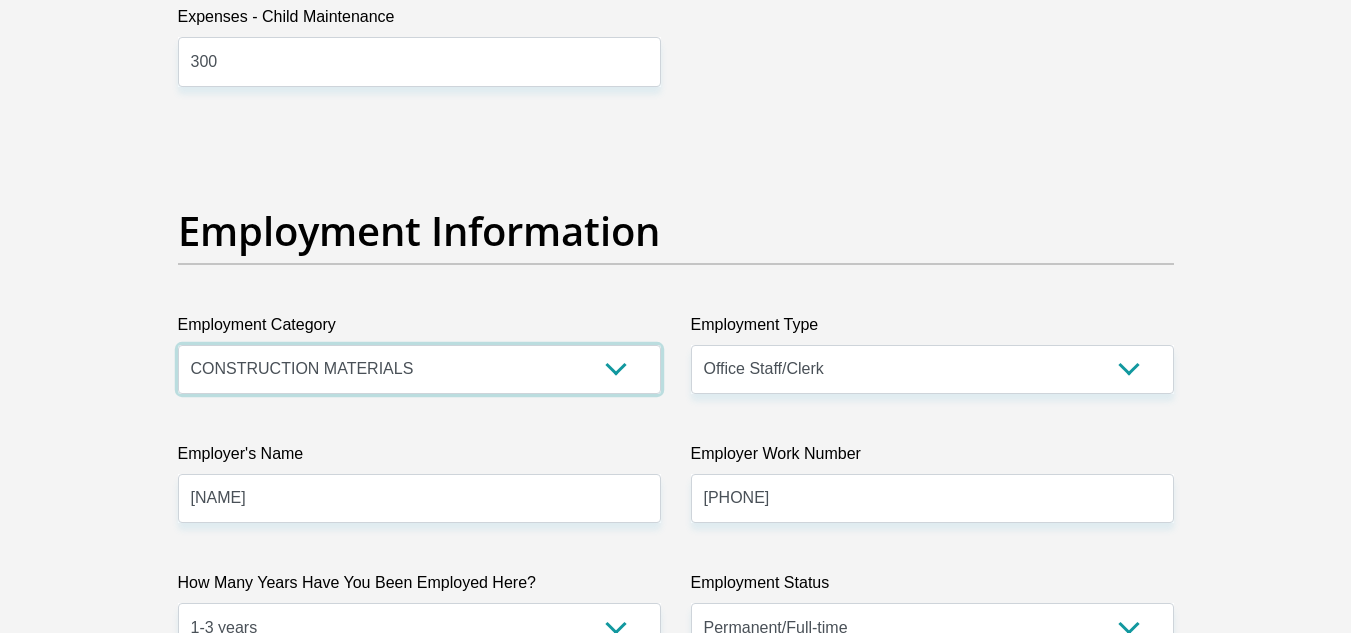 drag, startPoint x: 497, startPoint y: 349, endPoint x: 372, endPoint y: 373, distance: 127.28315 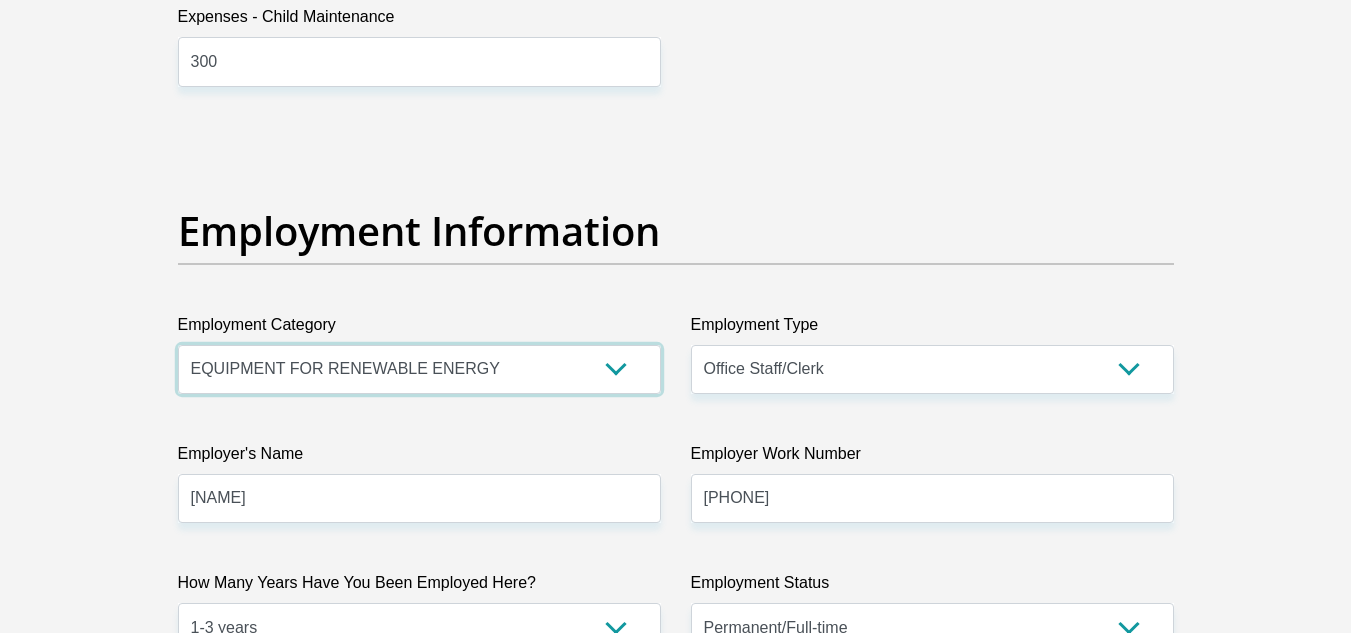 click on "AGRICULTURE
ALCOHOL & TOBACCO
CONSTRUCTION MATERIALS
METALLURGY
EQUIPMENT FOR RENEWABLE ENERGY
SPECIALIZED CONTRACTORS
CAR
GAMING (INCL. INTERNET
OTHER WHOLESALE
UNLICENSED PHARMACEUTICALS
CURRENCY EXCHANGE HOUSES
OTHER FINANCIAL INSTITUTIONS & INSURANCE
REAL ESTATE AGENTS
OIL & GAS
OTHER MATERIALS (E.G. IRON ORE)
PRECIOUS STONES & PRECIOUS METALS
POLITICAL ORGANIZATIONS
RELIGIOUS ORGANIZATIONS(NOT SECTS)
ACTI. HAVING BUSINESS DEAL WITH PUBLIC ADMINISTRATION
LAUNDROMATS" at bounding box center [419, 369] 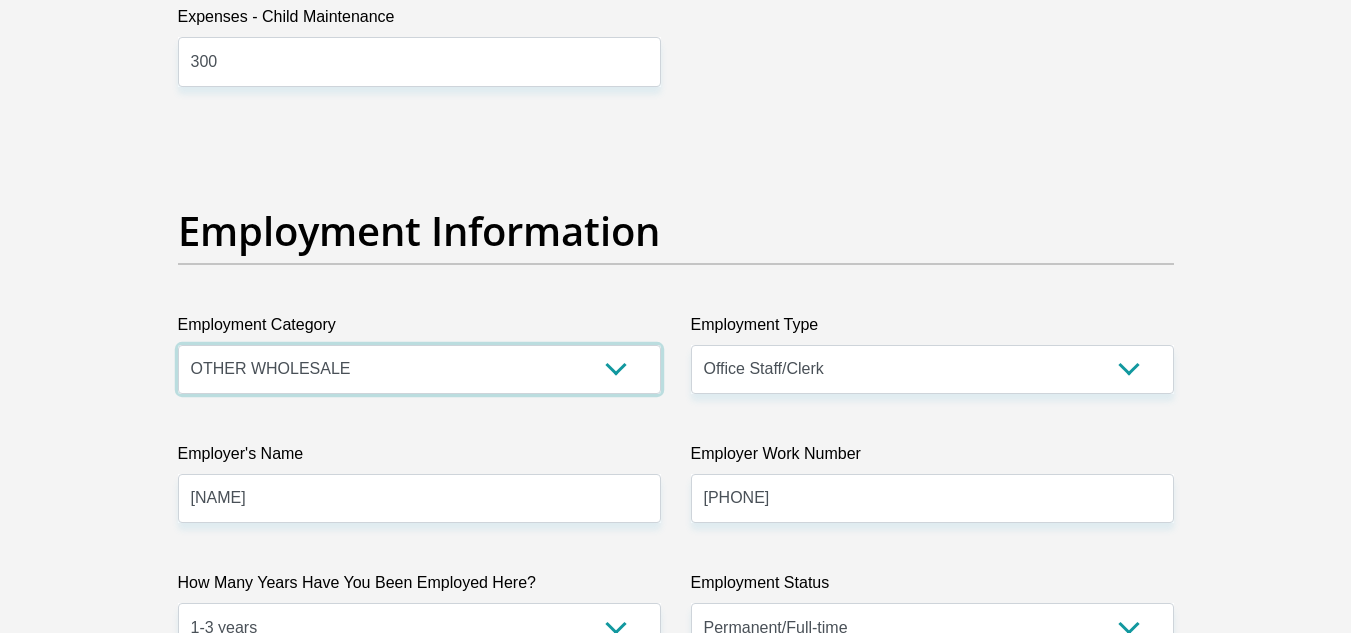 click on "AGRICULTURE
ALCOHOL & TOBACCO
CONSTRUCTION MATERIALS
METALLURGY
EQUIPMENT FOR RENEWABLE ENERGY
SPECIALIZED CONTRACTORS
CAR
GAMING (INCL. INTERNET
OTHER WHOLESALE
UNLICENSED PHARMACEUTICALS
CURRENCY EXCHANGE HOUSES
OTHER FINANCIAL INSTITUTIONS & INSURANCE
REAL ESTATE AGENTS
OIL & GAS
OTHER MATERIALS (E.G. IRON ORE)
PRECIOUS STONES & PRECIOUS METALS
POLITICAL ORGANIZATIONS
RELIGIOUS ORGANIZATIONS(NOT SECTS)
ACTI. HAVING BUSINESS DEAL WITH PUBLIC ADMINISTRATION
LAUNDROMATS" at bounding box center [419, 369] 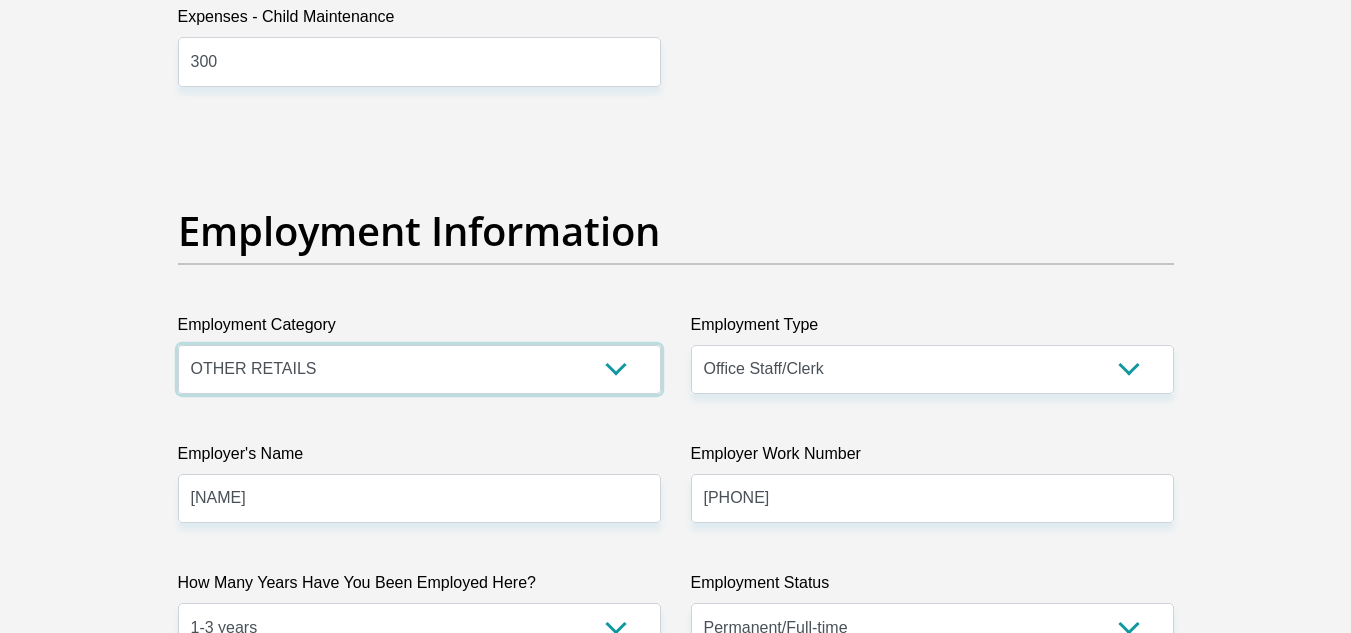 click on "AGRICULTURE
ALCOHOL & TOBACCO
CONSTRUCTION MATERIALS
METALLURGY
EQUIPMENT FOR RENEWABLE ENERGY
SPECIALIZED CONTRACTORS
CAR
GAMING (INCL. INTERNET
OTHER WHOLESALE
UNLICENSED PHARMACEUTICALS
CURRENCY EXCHANGE HOUSES
OTHER FINANCIAL INSTITUTIONS & INSURANCE
REAL ESTATE AGENTS
OIL & GAS
OTHER MATERIALS (E.G. IRON ORE)
PRECIOUS STONES & PRECIOUS METALS
POLITICAL ORGANIZATIONS
RELIGIOUS ORGANIZATIONS(NOT SECTS)
ACTI. HAVING BUSINESS DEAL WITH PUBLIC ADMINISTRATION
LAUNDROMATS" at bounding box center [419, 369] 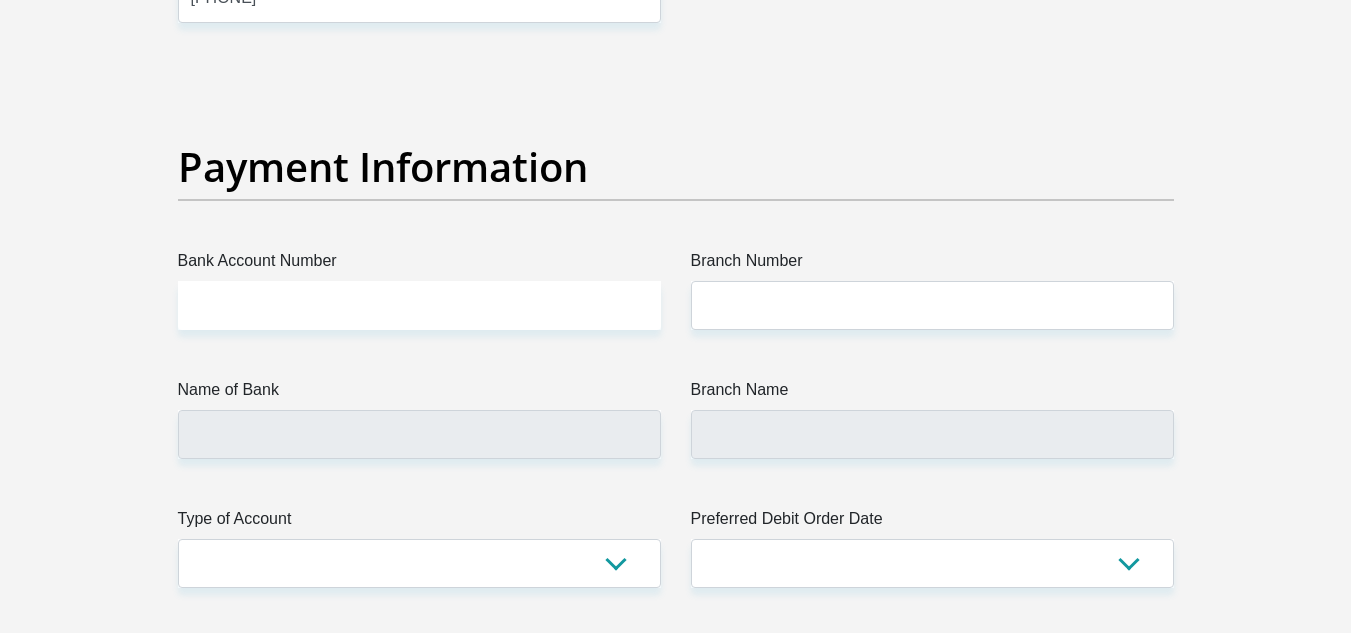 scroll, scrollTop: 4542, scrollLeft: 0, axis: vertical 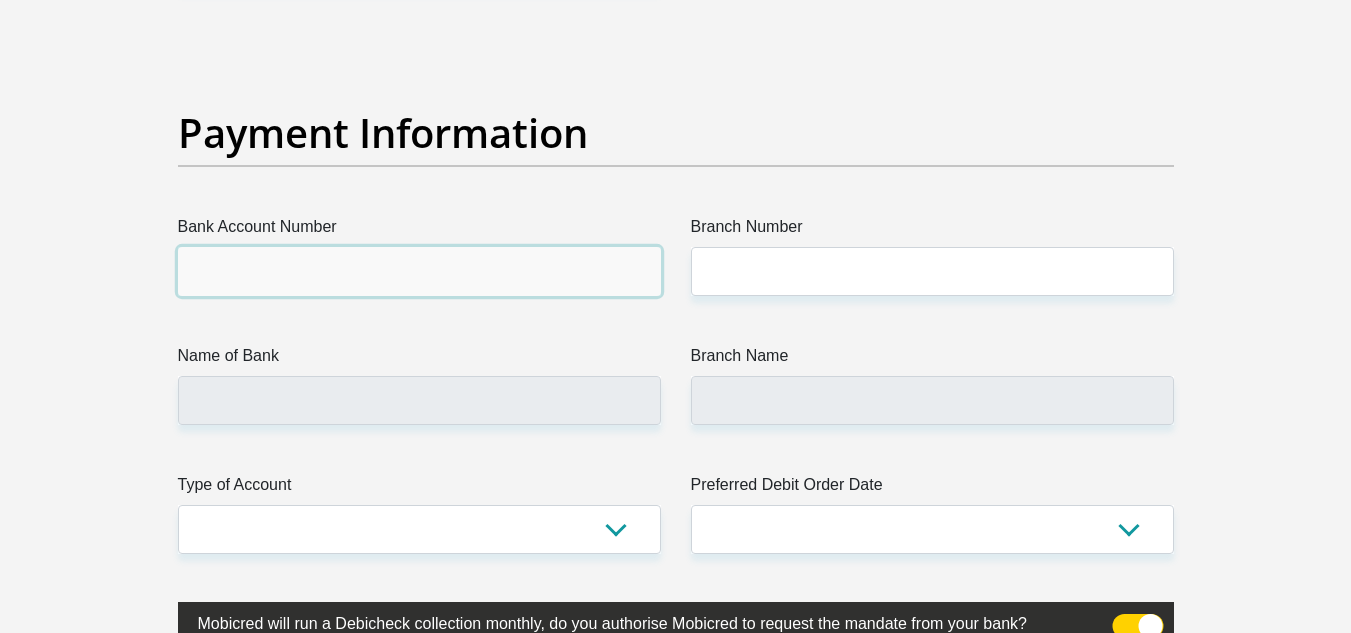 click on "Bank Account Number" at bounding box center (419, 271) 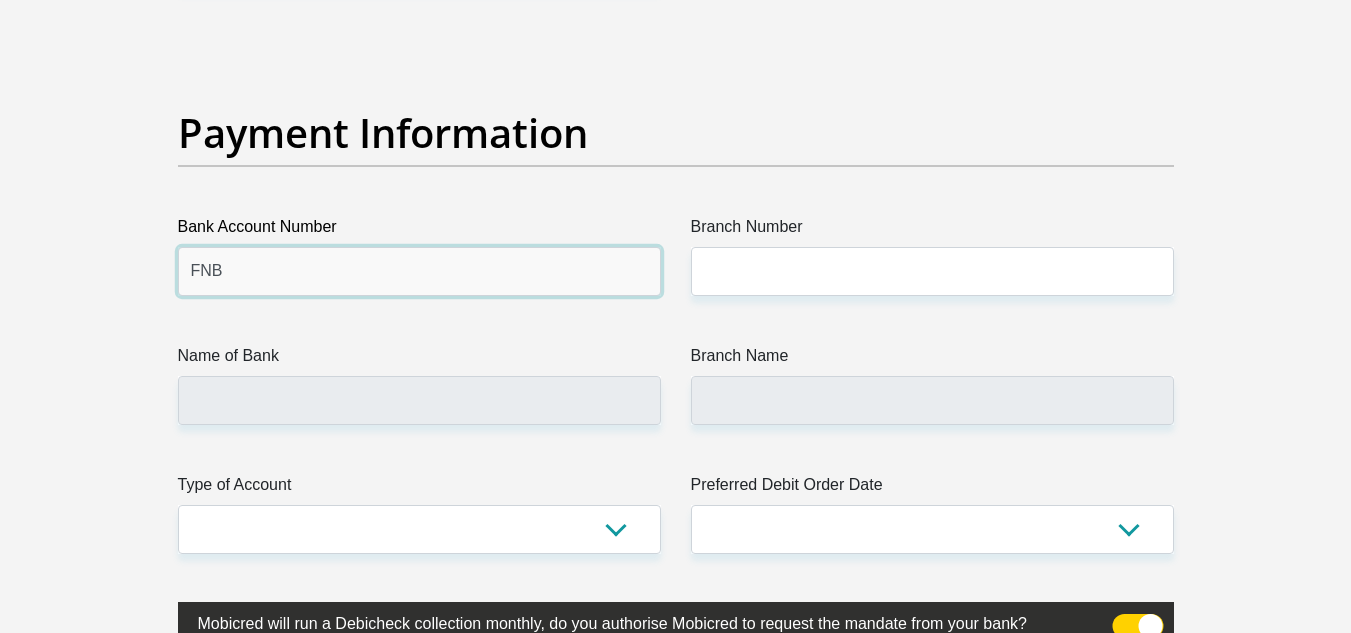 type on "FNB" 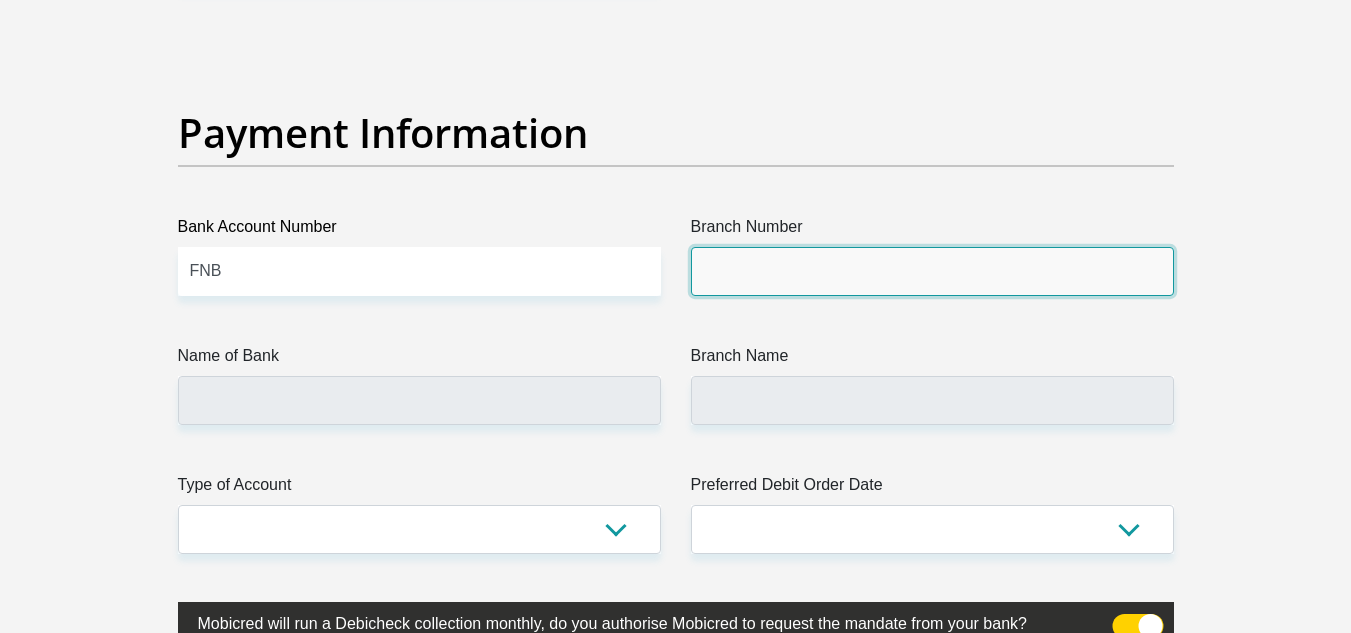 click on "Branch Number" at bounding box center [932, 271] 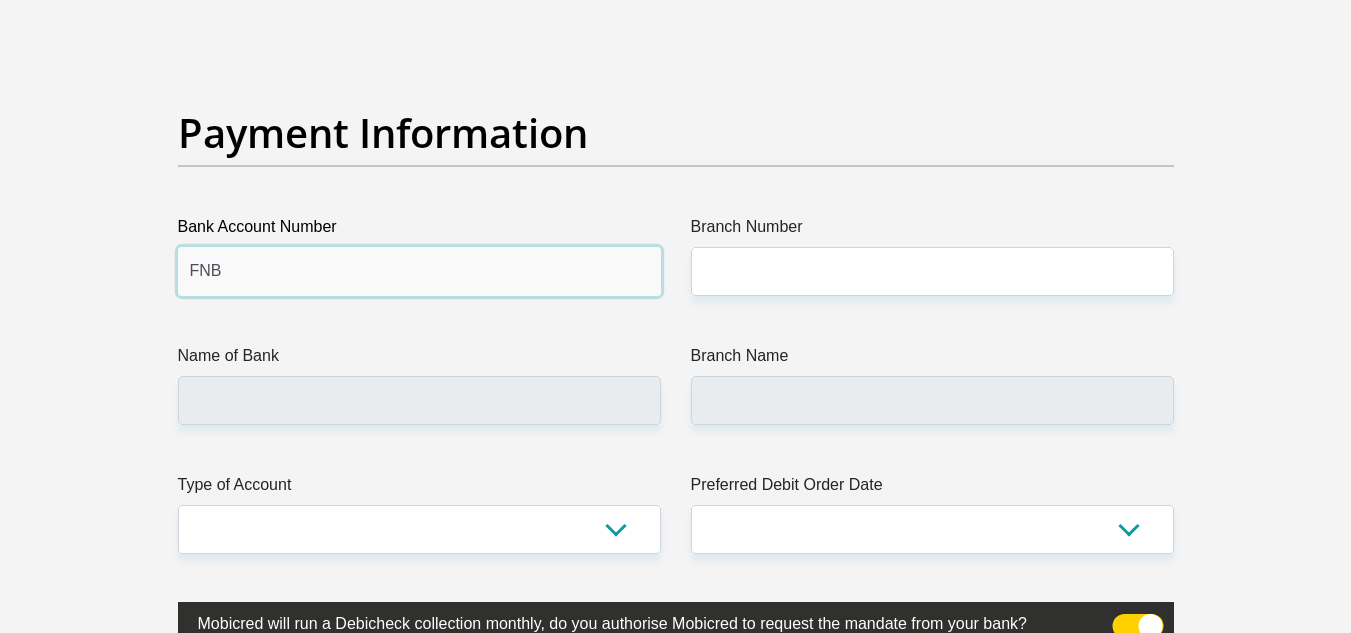 drag, startPoint x: 329, startPoint y: 271, endPoint x: 130, endPoint y: 292, distance: 200.10497 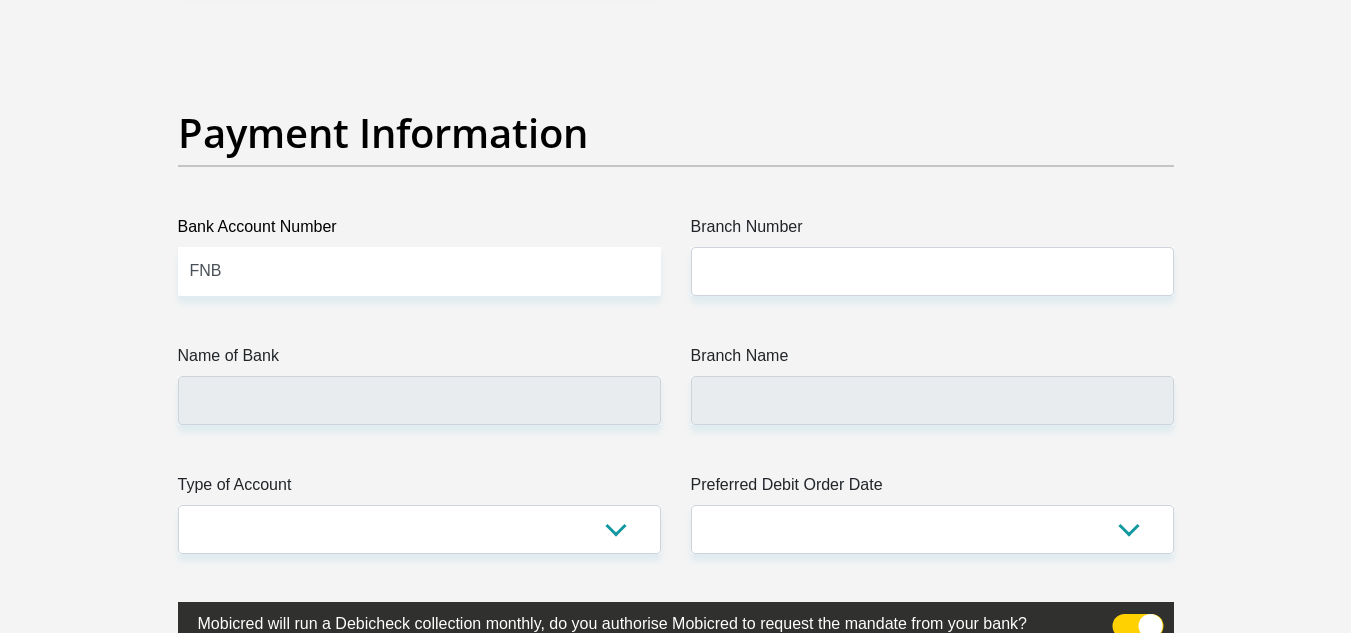 click on "Title
Mr
Ms
Mrs
Dr
Other
First Name
Ronel
Surname
Oconnell
ID Number
9510170212087
Please input valid ID number
Race
Black
Coloured
Indian
White
Other
Contact Number
0790843482
Please input valid contact number
Nationality
South Africa
Afghanistan
Aland Islands  Albania  Algeria" at bounding box center (676, -975) 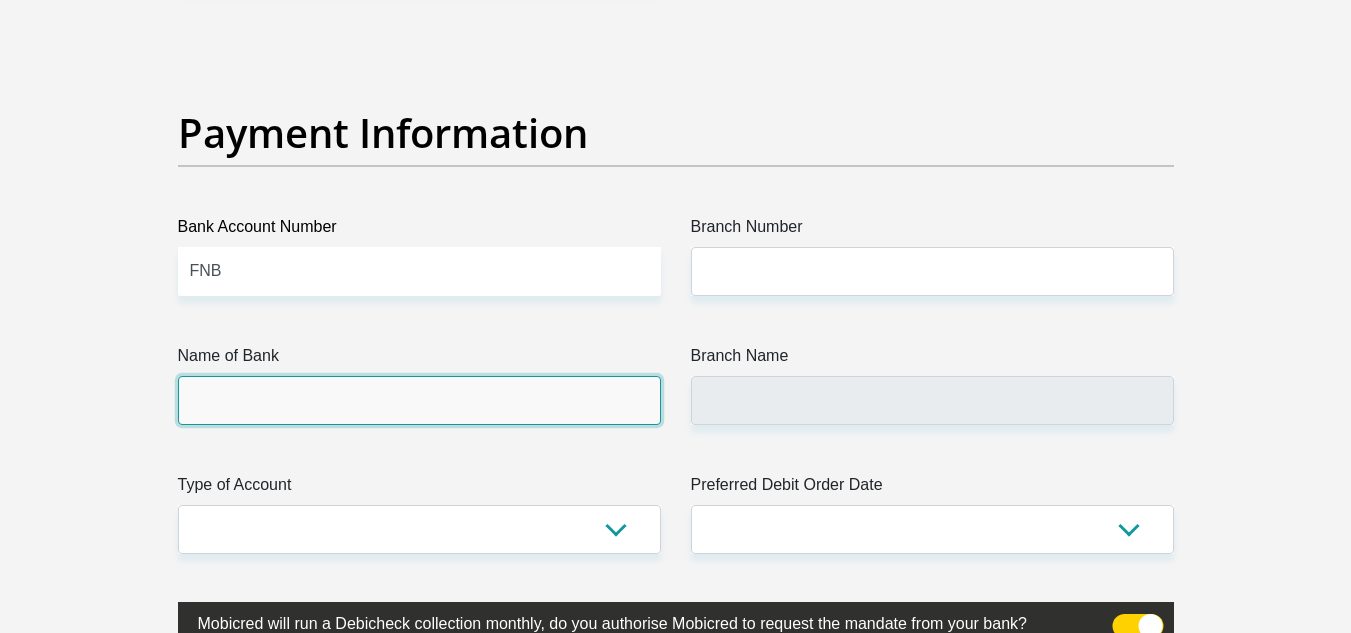 click on "Name of Bank" at bounding box center (419, 400) 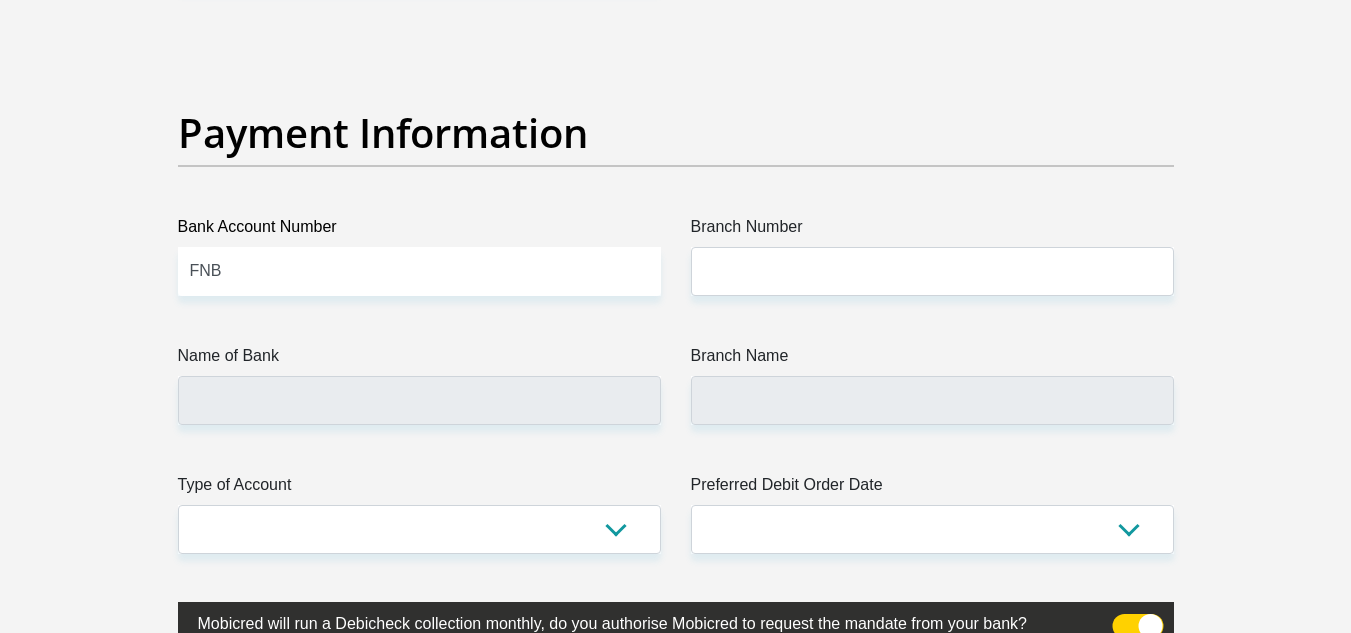 drag, startPoint x: 787, startPoint y: 372, endPoint x: 787, endPoint y: 383, distance: 11 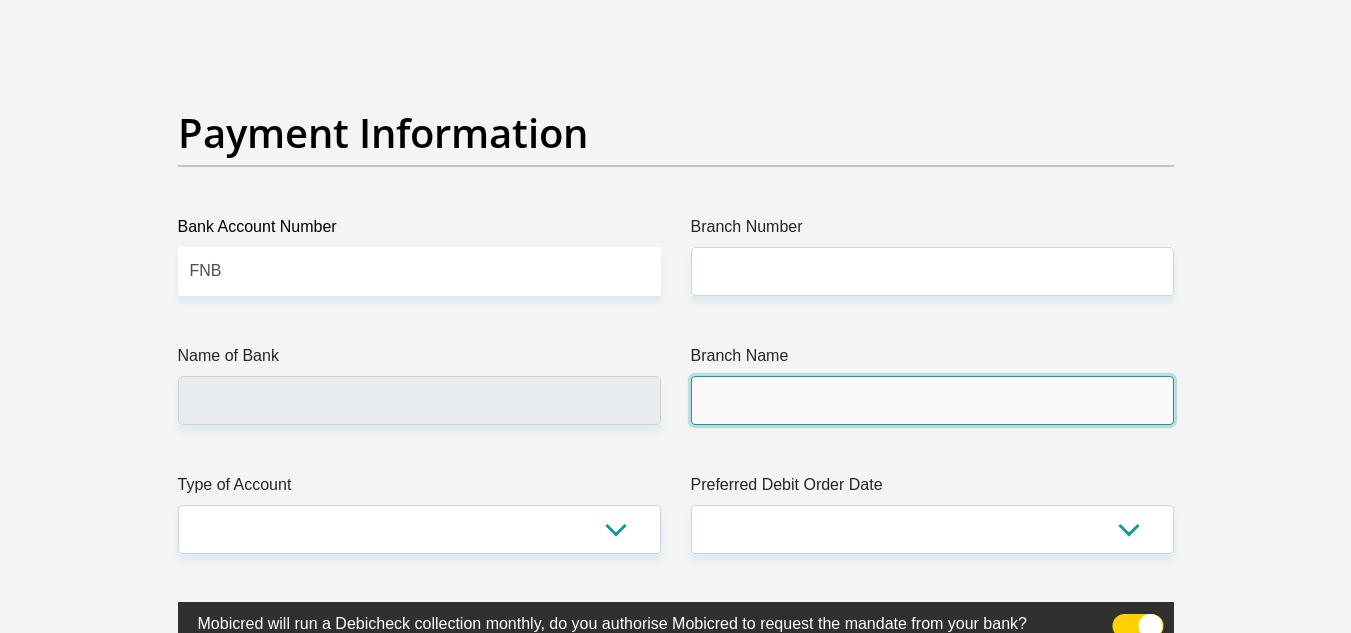 click on "Branch Name" at bounding box center [932, 400] 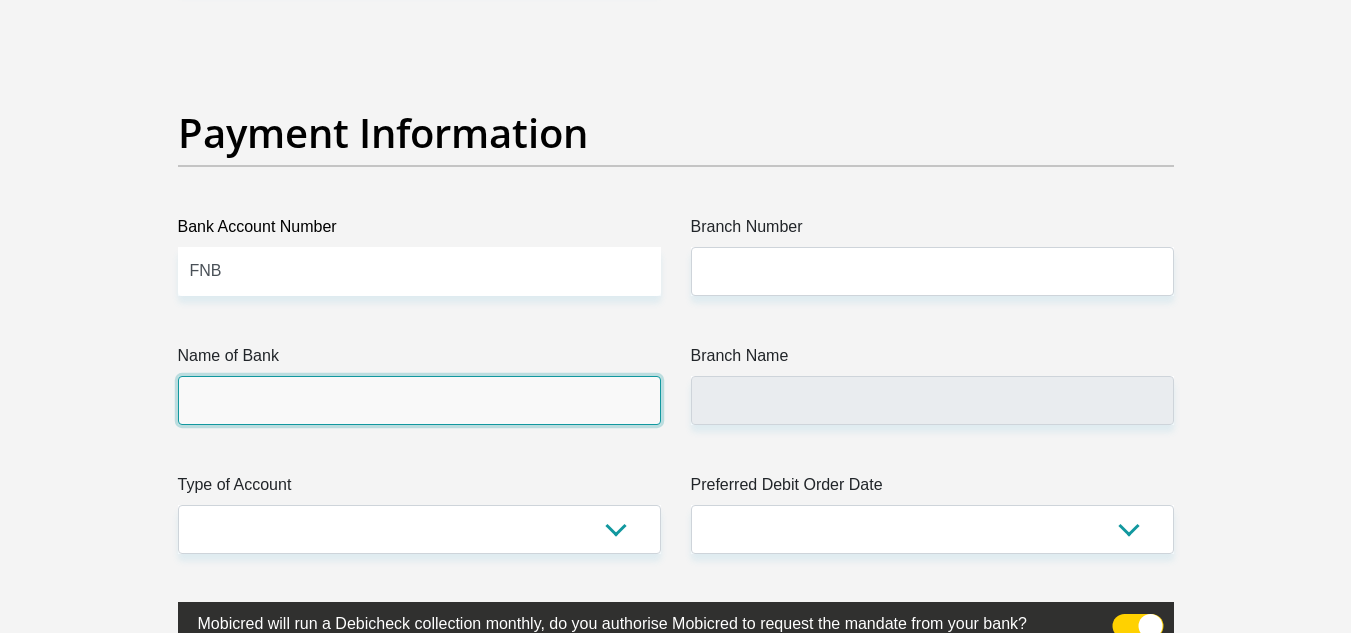 click on "Name of Bank" at bounding box center [419, 400] 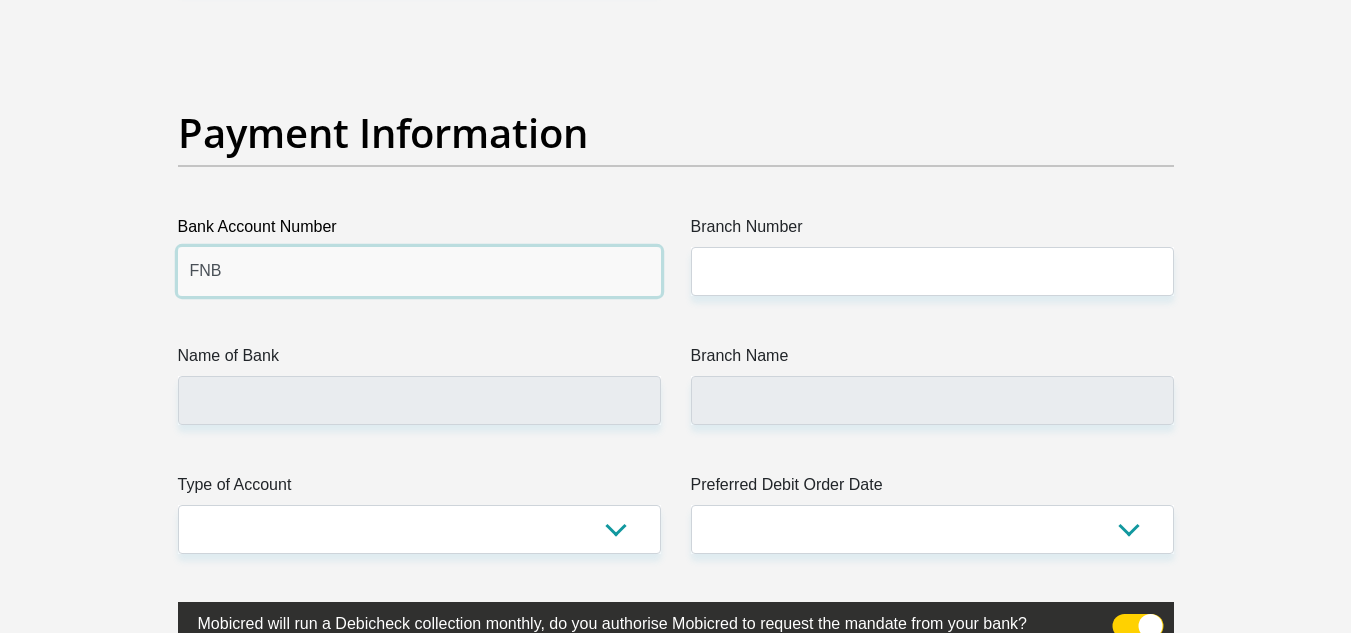 drag, startPoint x: 224, startPoint y: 268, endPoint x: 111, endPoint y: 268, distance: 113 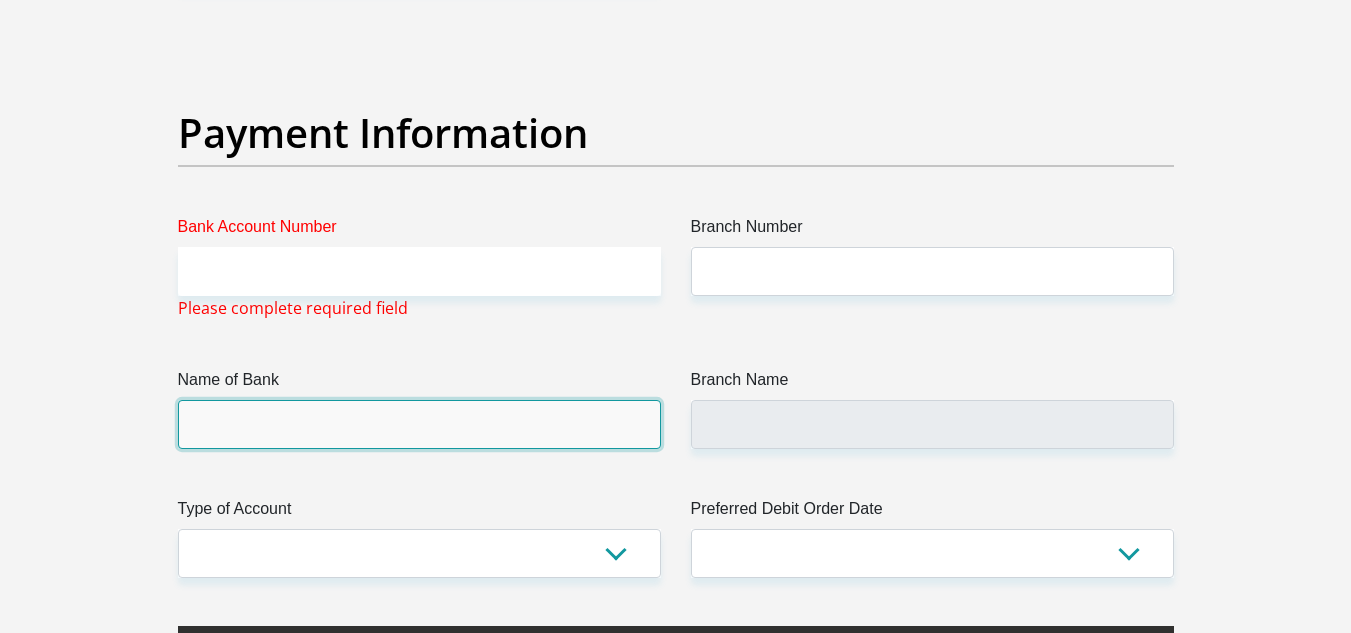 click on "Name of Bank" at bounding box center [419, 424] 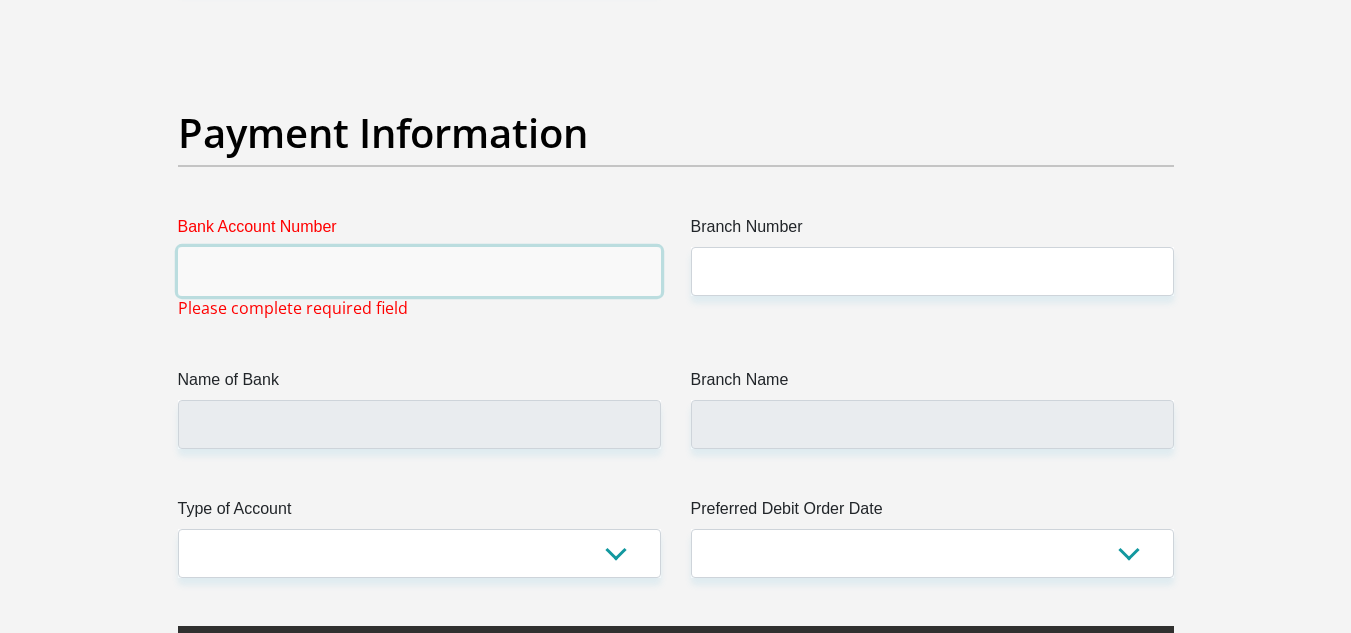 click on "Bank Account Number" at bounding box center [419, 271] 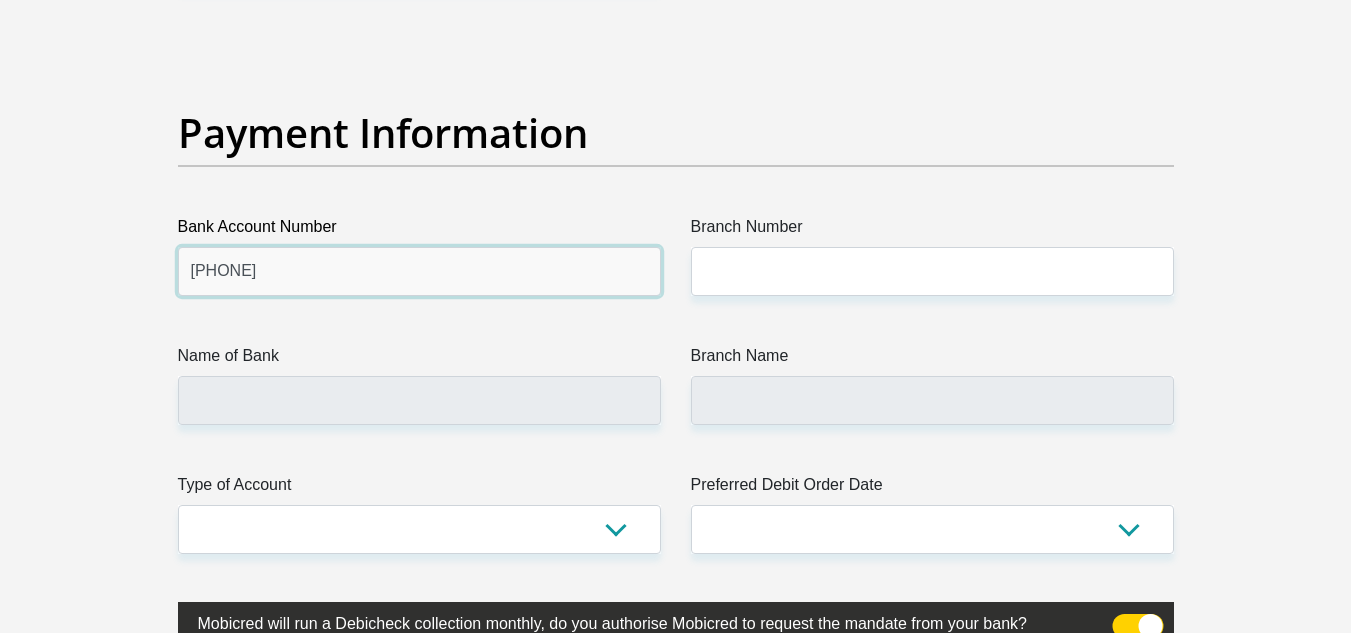 type on "63057752496" 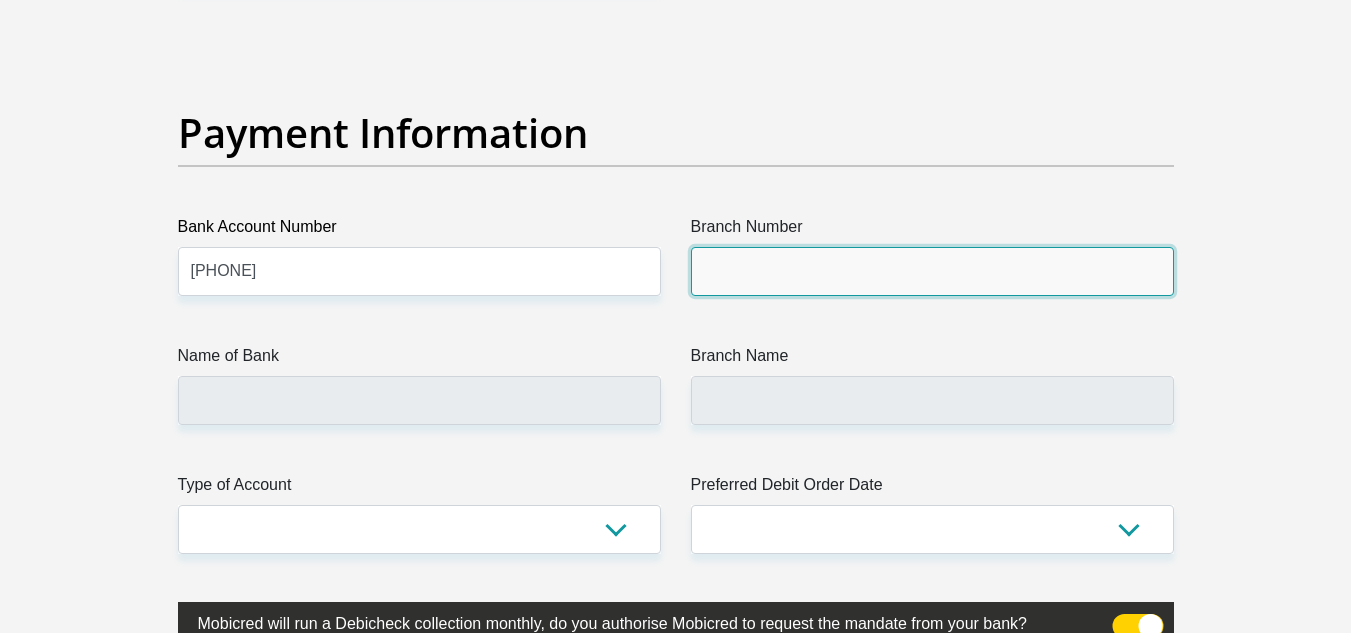 click on "Branch Number" at bounding box center [932, 271] 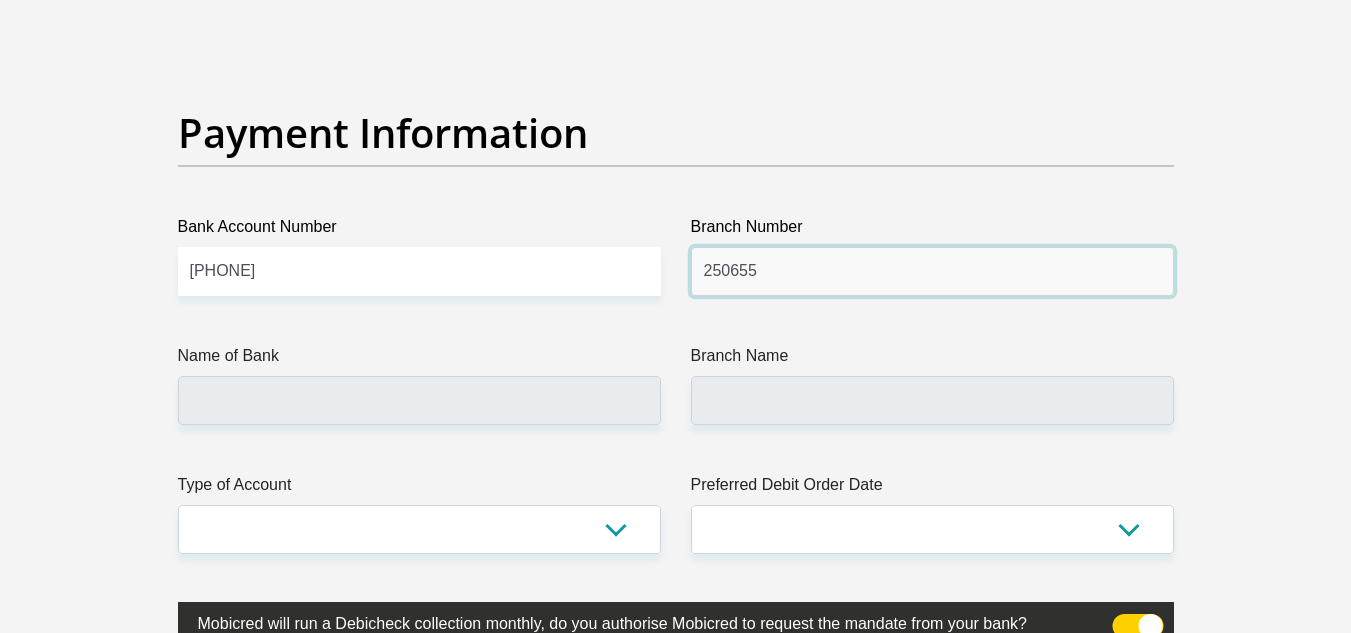 type on "250655" 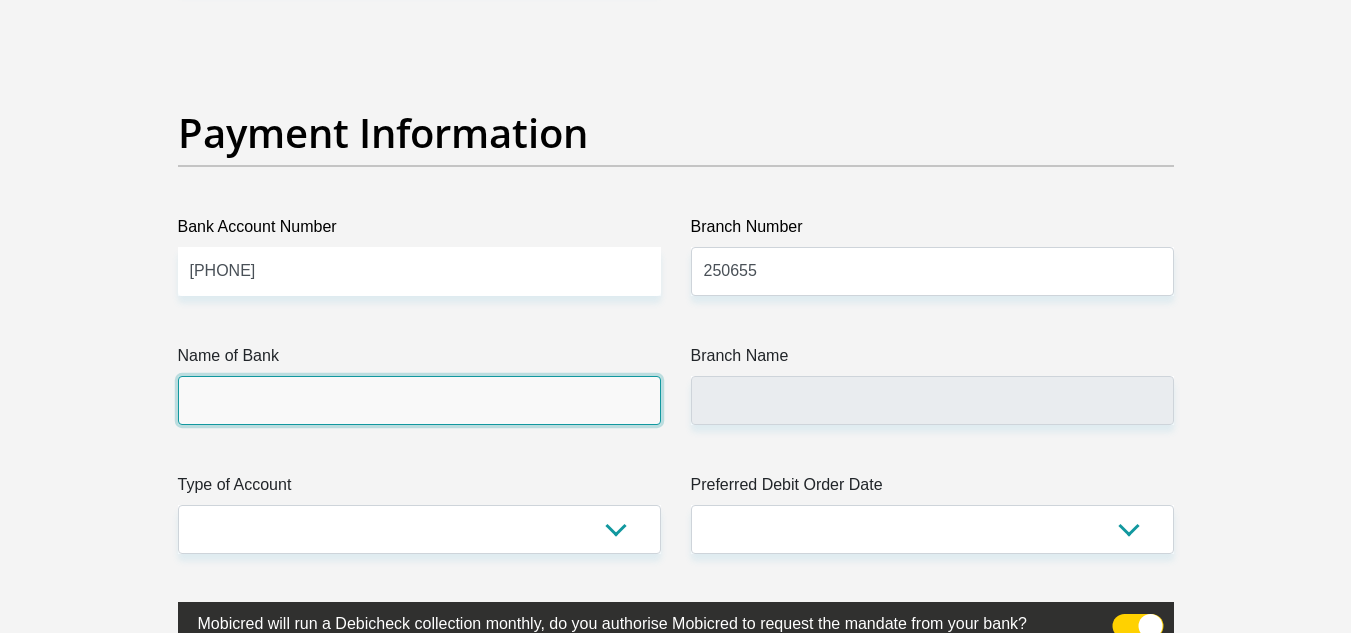 click on "Name of Bank" at bounding box center [419, 400] 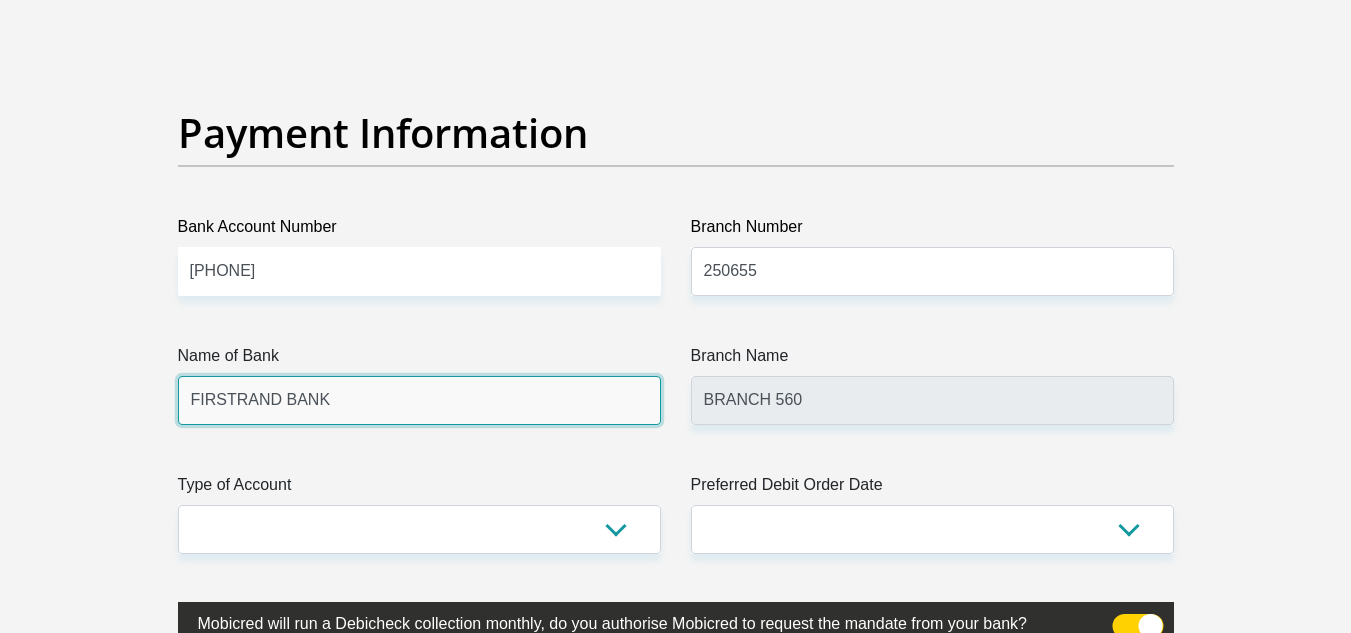 scroll, scrollTop: 4642, scrollLeft: 0, axis: vertical 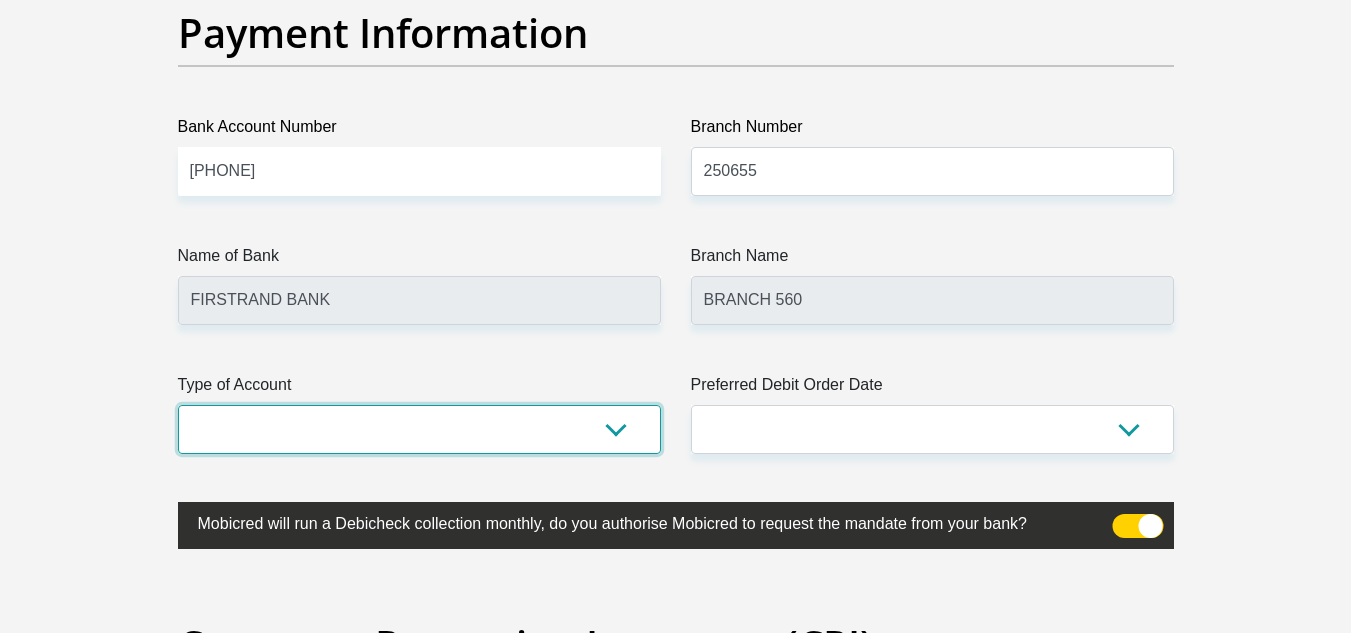 click on "Cheque
Savings" at bounding box center [419, 429] 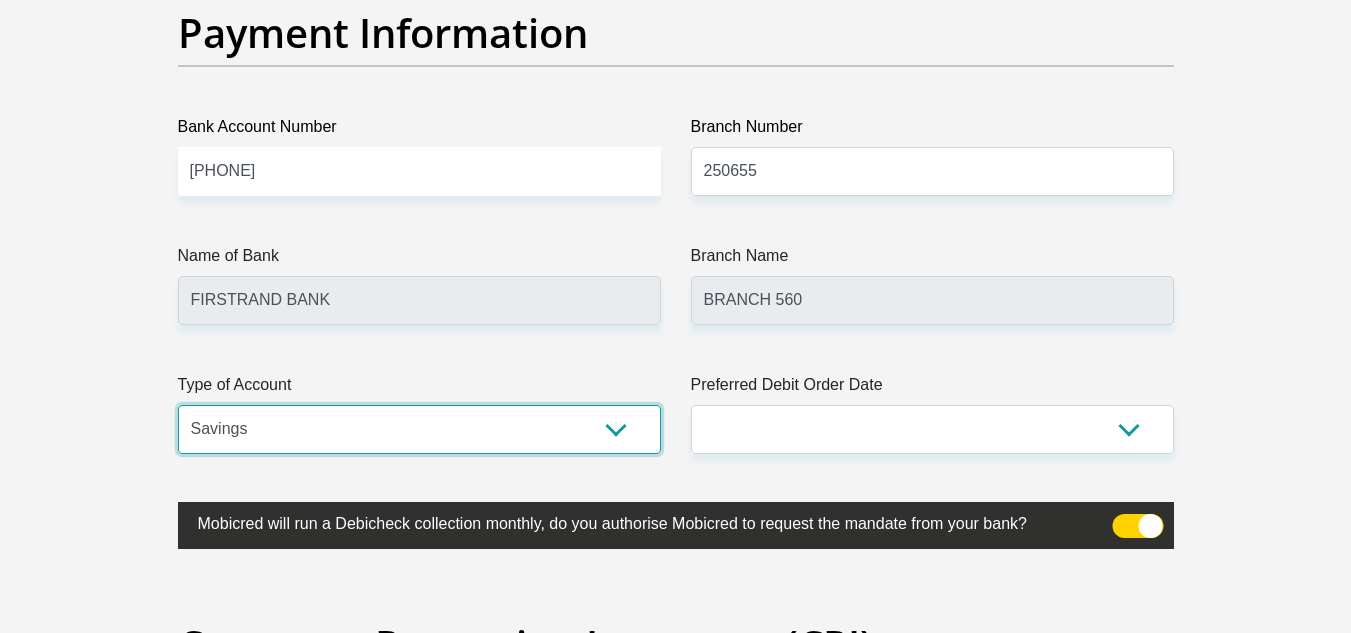 click on "Cheque
Savings" at bounding box center (419, 429) 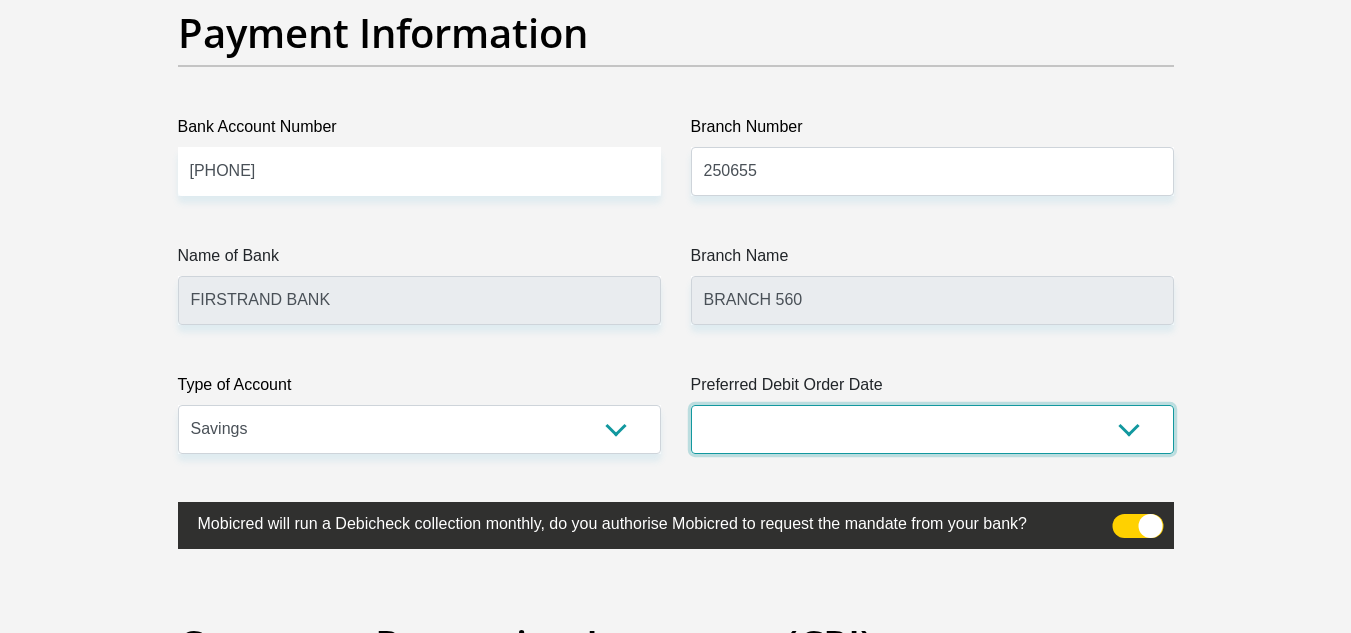 click on "1st
2nd
3rd
4th
5th
7th
18th
19th
20th
21st
22nd
23rd
24th
25th
26th
27th
28th
29th
30th" at bounding box center [932, 429] 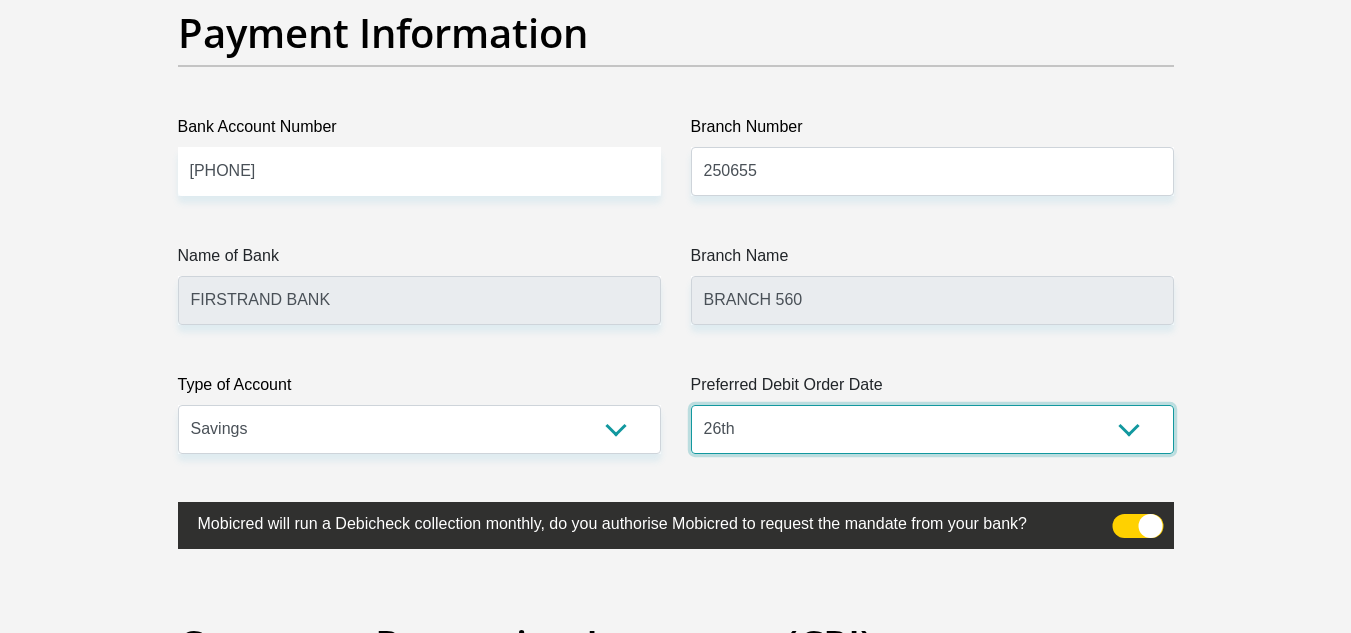 click on "1st
2nd
3rd
4th
5th
7th
18th
19th
20th
21st
22nd
23rd
24th
25th
26th
27th
28th
29th
30th" at bounding box center [932, 429] 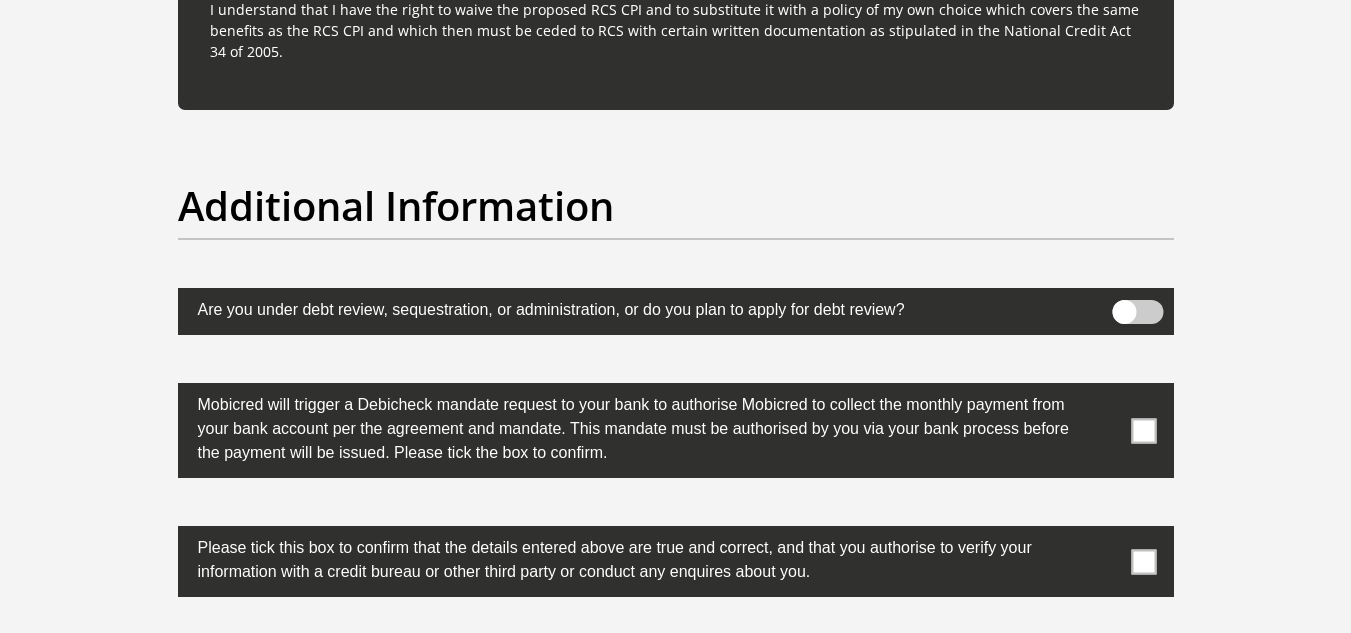 scroll, scrollTop: 6142, scrollLeft: 0, axis: vertical 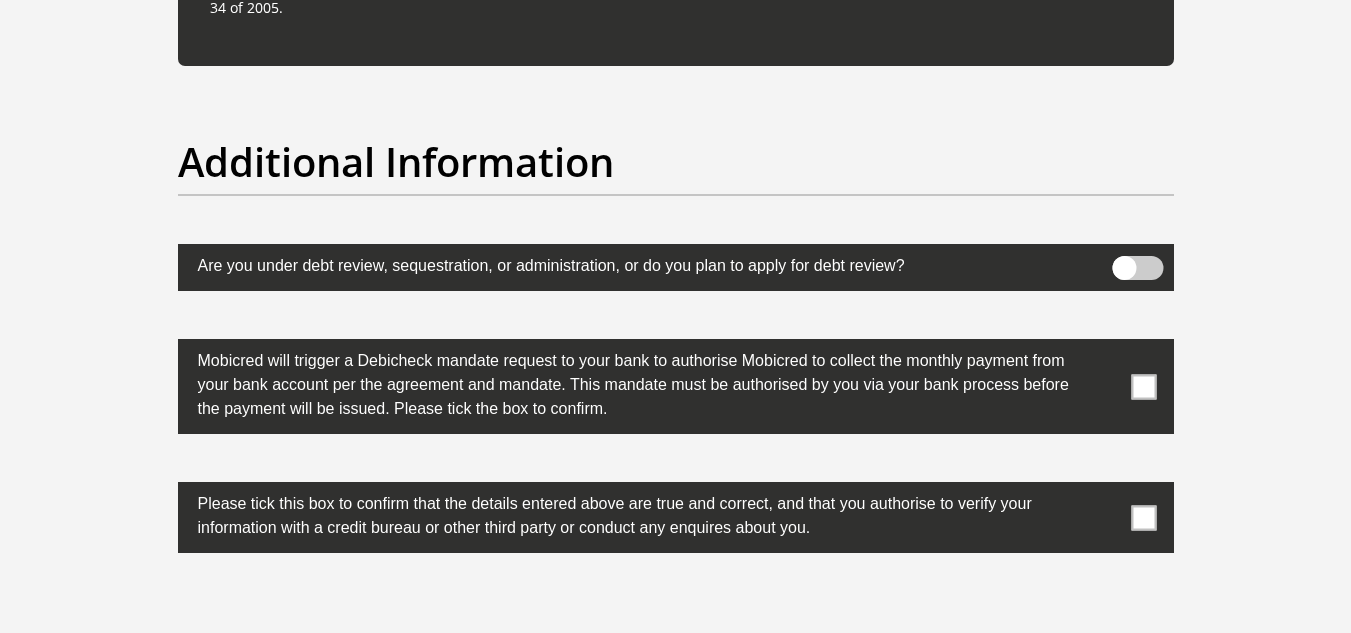 click at bounding box center (1143, 386) 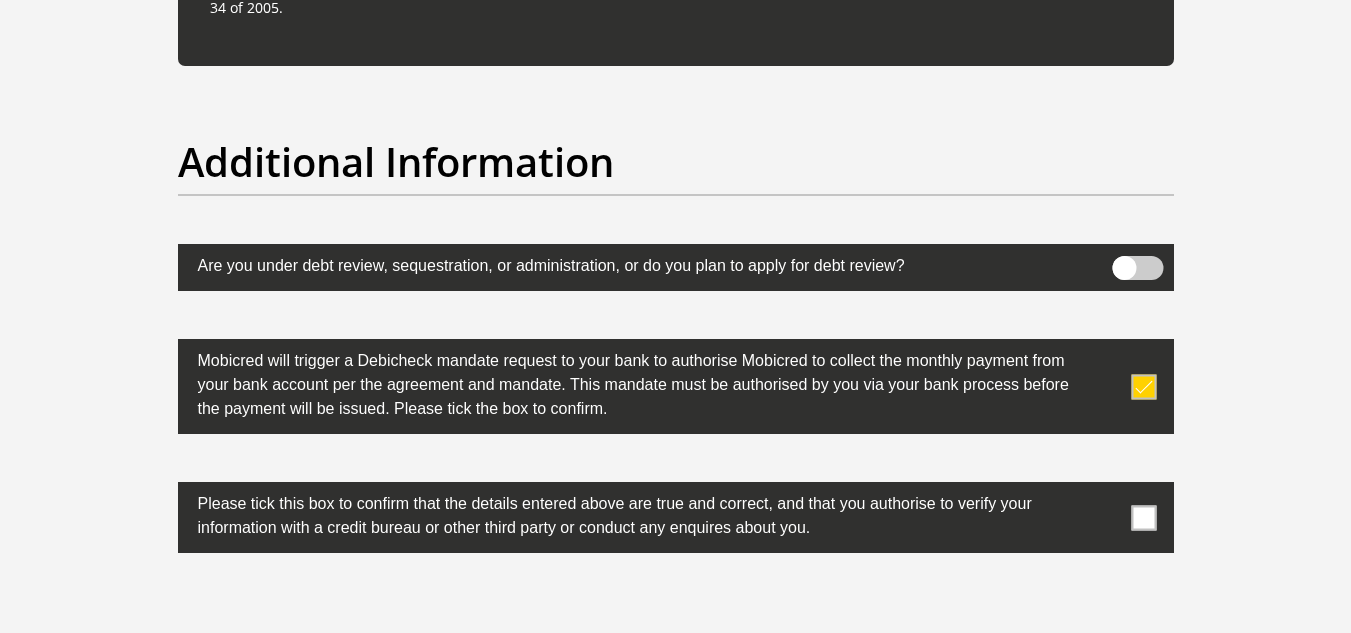 click at bounding box center (676, 517) 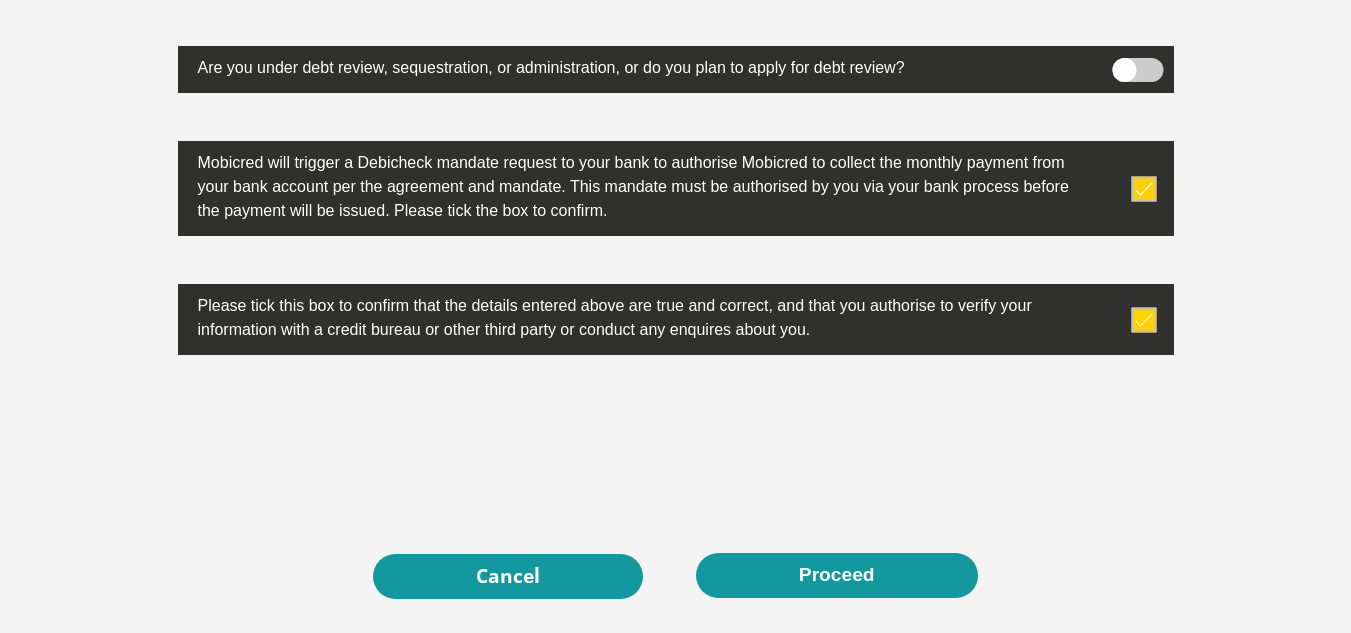 scroll, scrollTop: 6342, scrollLeft: 0, axis: vertical 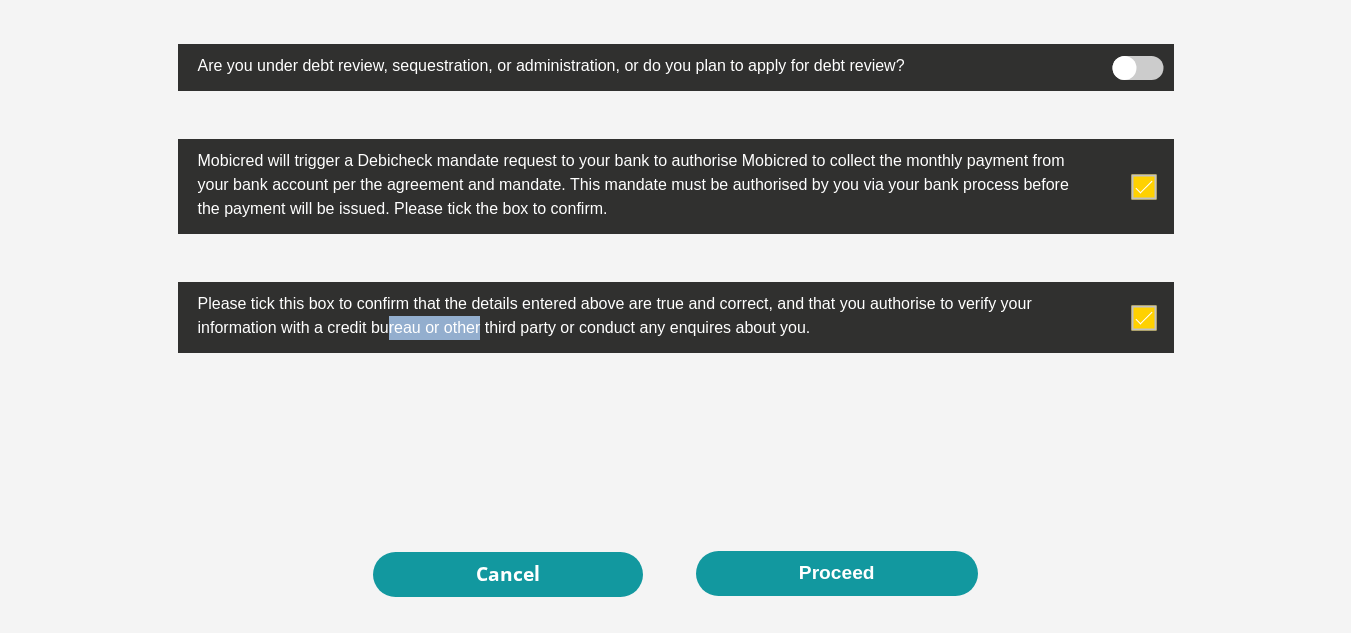 drag, startPoint x: 332, startPoint y: 328, endPoint x: 422, endPoint y: 327, distance: 90.005554 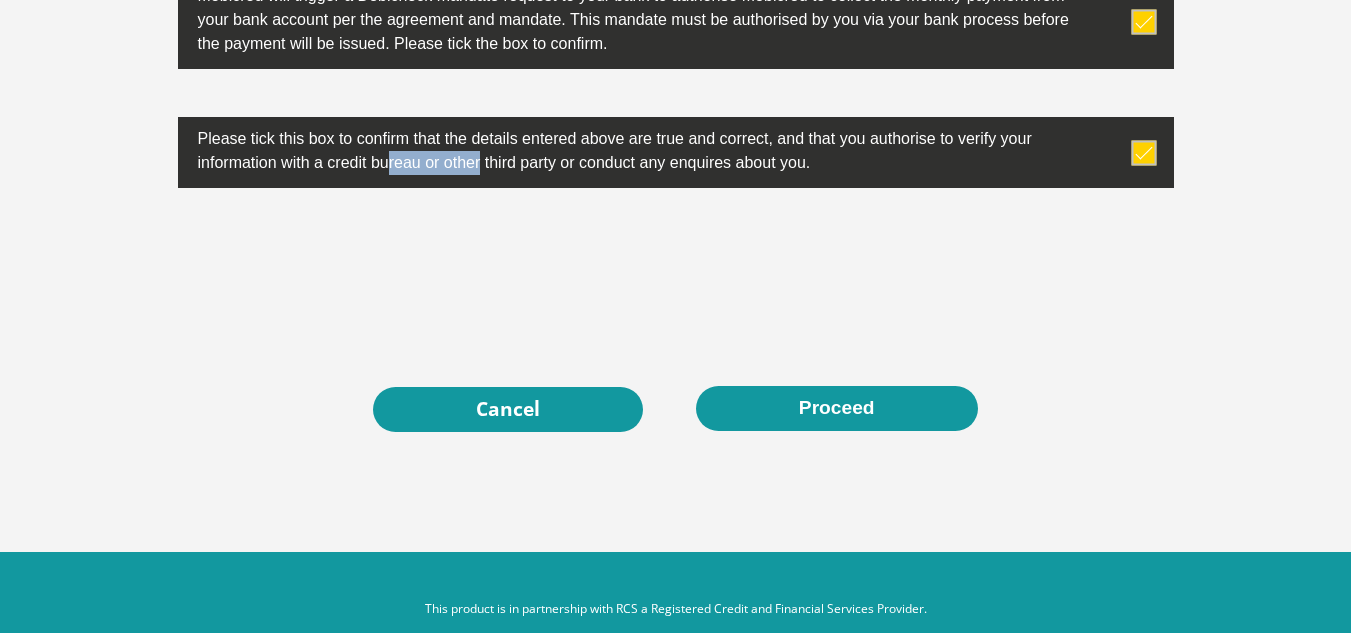 scroll, scrollTop: 6542, scrollLeft: 0, axis: vertical 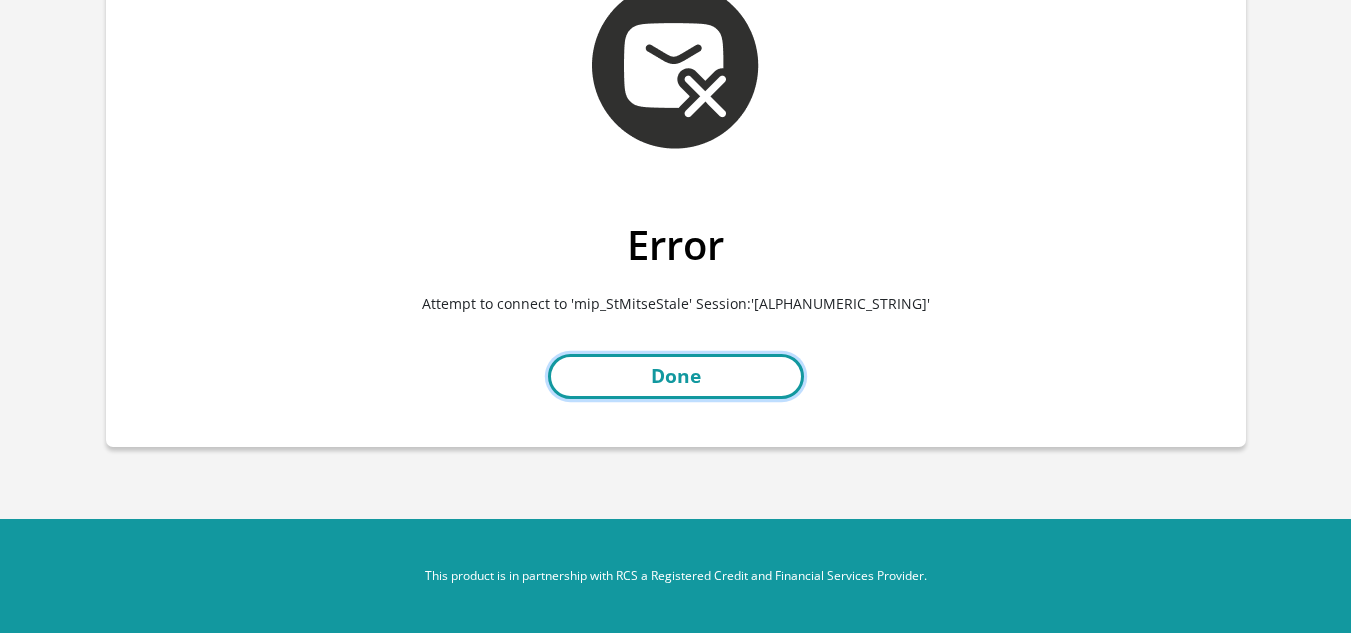 click on "Done" at bounding box center [676, 376] 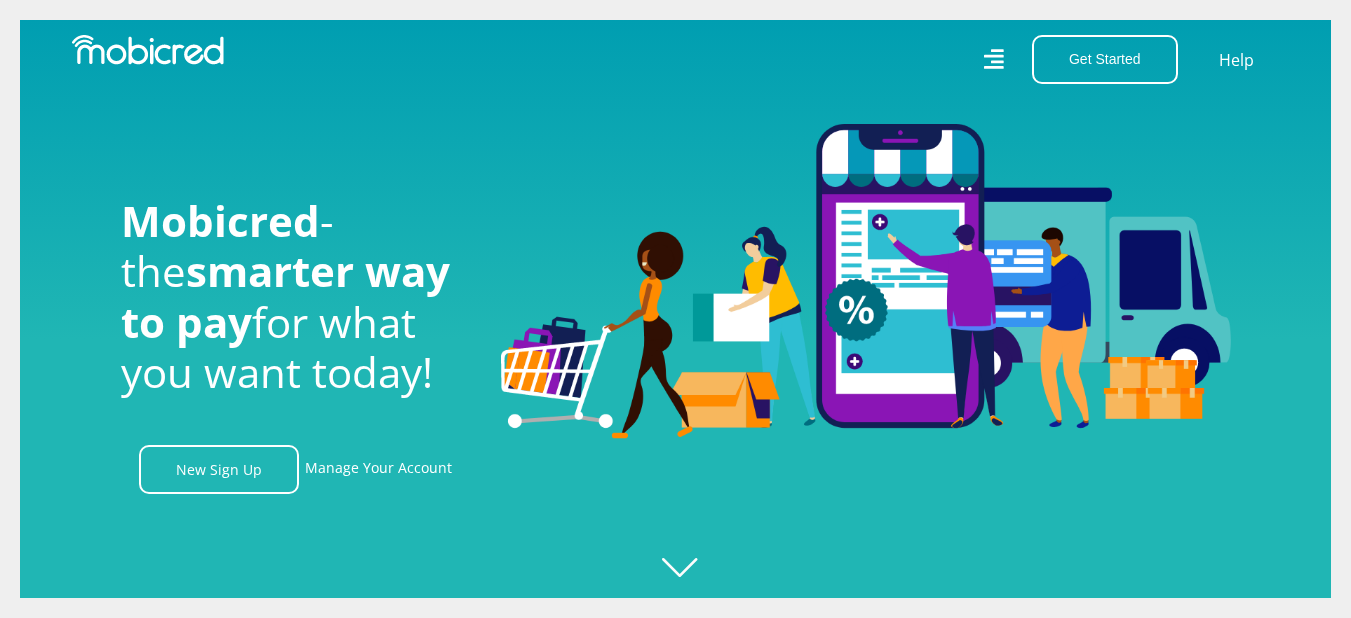 scroll, scrollTop: 0, scrollLeft: 0, axis: both 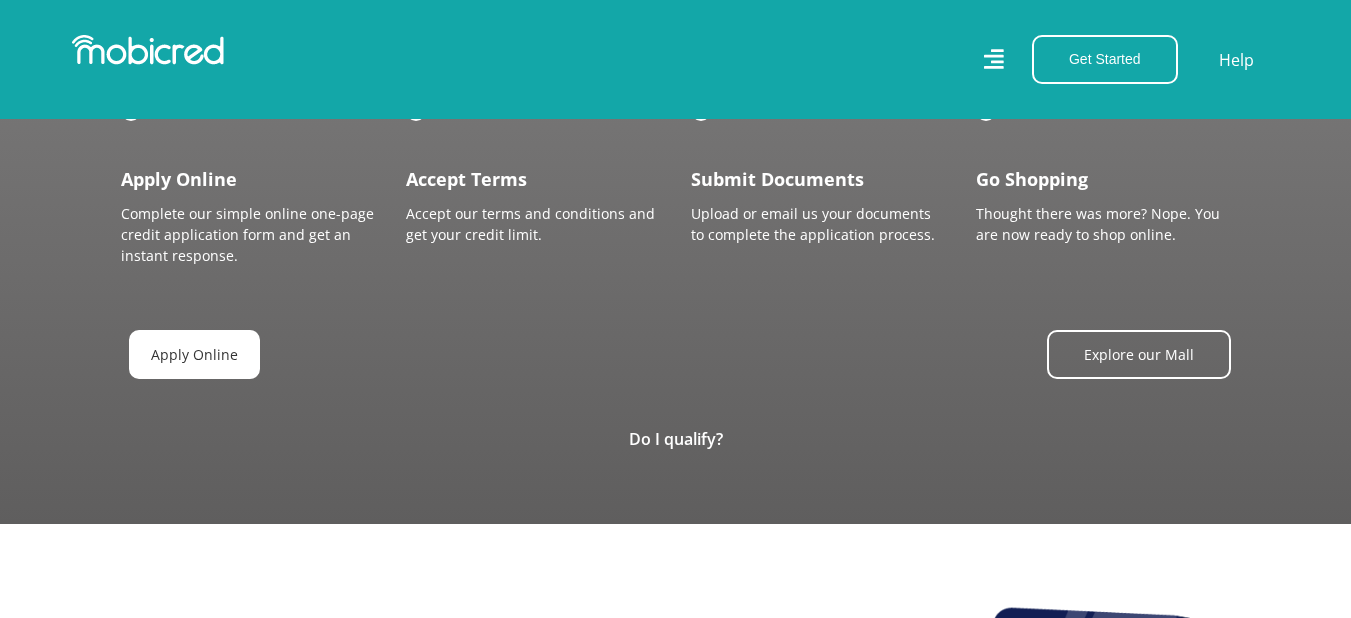 click on "Apply
Online" at bounding box center [194, 354] 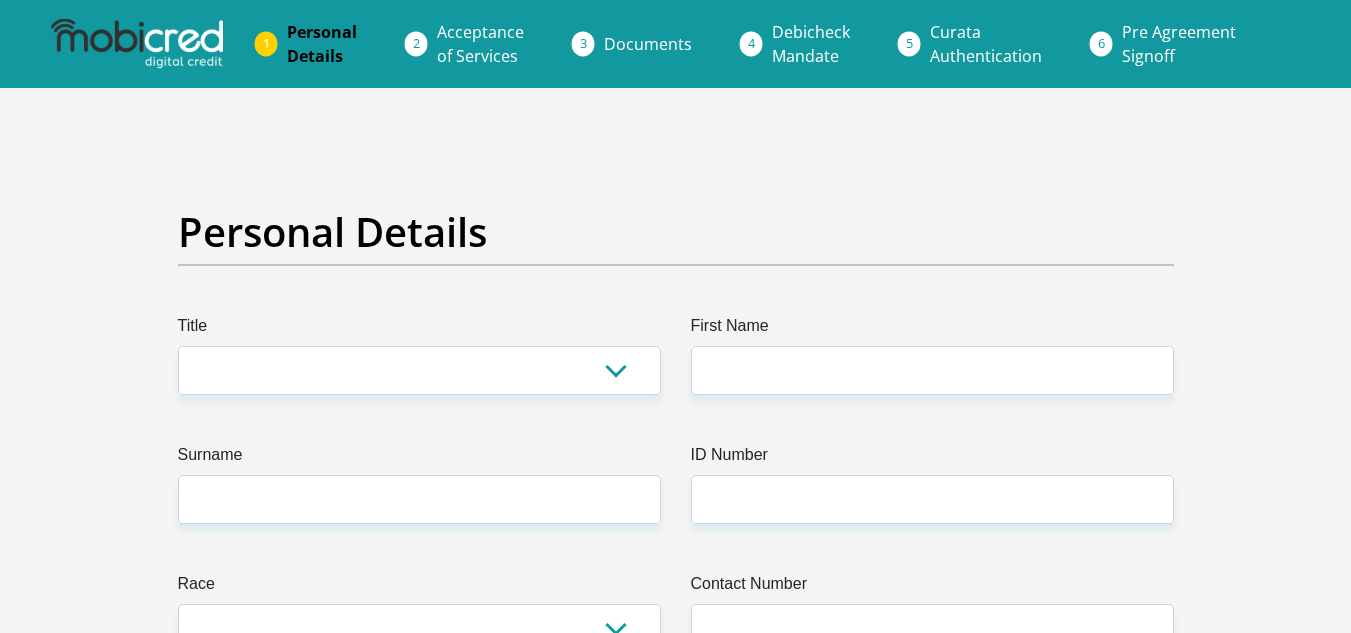 scroll, scrollTop: 0, scrollLeft: 0, axis: both 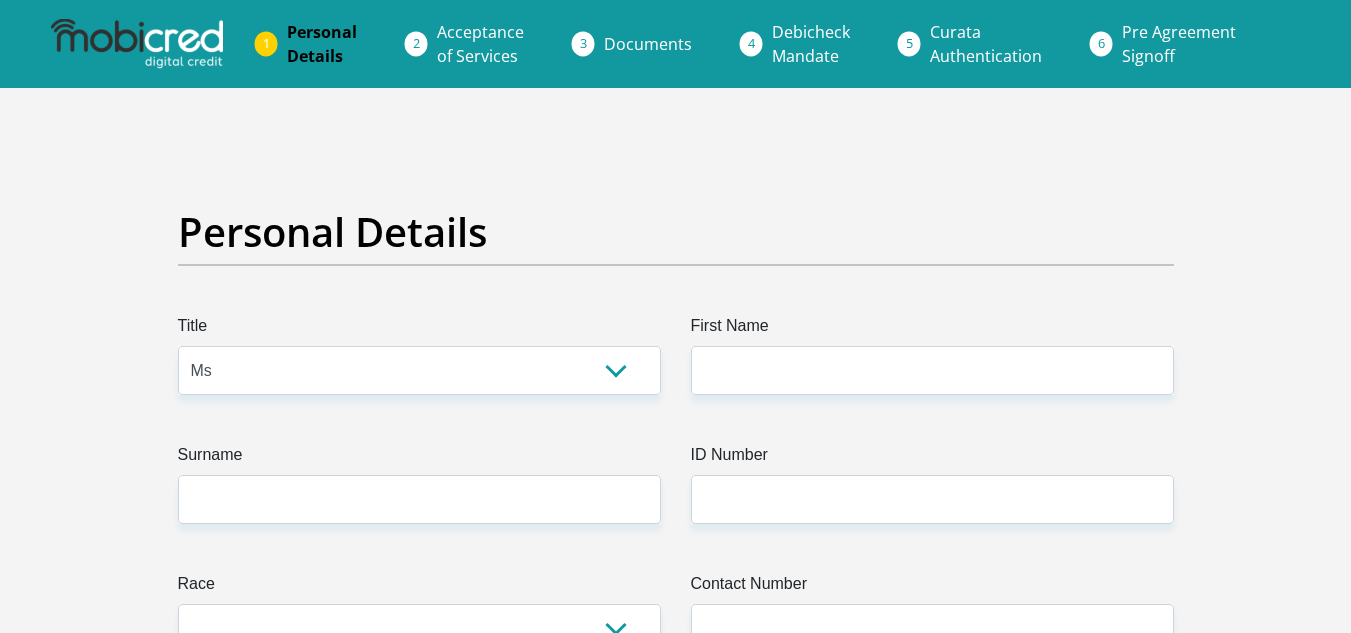 click on "Mr
Ms
Mrs
Dr
Other" at bounding box center [419, 370] 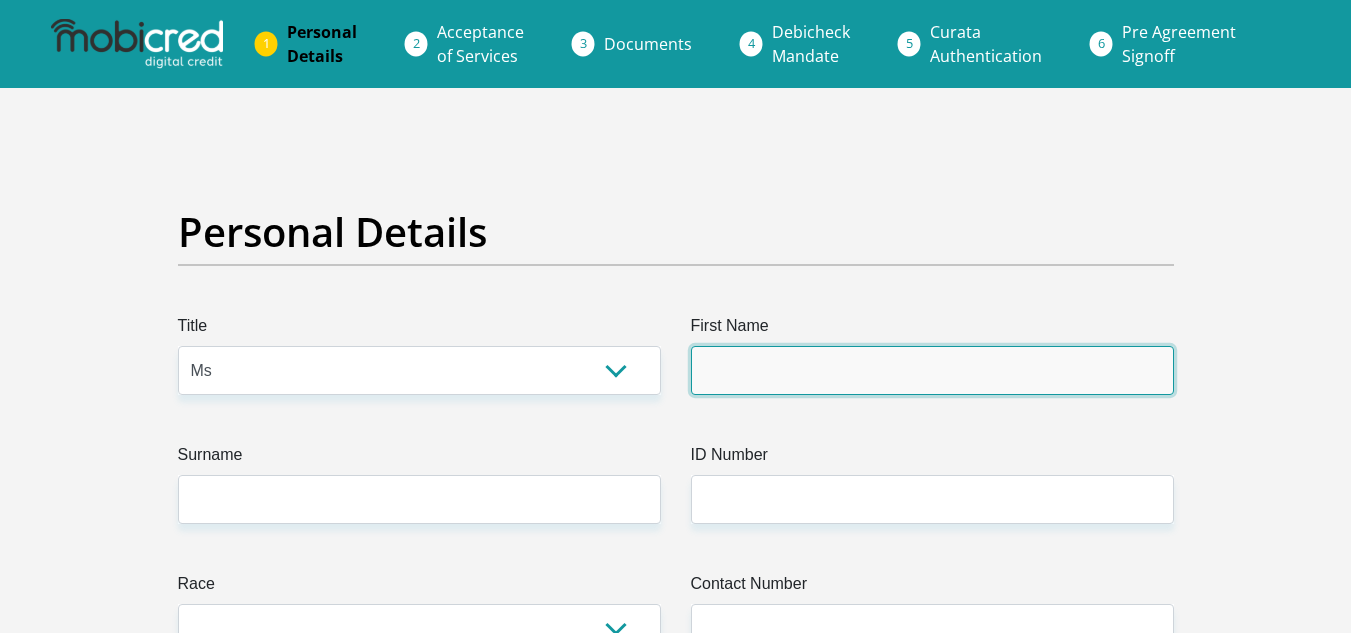 click on "First Name" at bounding box center [932, 370] 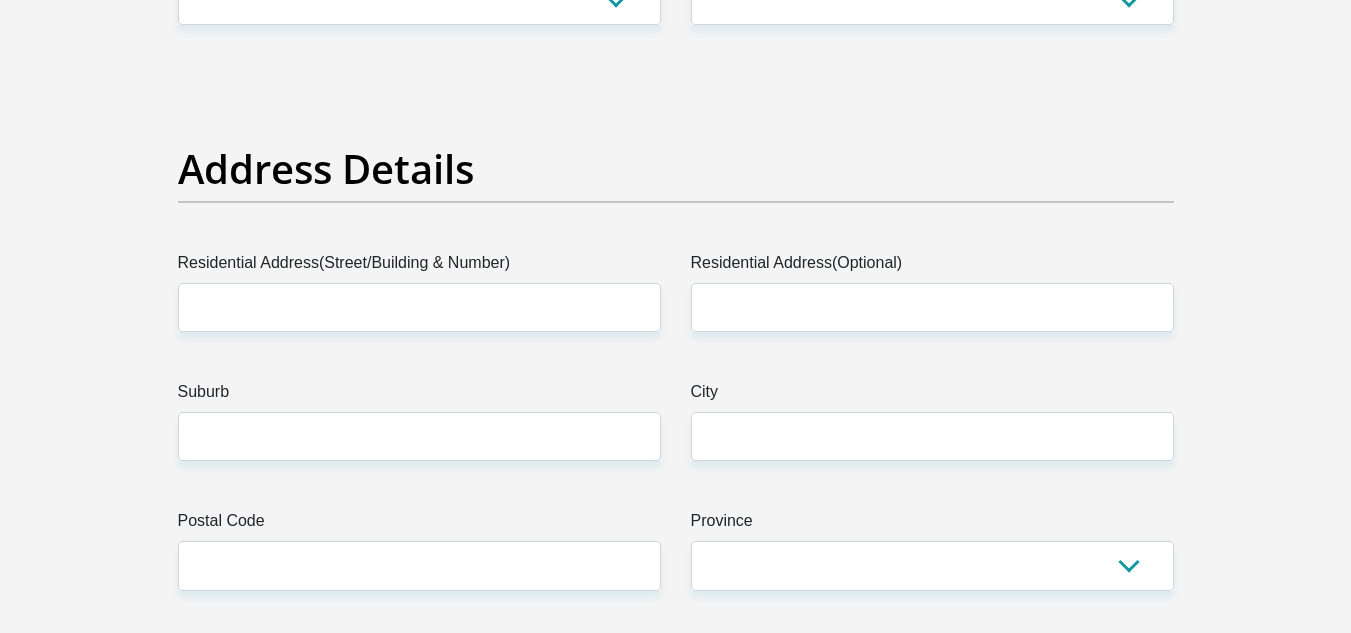 scroll, scrollTop: 900, scrollLeft: 0, axis: vertical 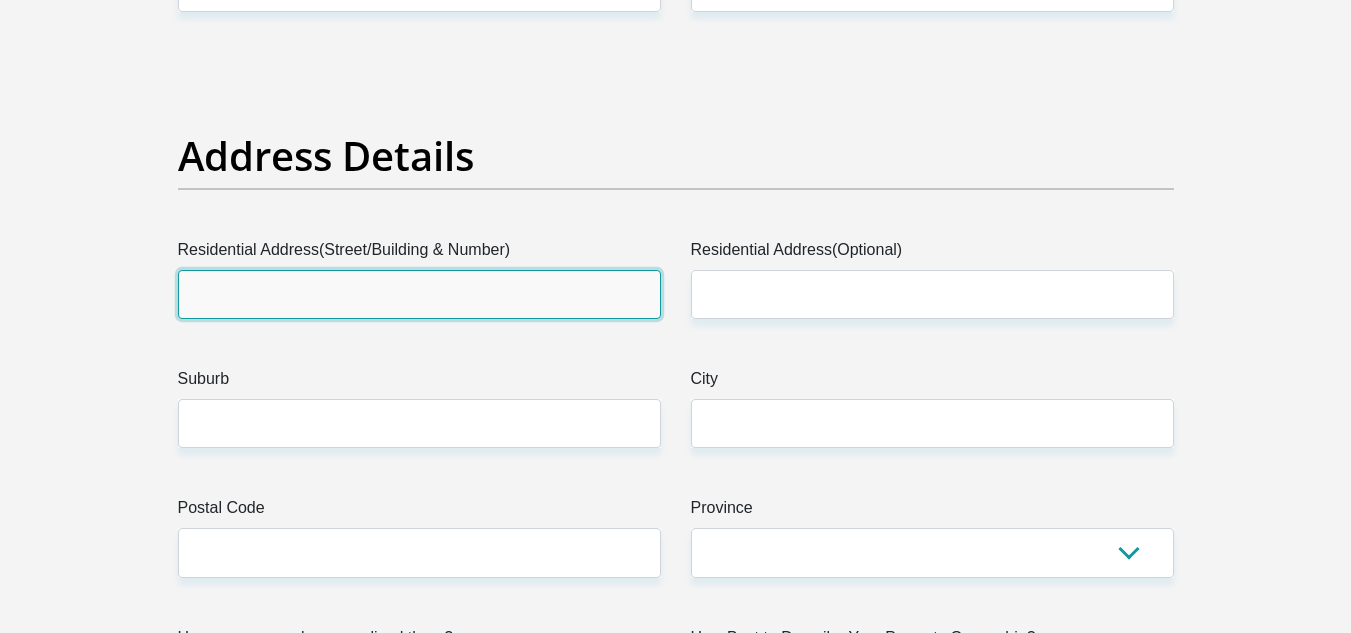 click on "Residential Address(Street/Building & Number)" at bounding box center [419, 294] 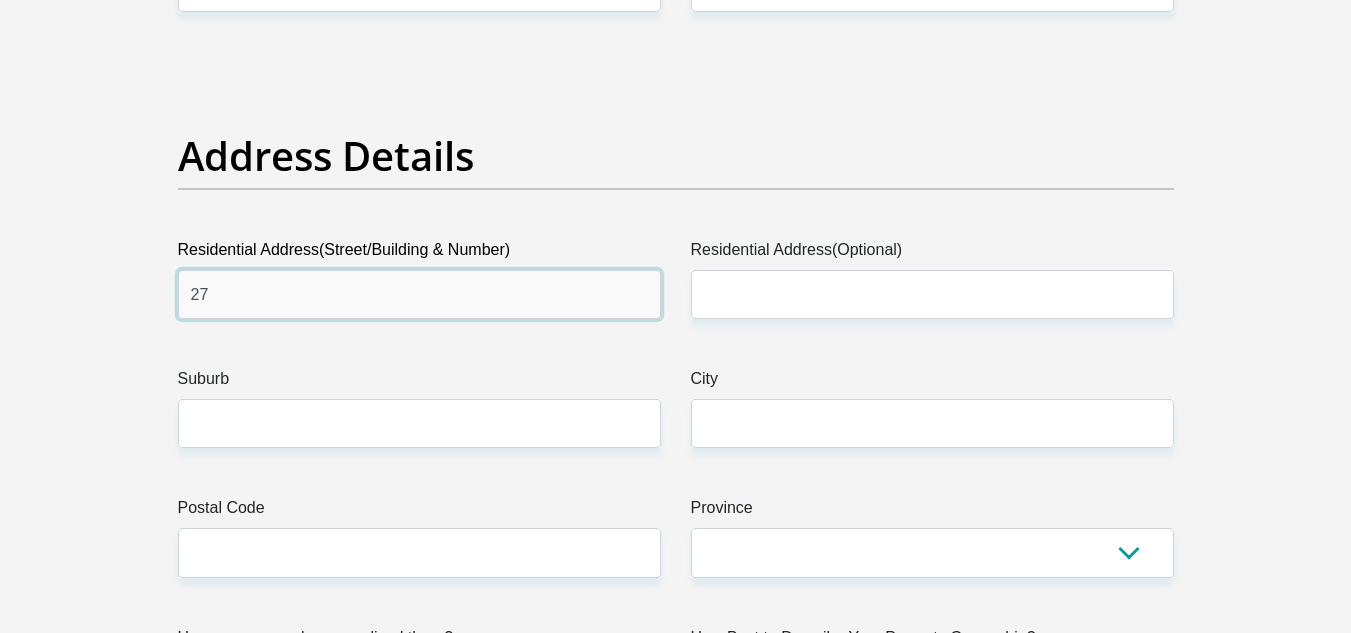 type on "27 Drostdy avenue, Witpoortjie" 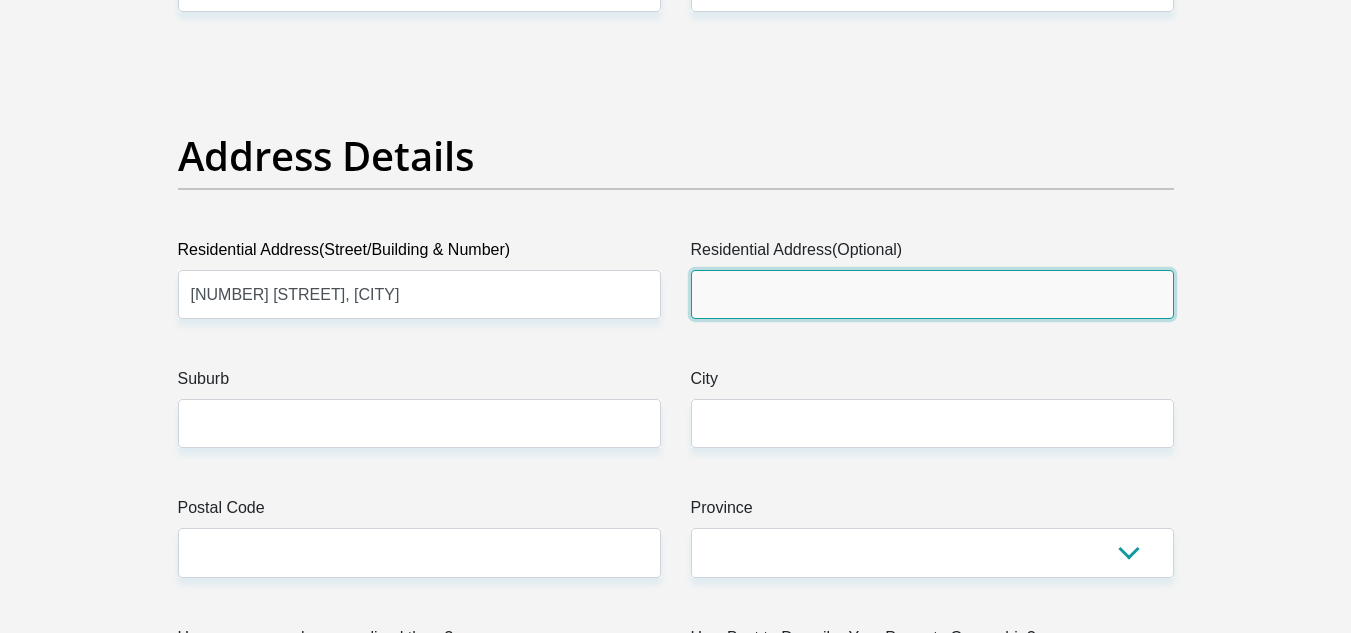 click on "Residential Address(Optional)" at bounding box center [932, 294] 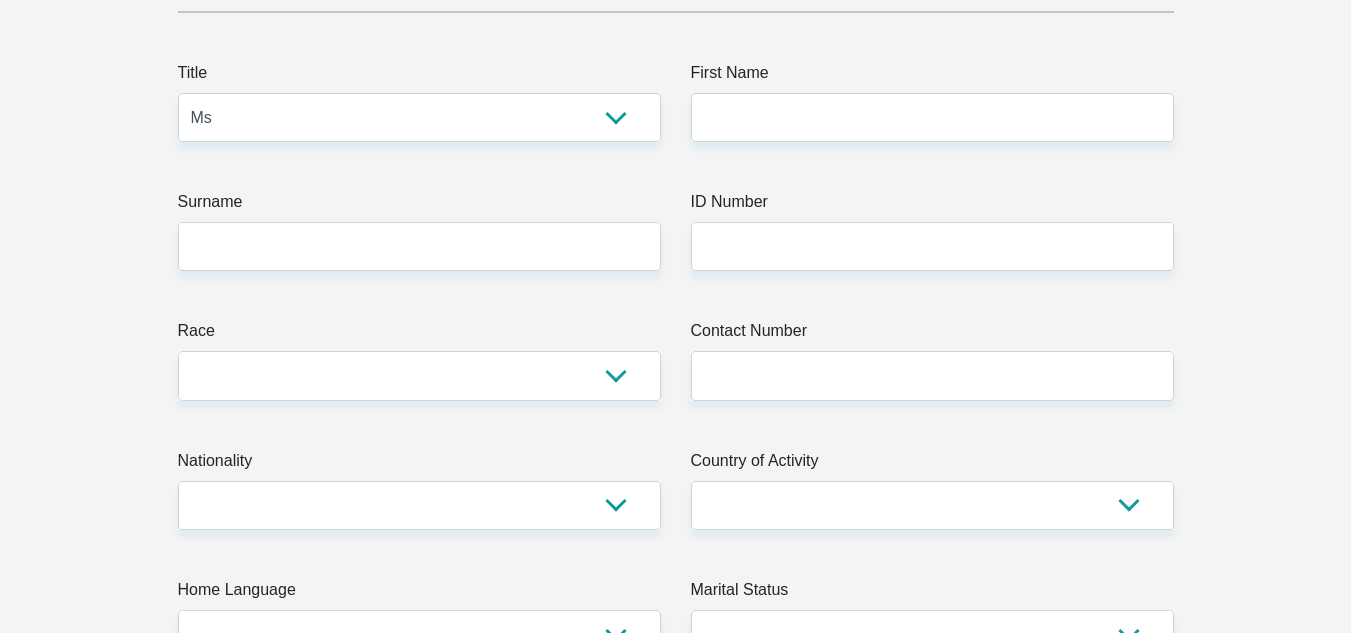 scroll, scrollTop: 200, scrollLeft: 0, axis: vertical 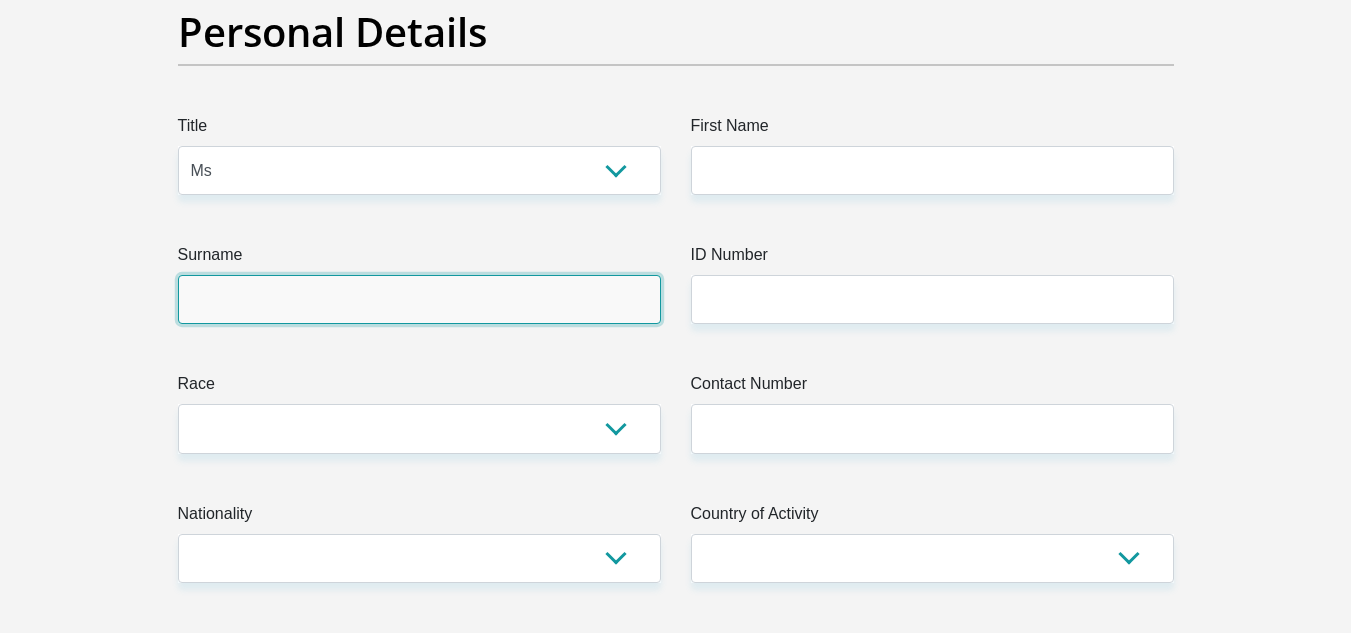 click on "Surname" at bounding box center (419, 299) 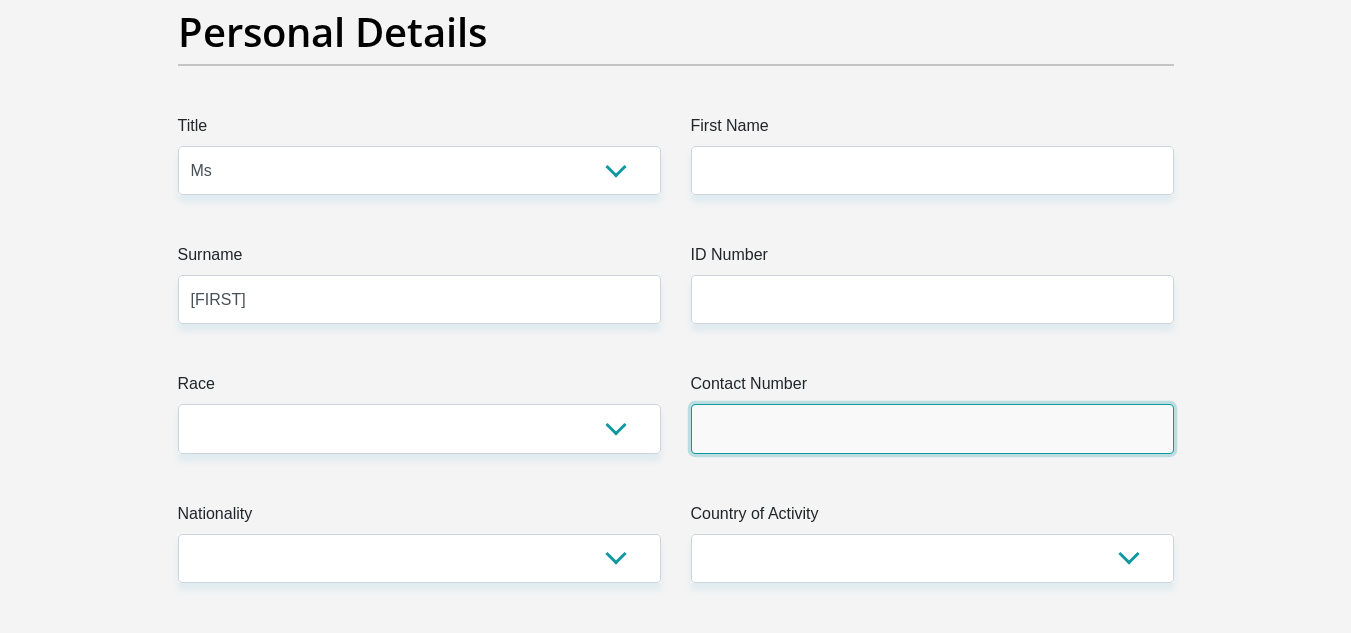 type on "0790843482" 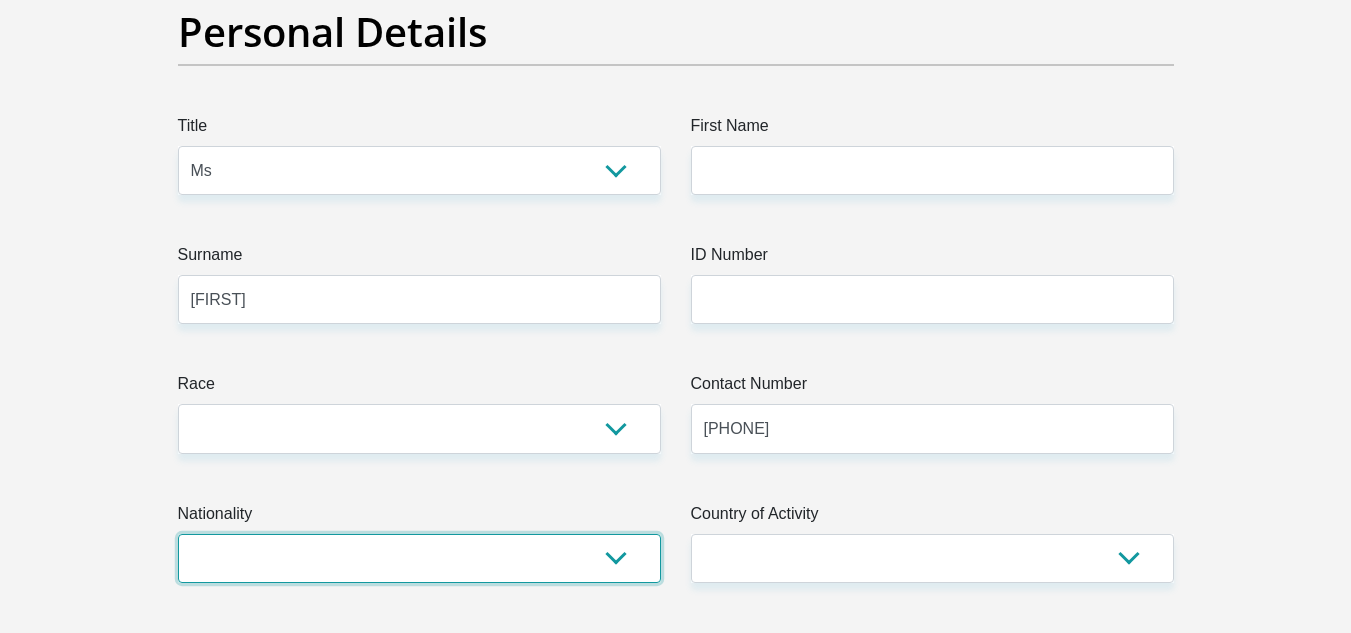 select on "ZAF" 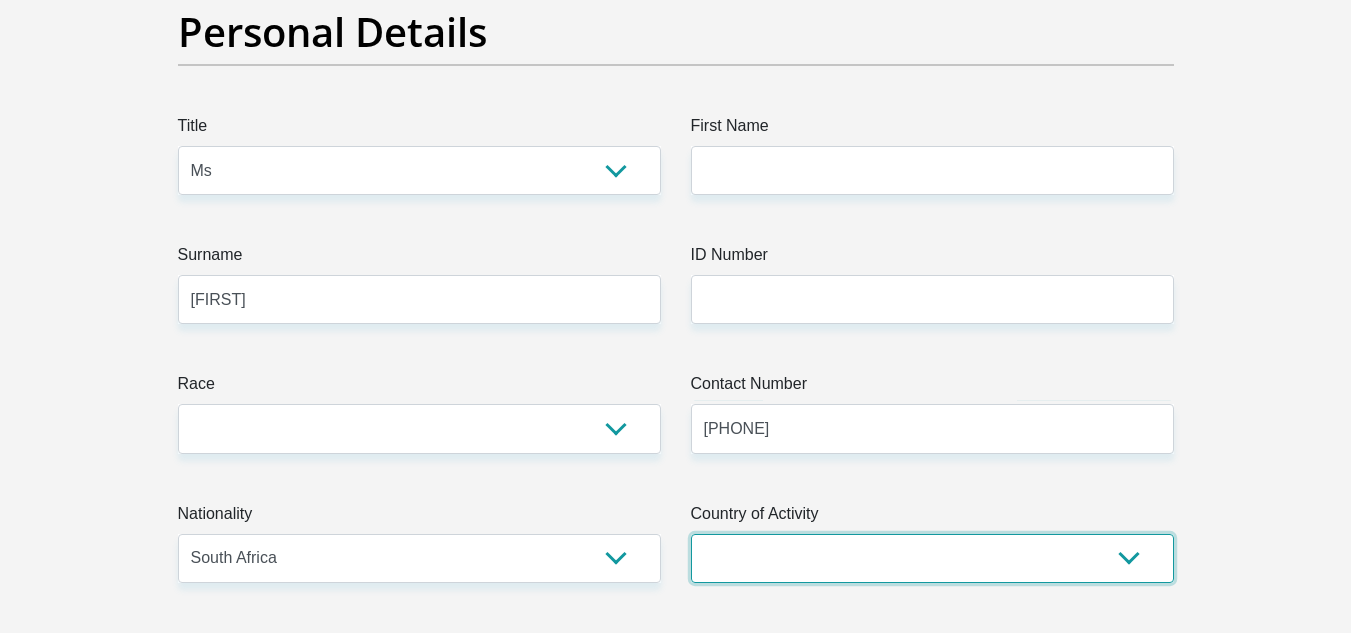 select on "ZAF" 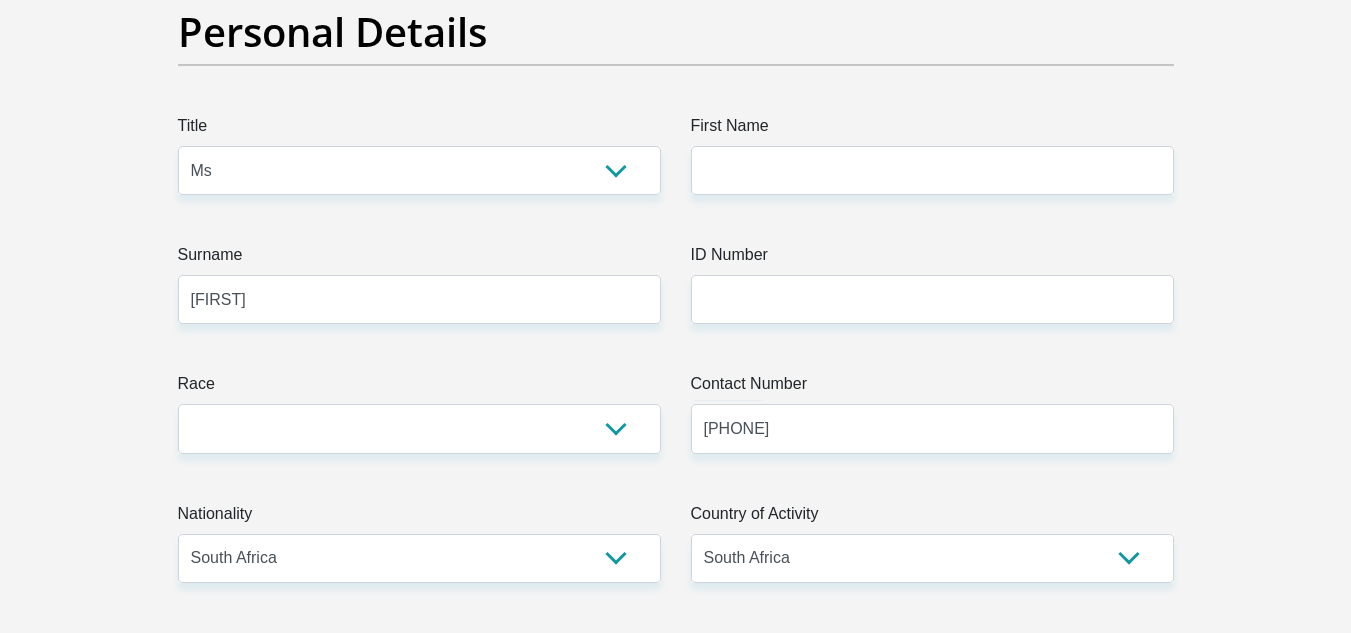 type on "Randburg" 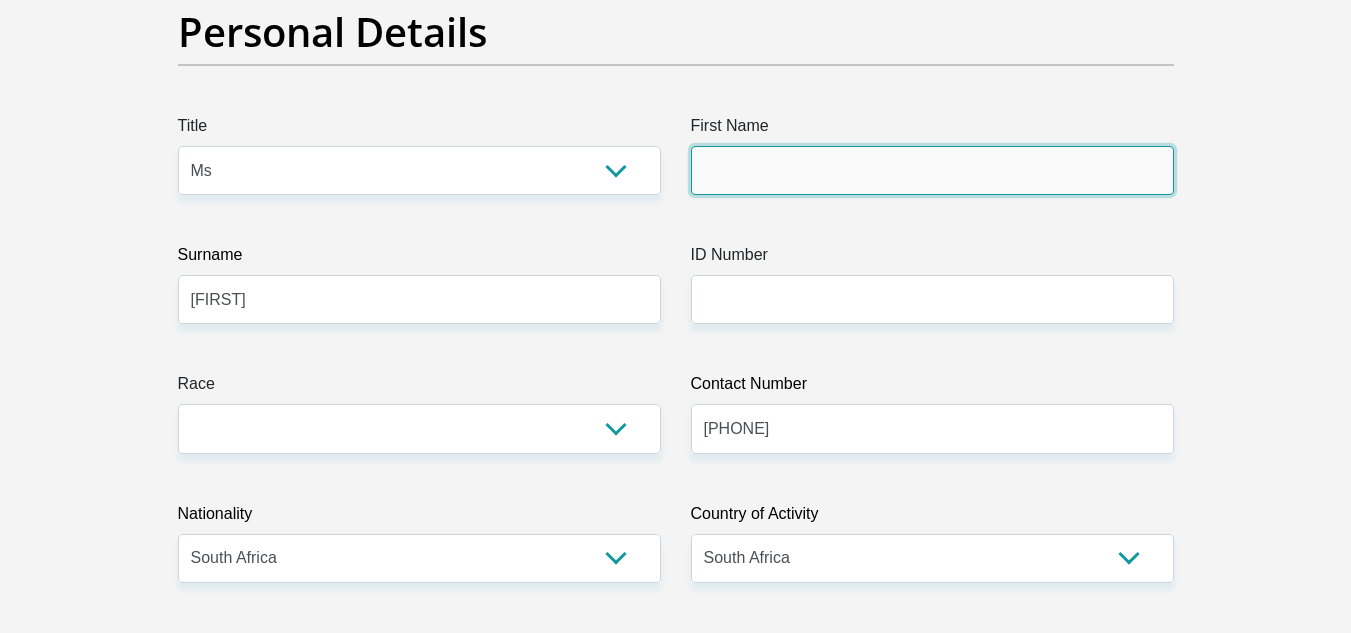 click on "First Name" at bounding box center [932, 170] 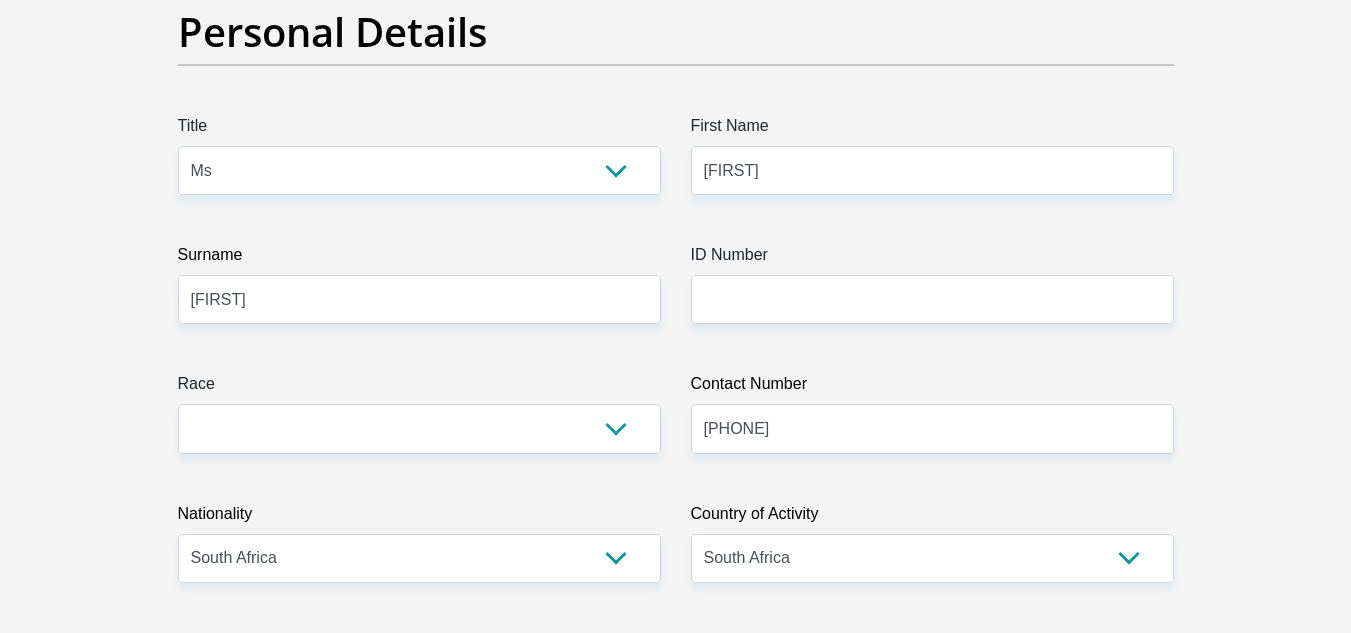 type on "Building" 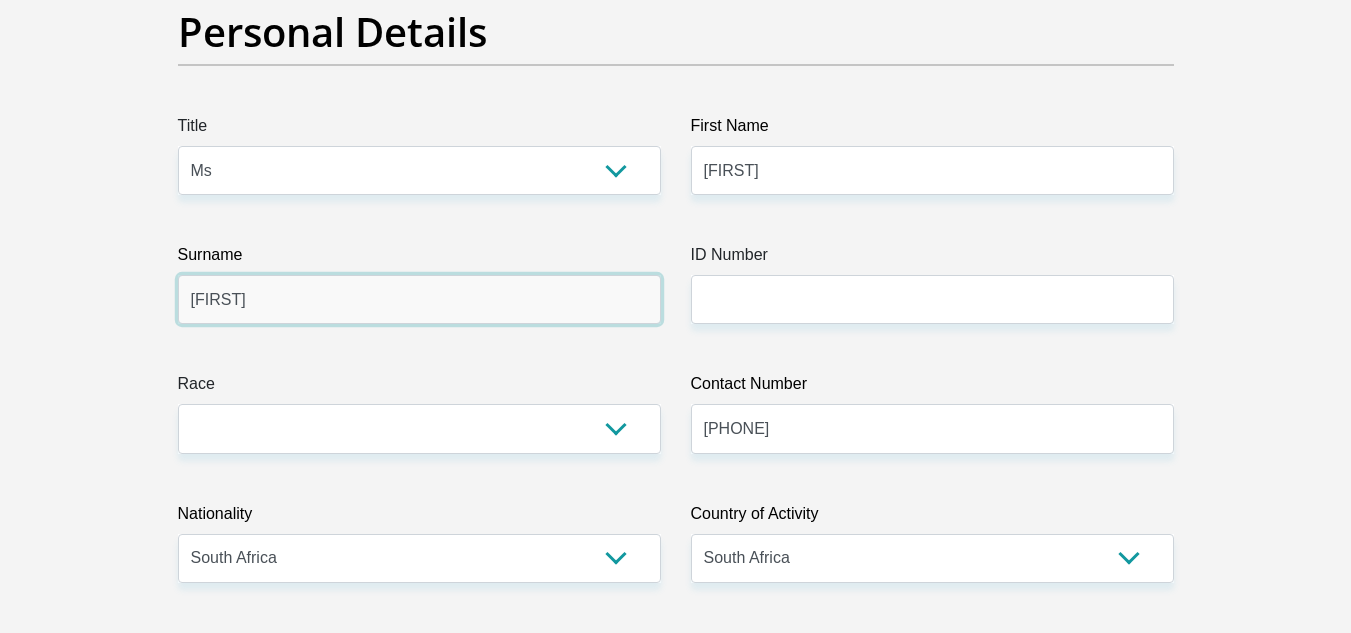 drag, startPoint x: 263, startPoint y: 311, endPoint x: 84, endPoint y: 307, distance: 179.0447 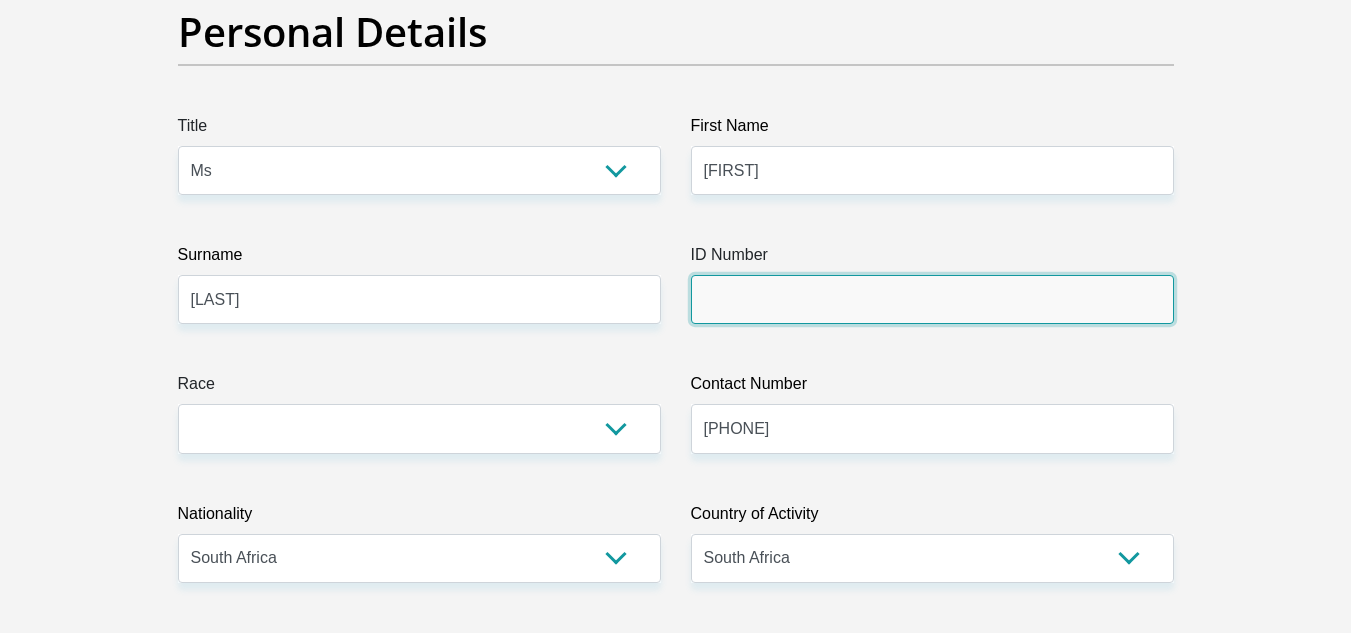 click on "ID Number" at bounding box center [932, 299] 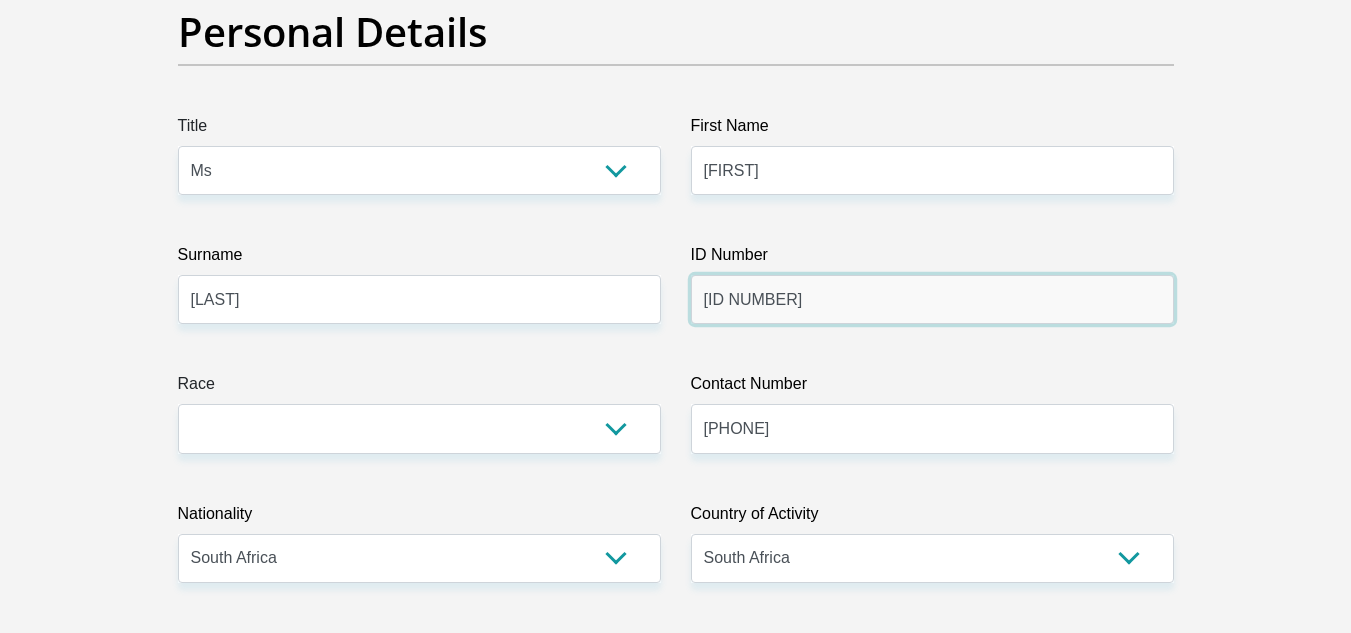 type on "9510170212087" 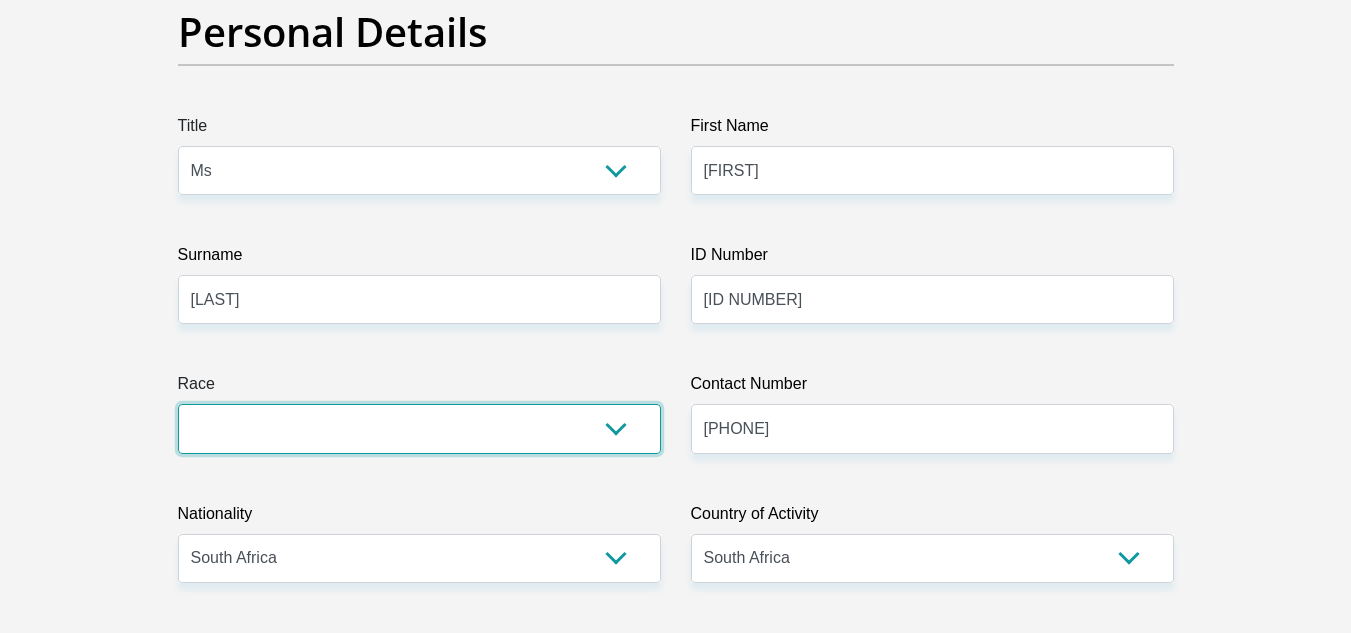 drag, startPoint x: 410, startPoint y: 437, endPoint x: 397, endPoint y: 438, distance: 13.038404 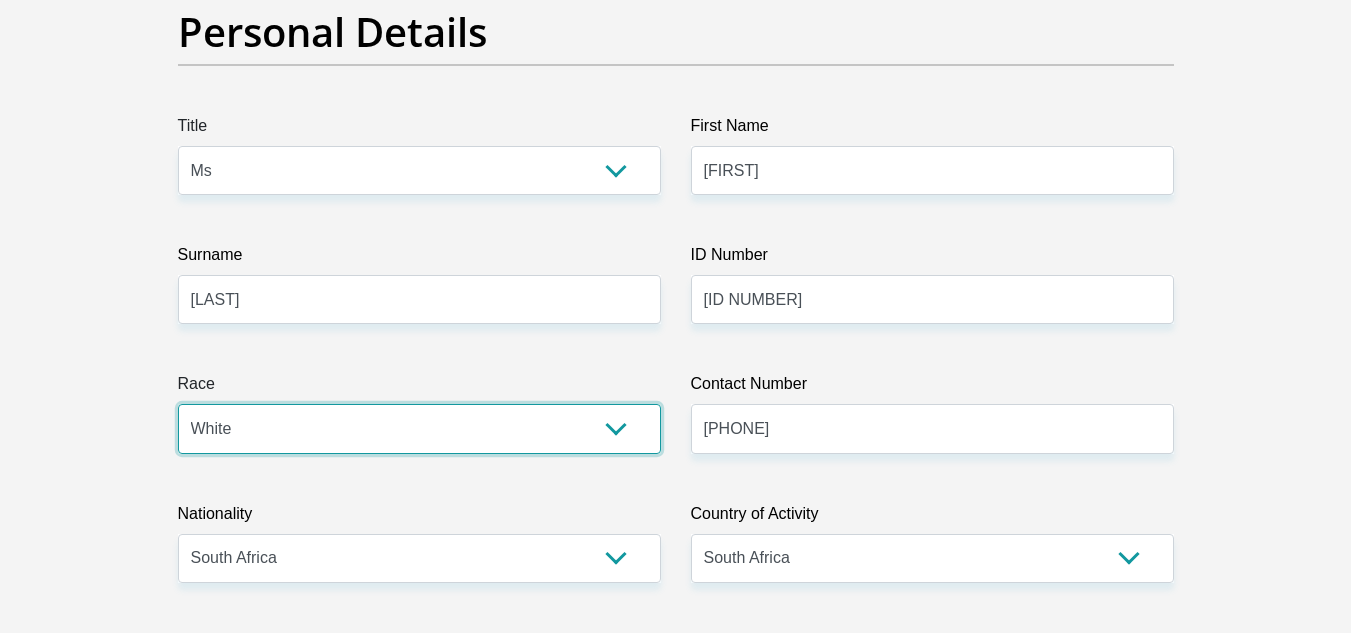 click on "Black
Coloured
Indian
White
Other" at bounding box center [419, 428] 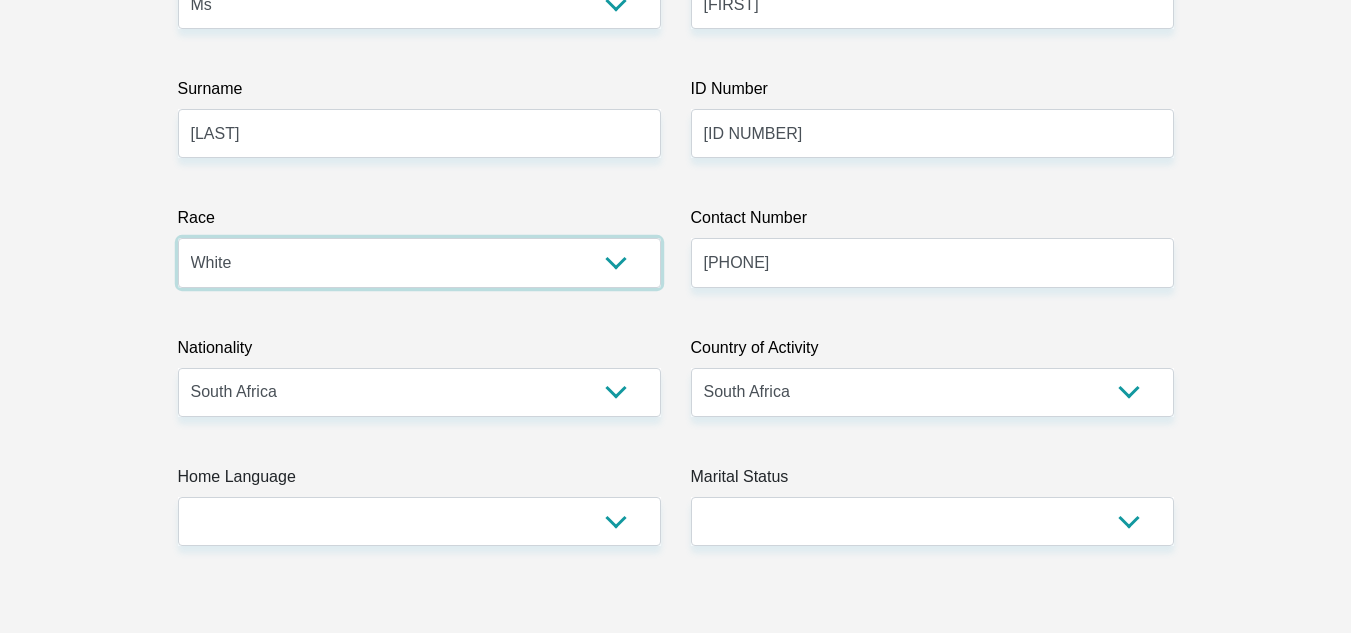 scroll, scrollTop: 400, scrollLeft: 0, axis: vertical 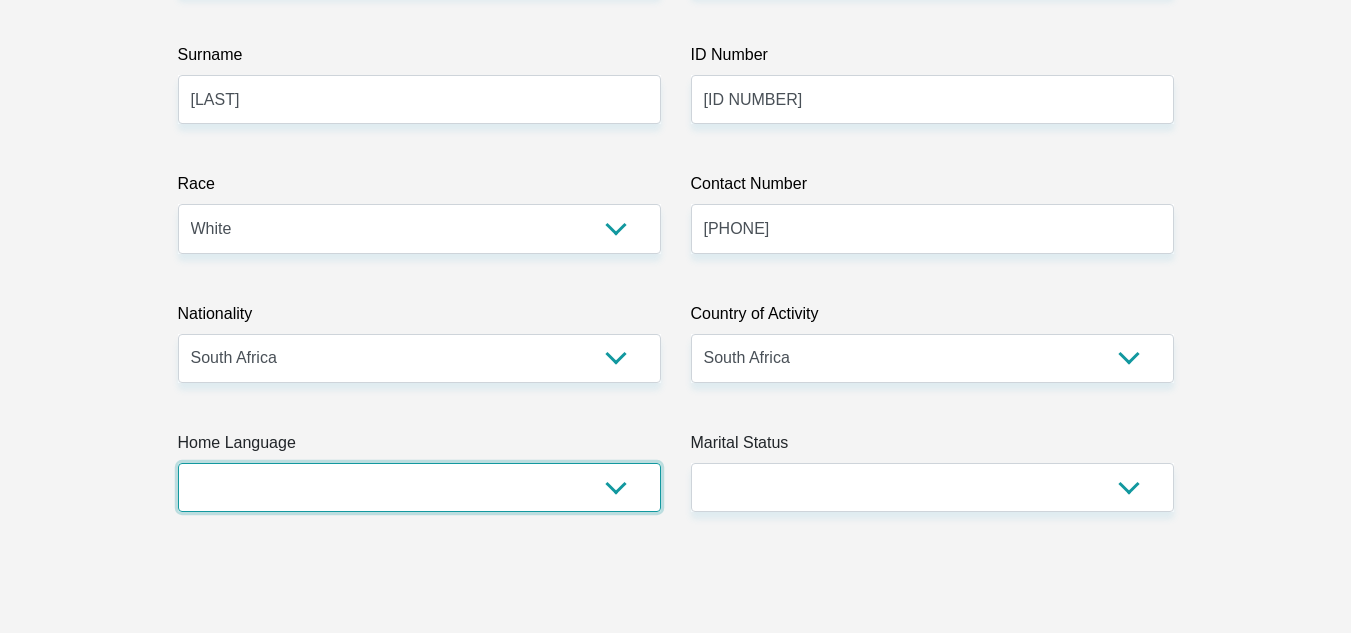 click on "Afrikaans
English
Sepedi
South Ndebele
Southern Sotho
Swati
Tsonga
Tswana
Venda
Xhosa
Zulu
Other" at bounding box center [419, 487] 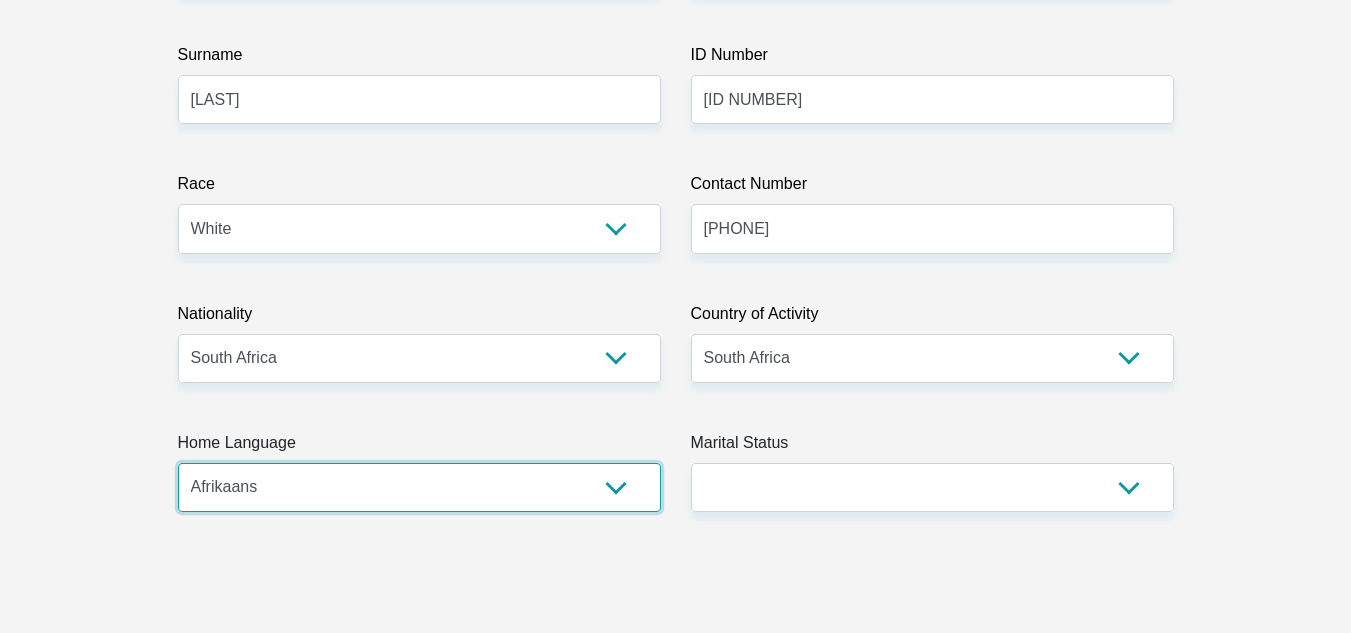 click on "Afrikaans
English
Sepedi
South Ndebele
Southern Sotho
Swati
Tsonga
Tswana
Venda
Xhosa
Zulu
Other" at bounding box center [419, 487] 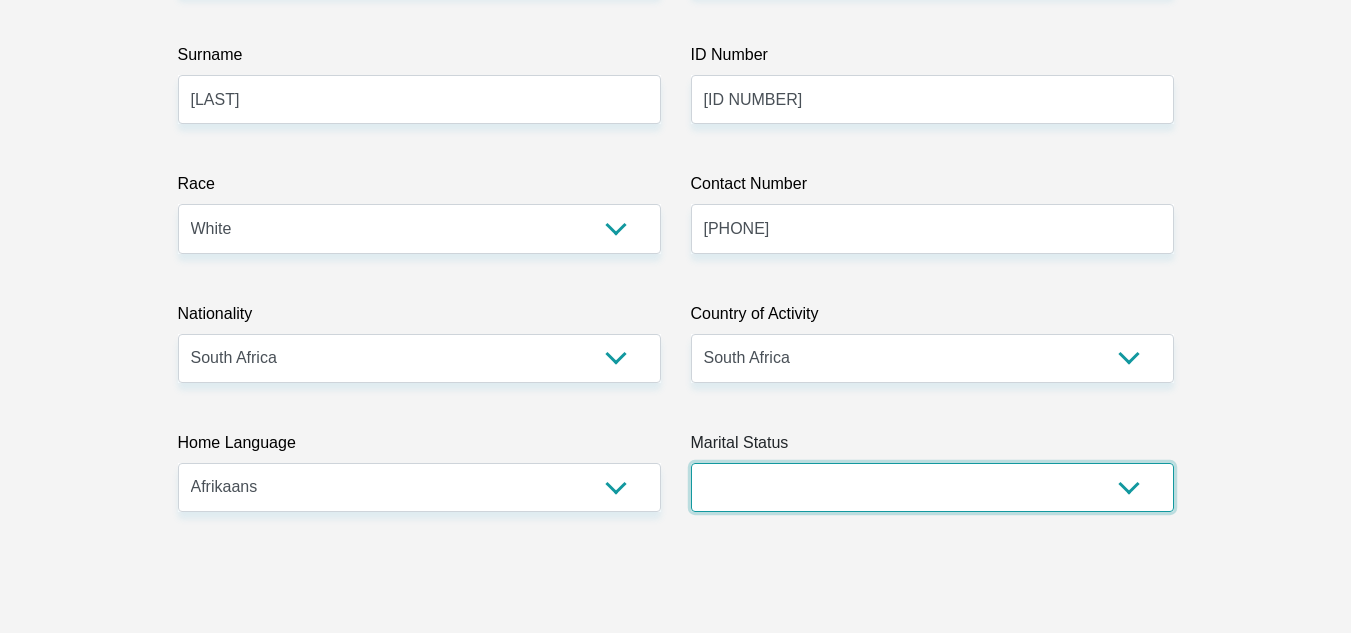 click on "Married ANC
Single
Divorced
Widowed
Married COP or Customary Law" at bounding box center (932, 487) 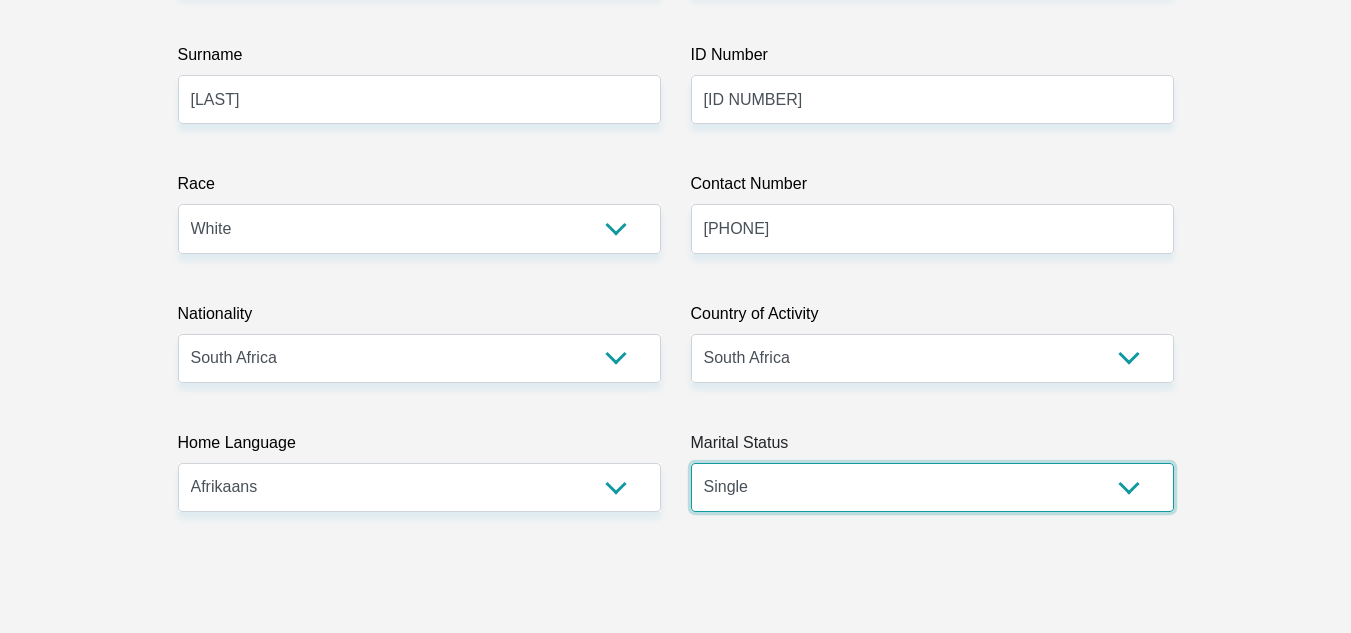 click on "Married ANC
Single
Divorced
Widowed
Married COP or Customary Law" at bounding box center [932, 487] 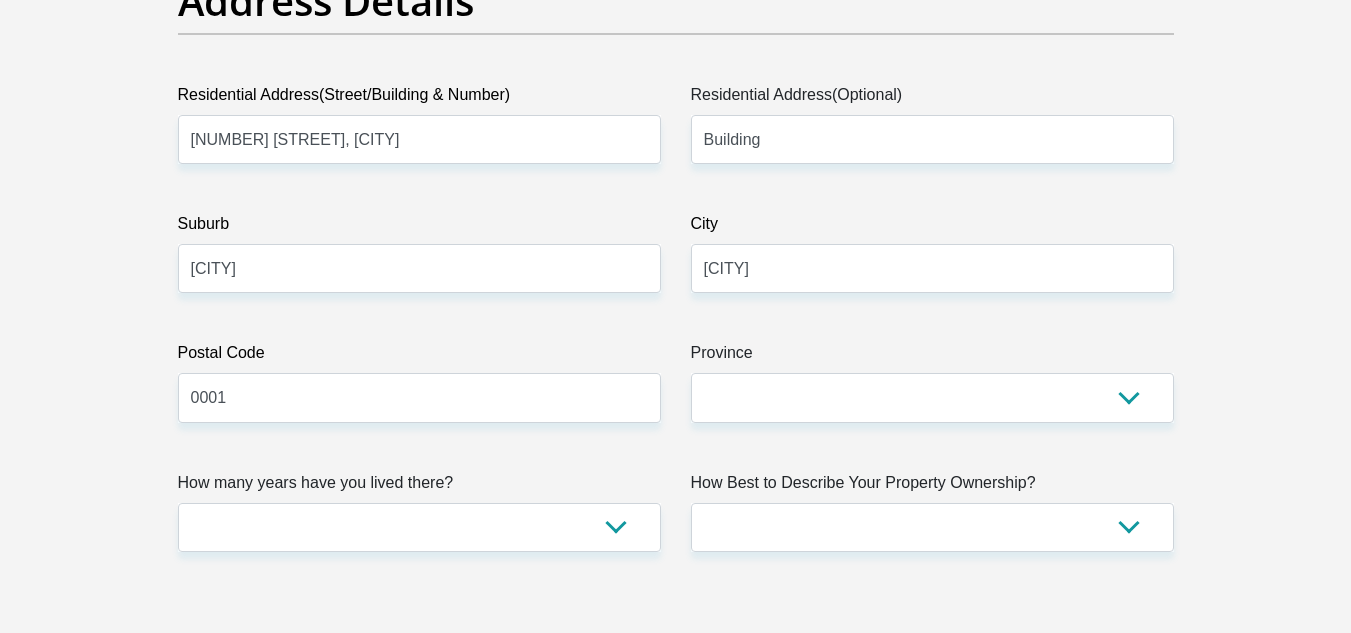 scroll, scrollTop: 1100, scrollLeft: 0, axis: vertical 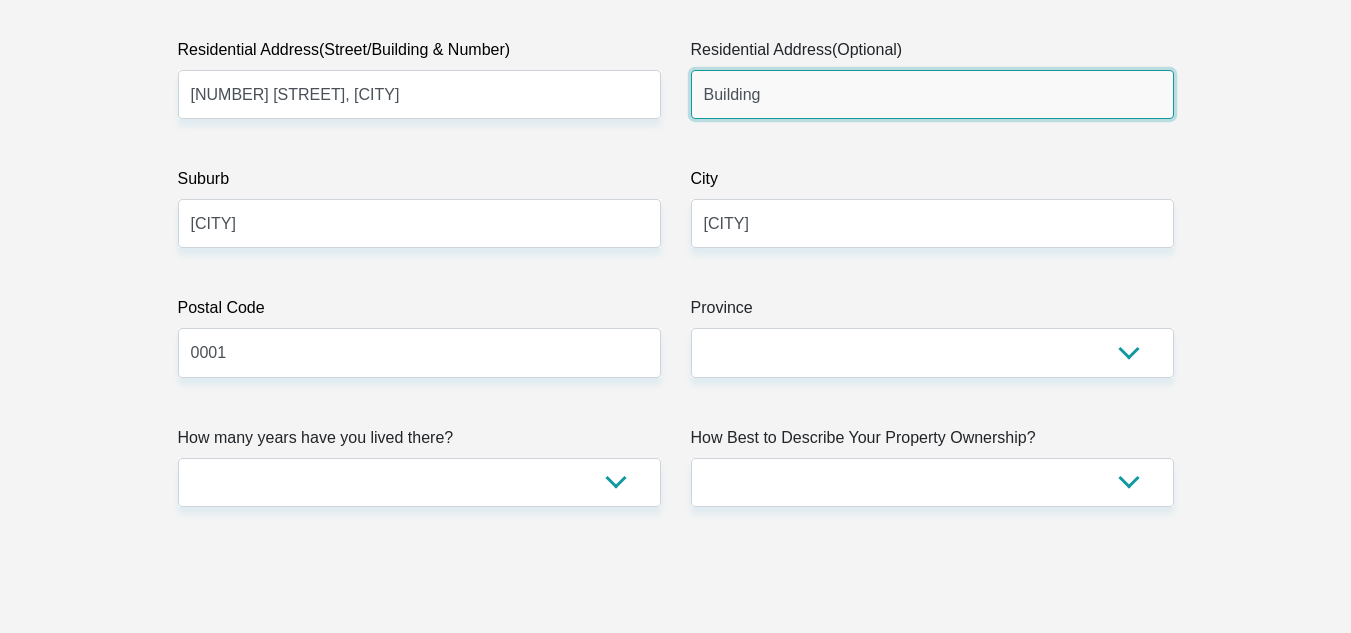 drag, startPoint x: 832, startPoint y: 95, endPoint x: 568, endPoint y: 82, distance: 264.3199 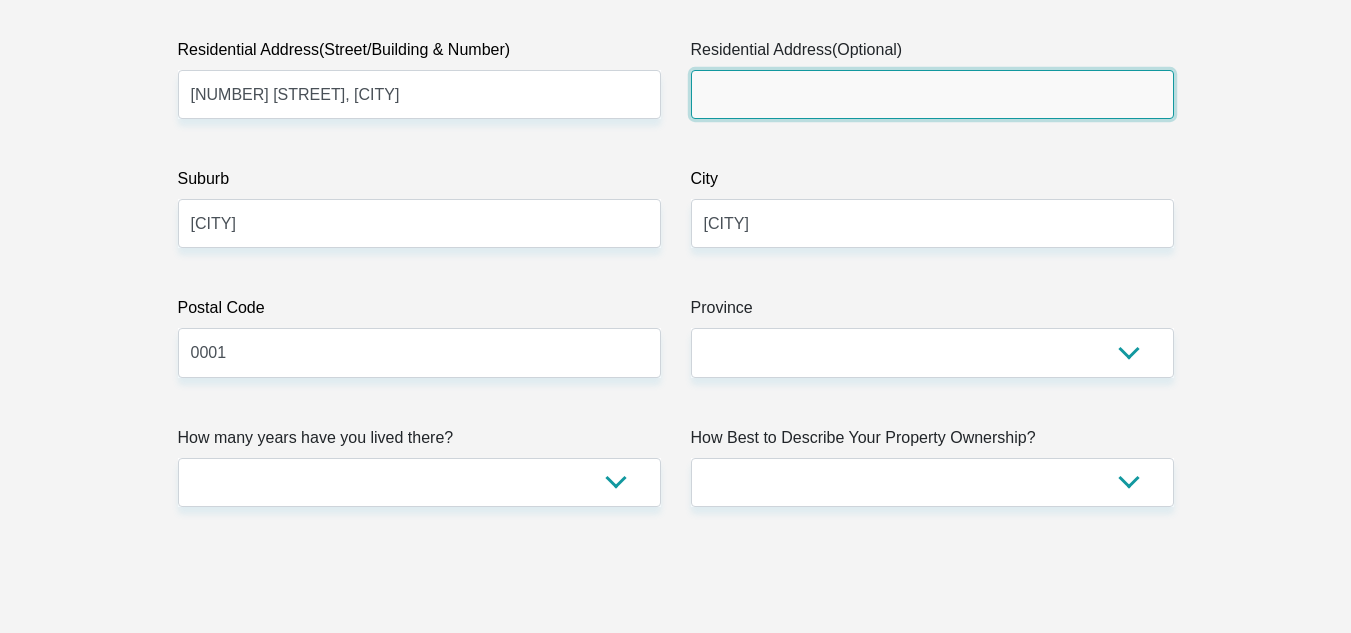 type 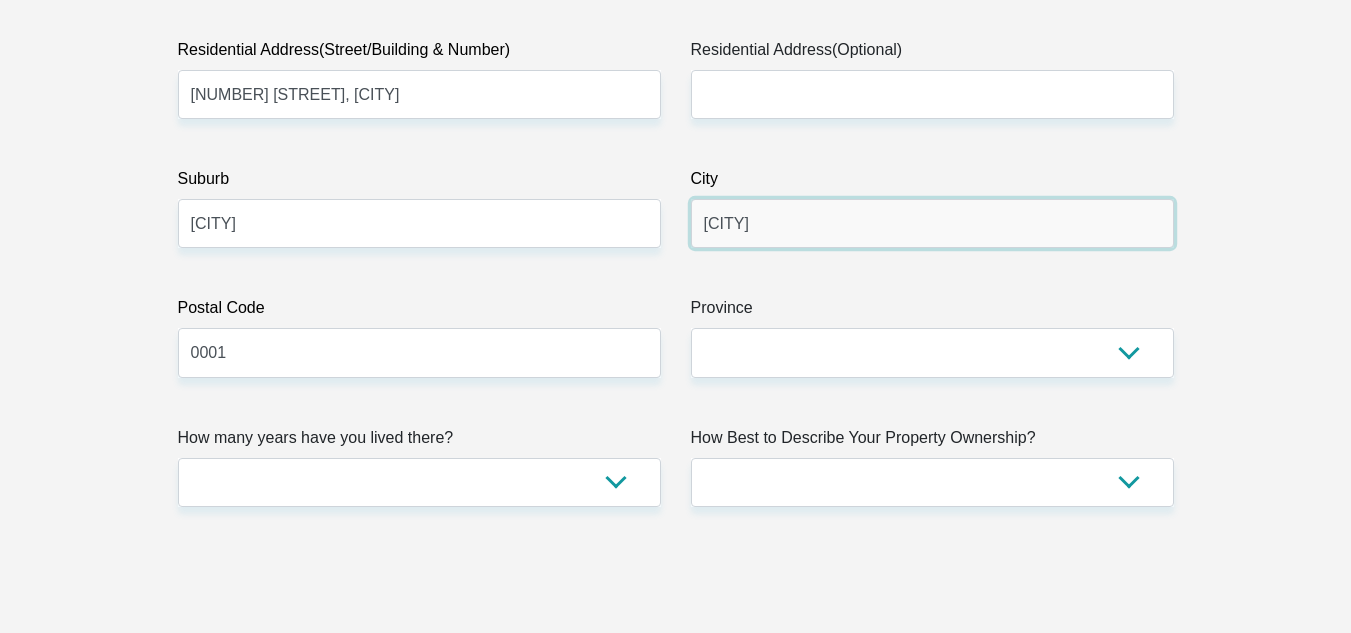 drag, startPoint x: 794, startPoint y: 223, endPoint x: 647, endPoint y: 217, distance: 147.12239 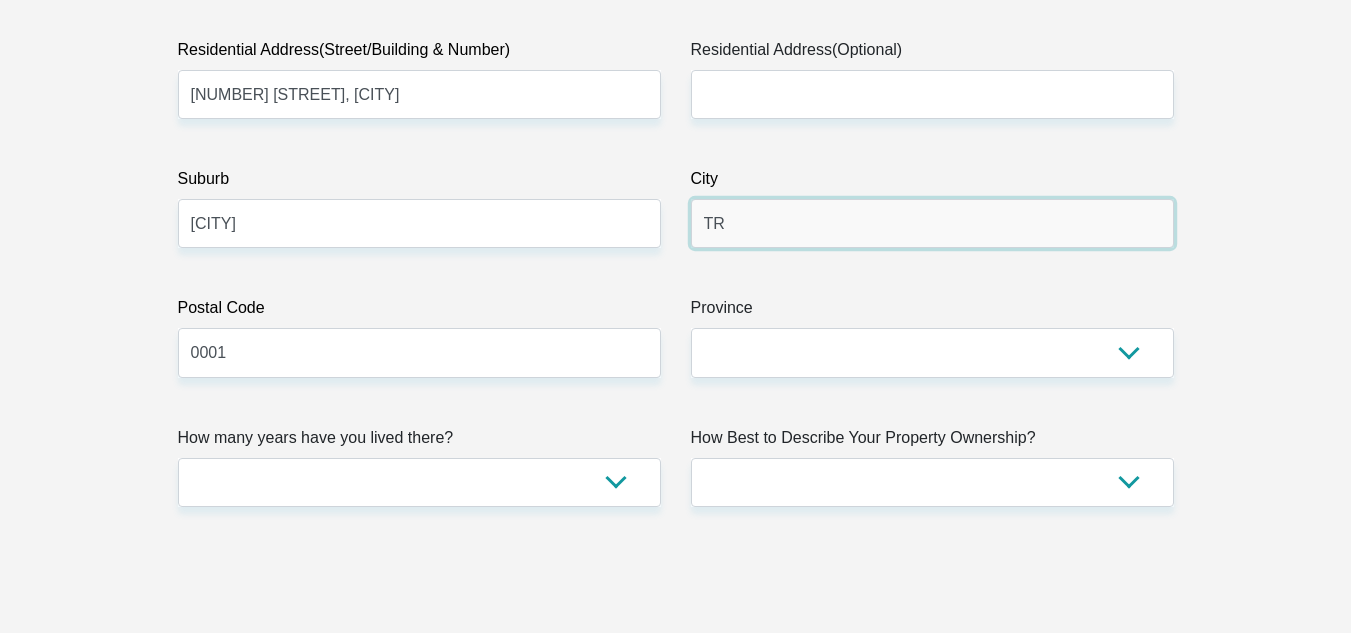 type on "T" 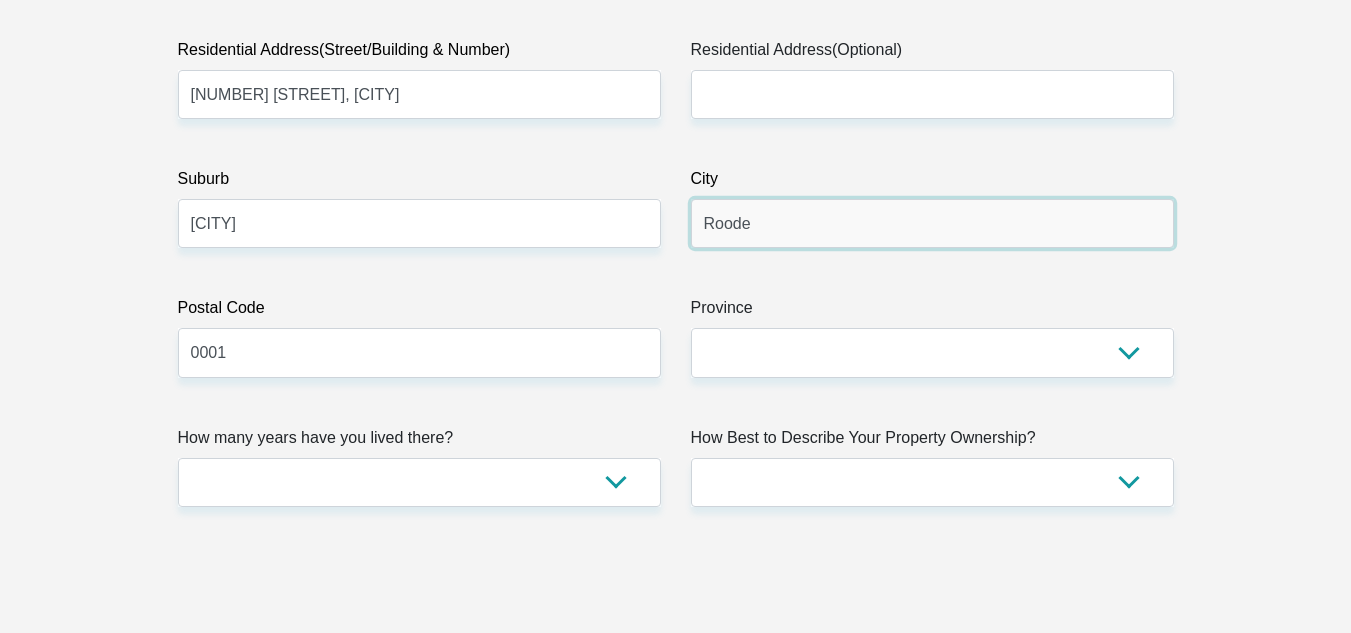 type on "Roodepoort" 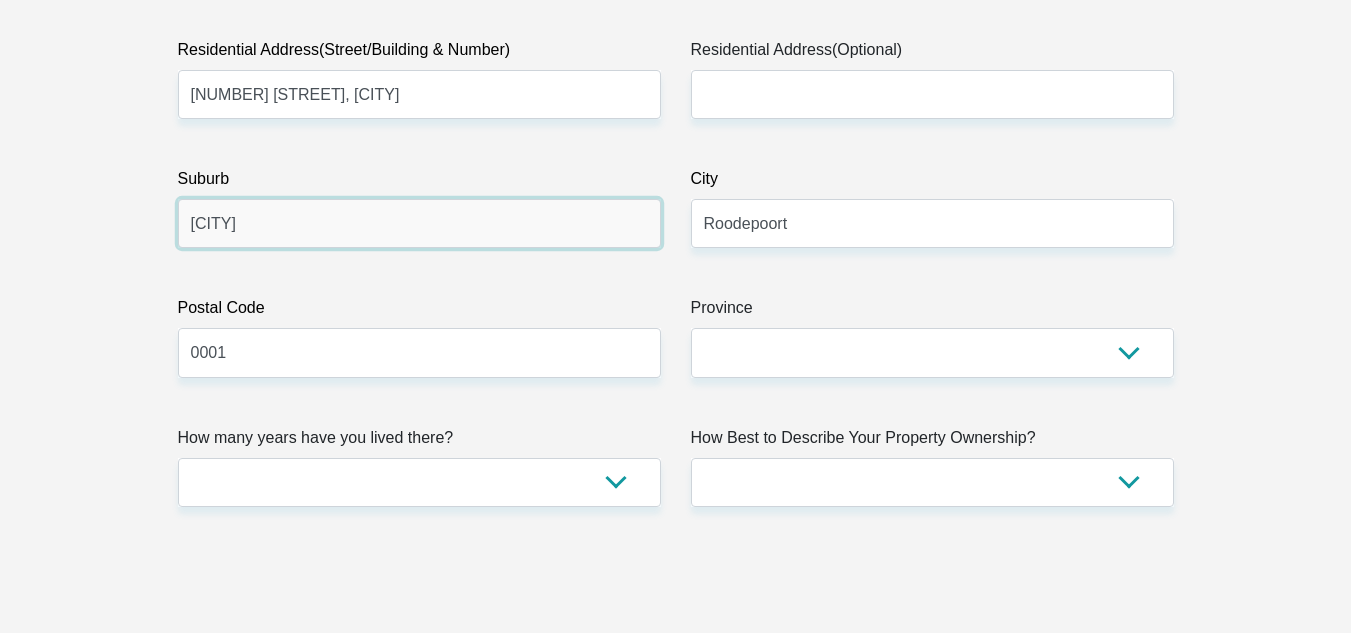 drag, startPoint x: 291, startPoint y: 226, endPoint x: 34, endPoint y: 222, distance: 257.03113 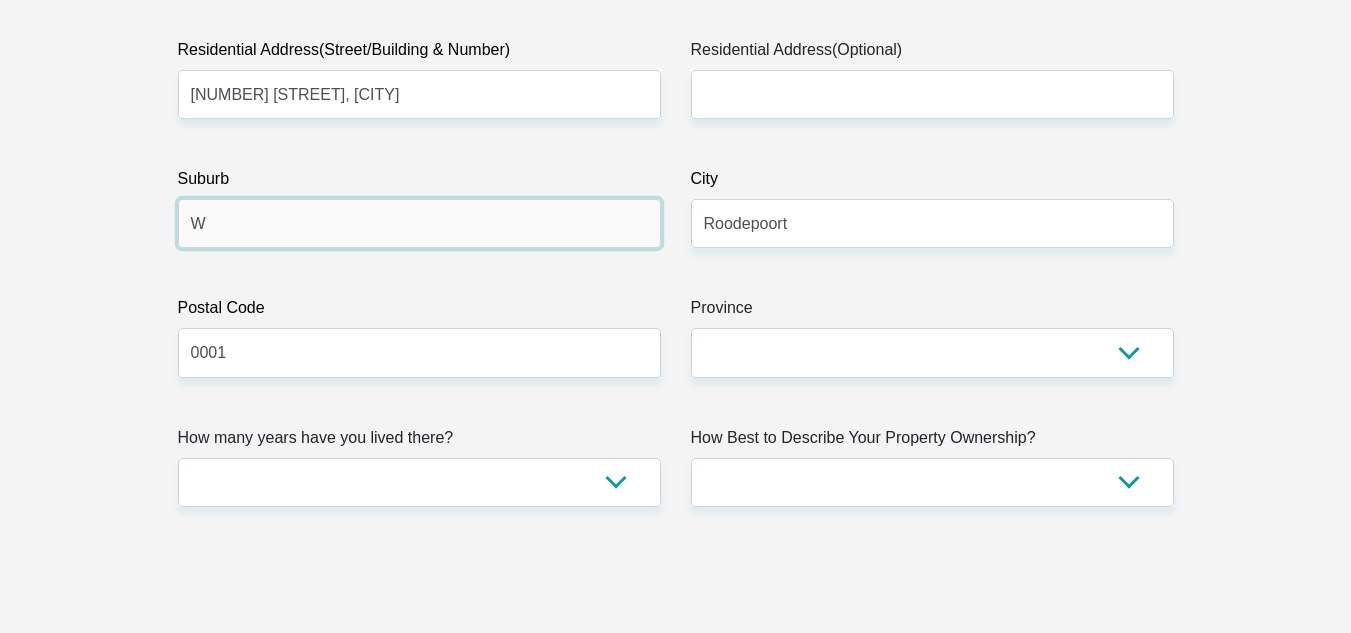 type on "Witpoortjie" 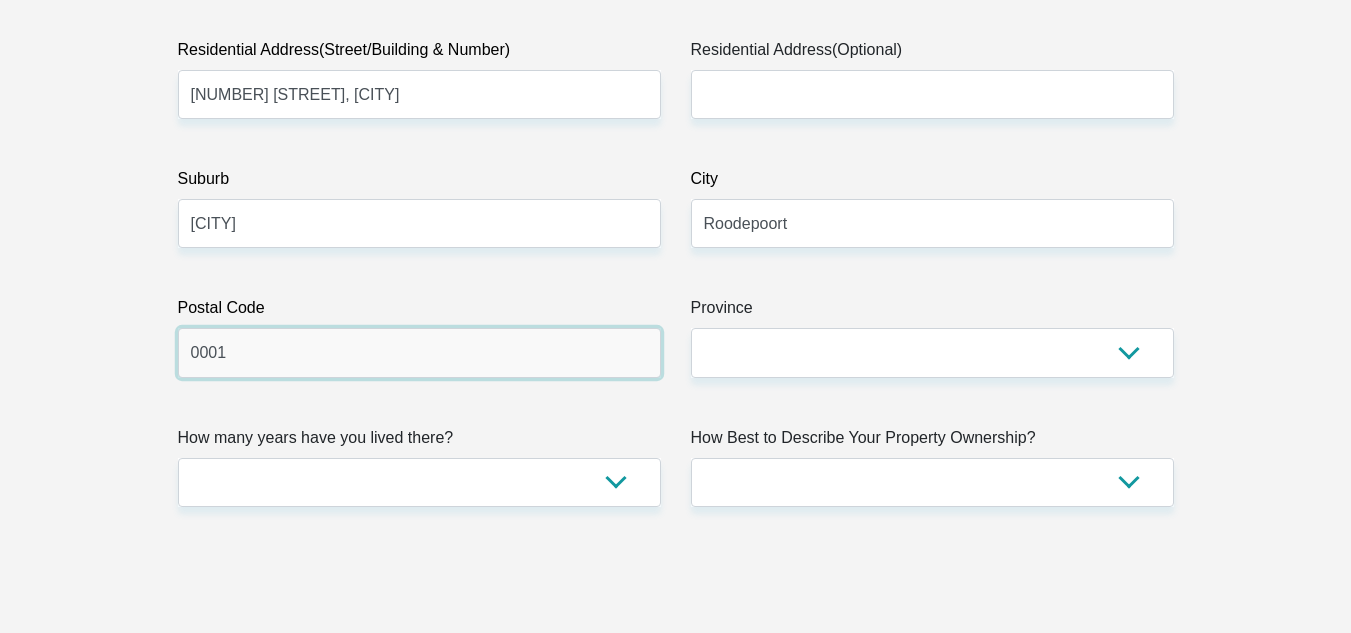 drag, startPoint x: 244, startPoint y: 366, endPoint x: 145, endPoint y: 370, distance: 99.08077 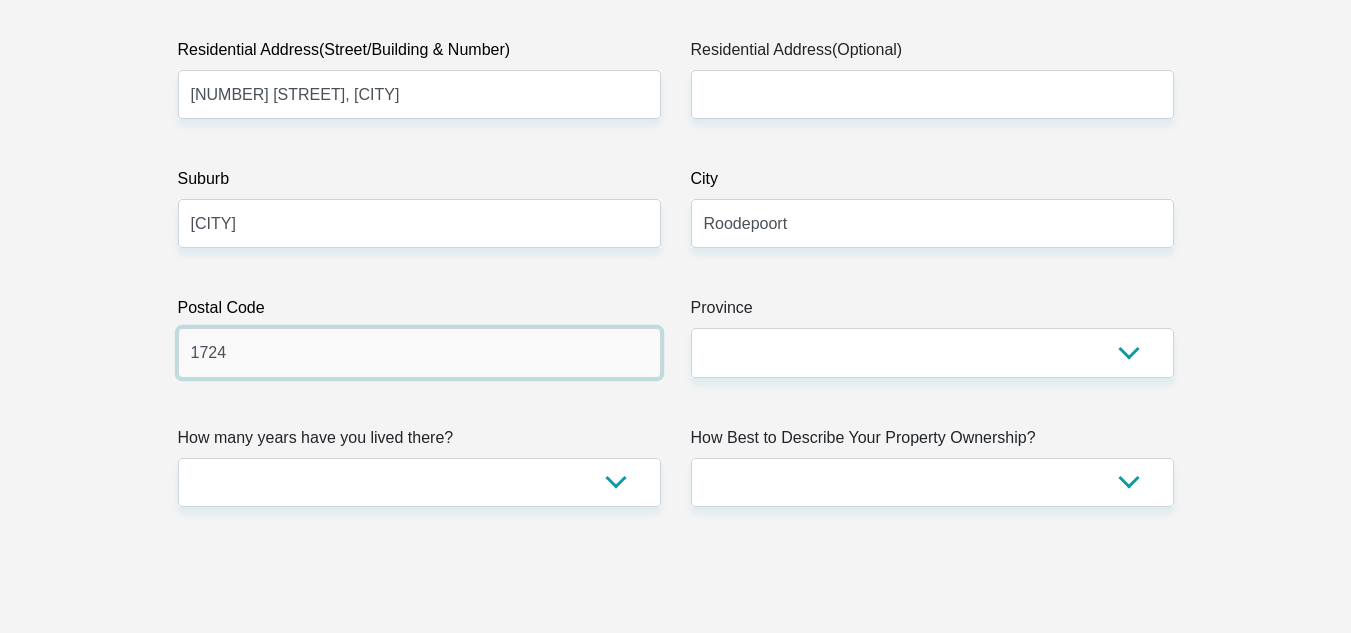 type on "1724" 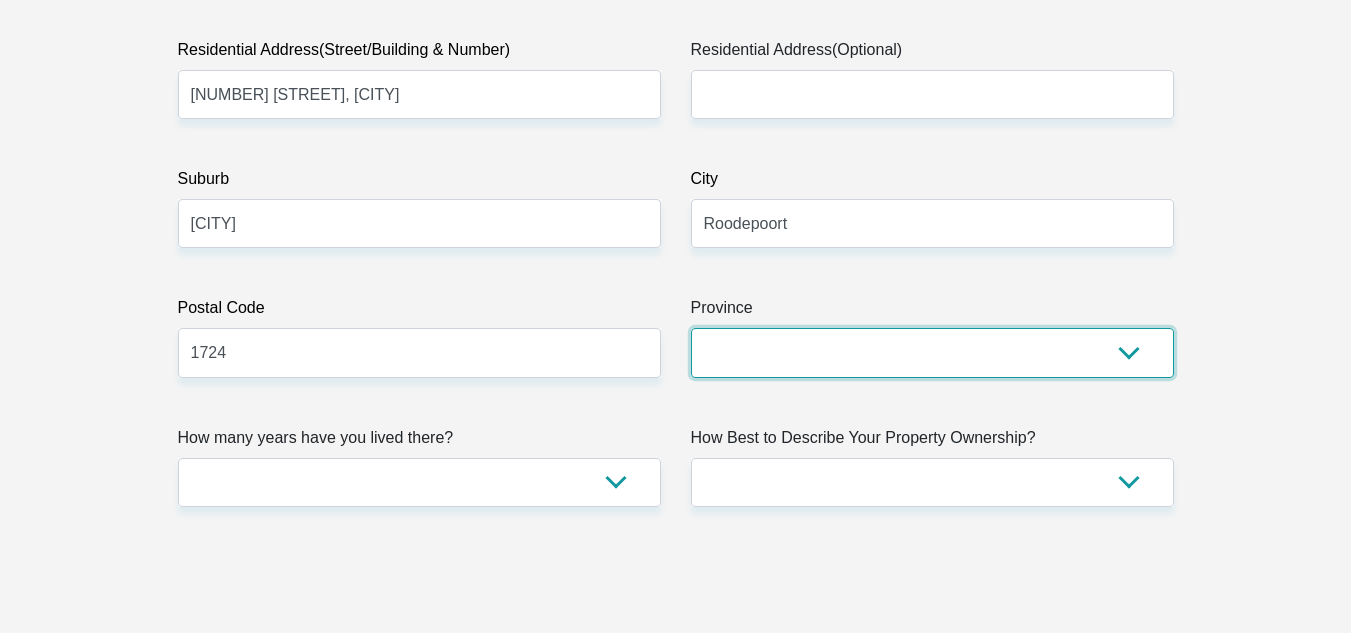 click on "Eastern Cape
Free State
Gauteng
KwaZulu-Natal
Limpopo
Mpumalanga
Northern Cape
North West
Western Cape" at bounding box center (932, 352) 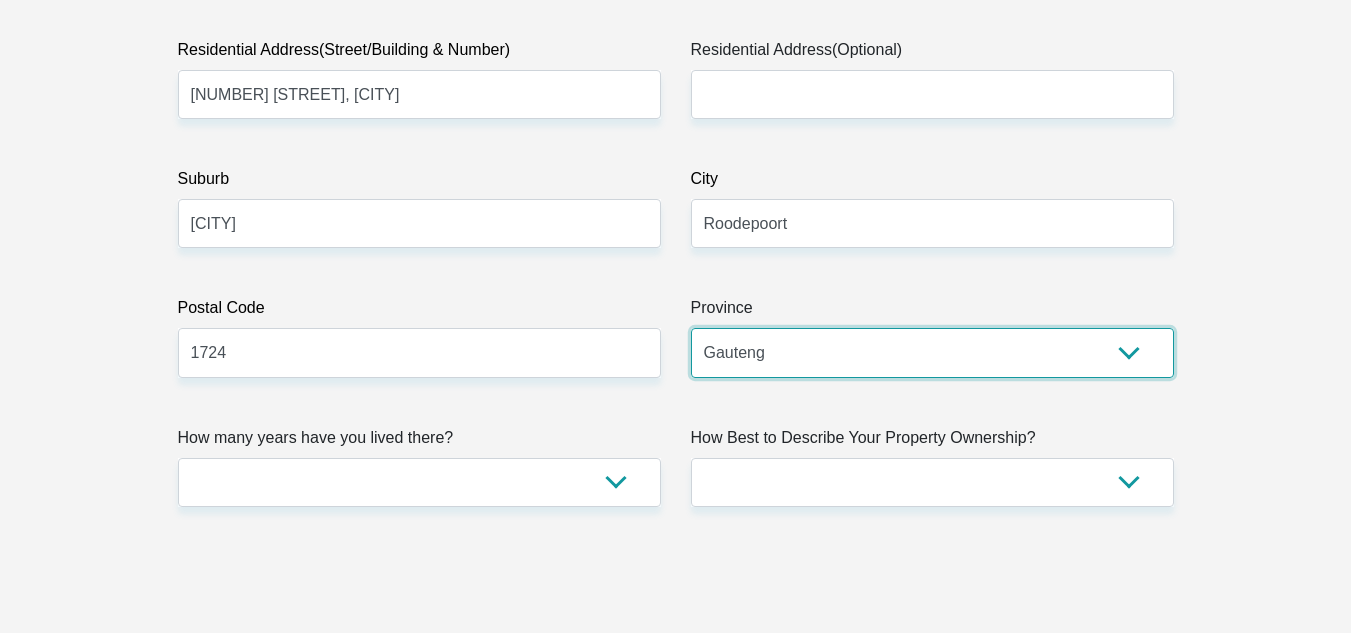 click on "Eastern Cape
Free State
Gauteng
KwaZulu-Natal
Limpopo
Mpumalanga
Northern Cape
North West
Western Cape" at bounding box center (932, 352) 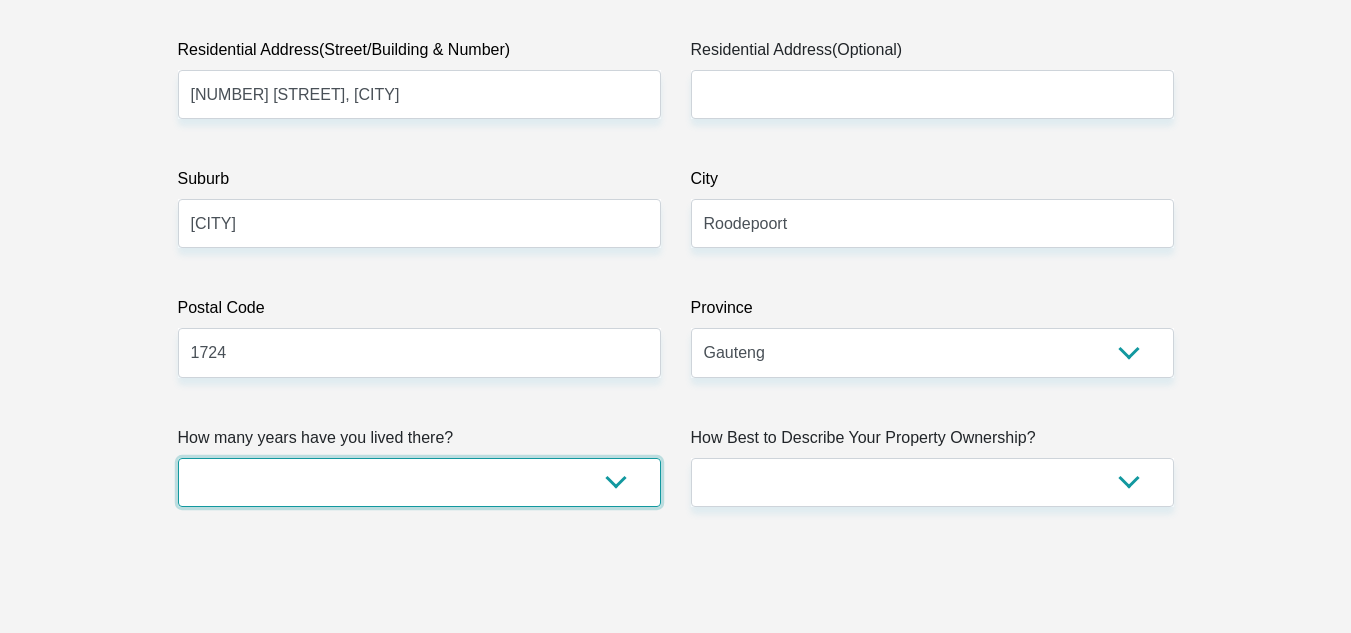 click on "less than 1 year
1-3 years
3-5 years
5+ years" at bounding box center [419, 482] 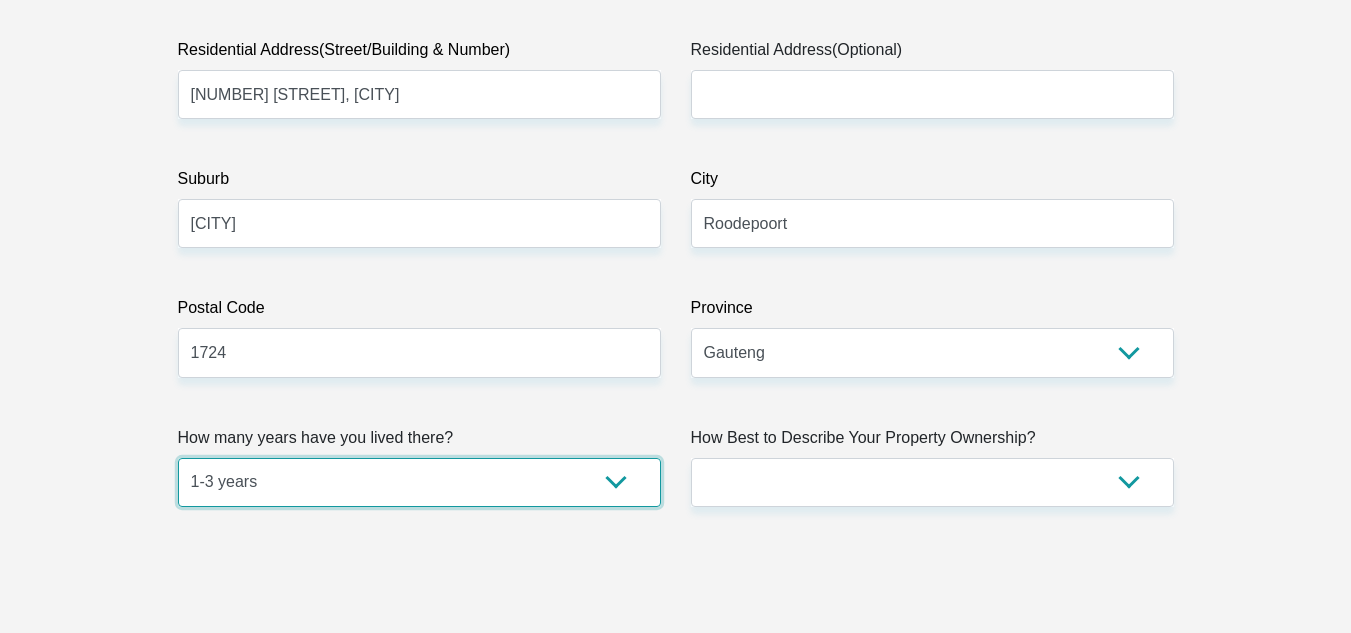 click on "less than 1 year
1-3 years
3-5 years
5+ years" at bounding box center (419, 482) 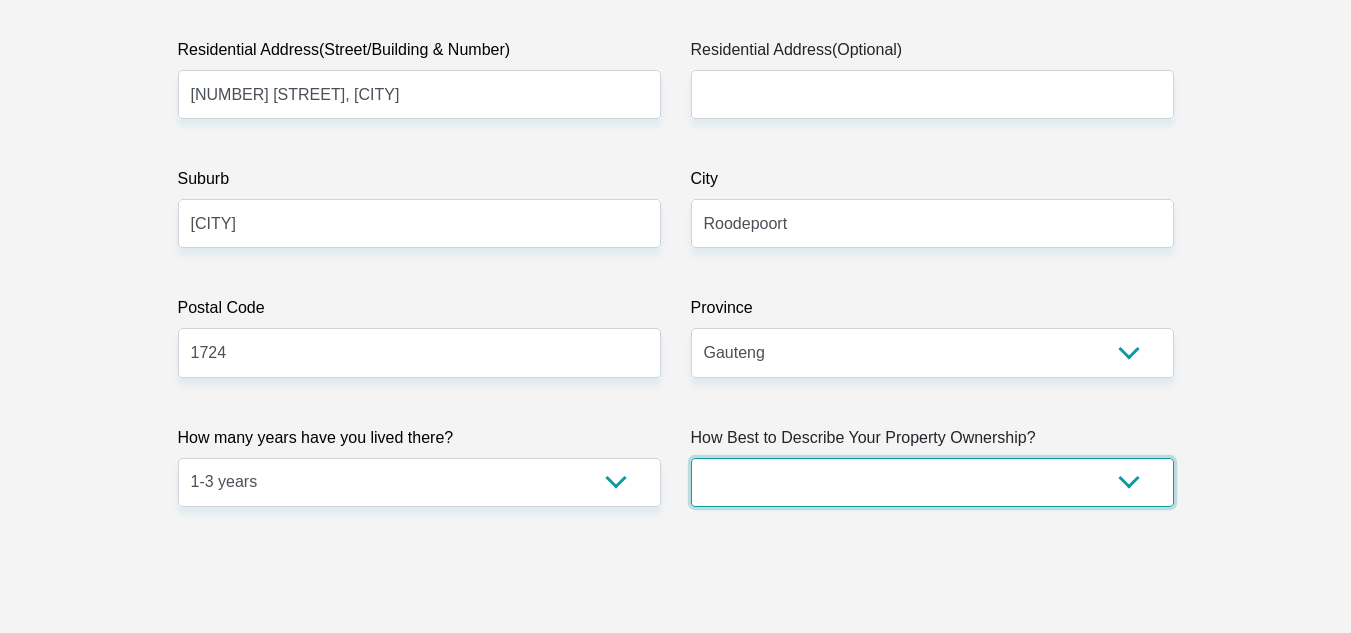 click on "Owned
Rented
Family Owned
Company Dwelling" at bounding box center (932, 482) 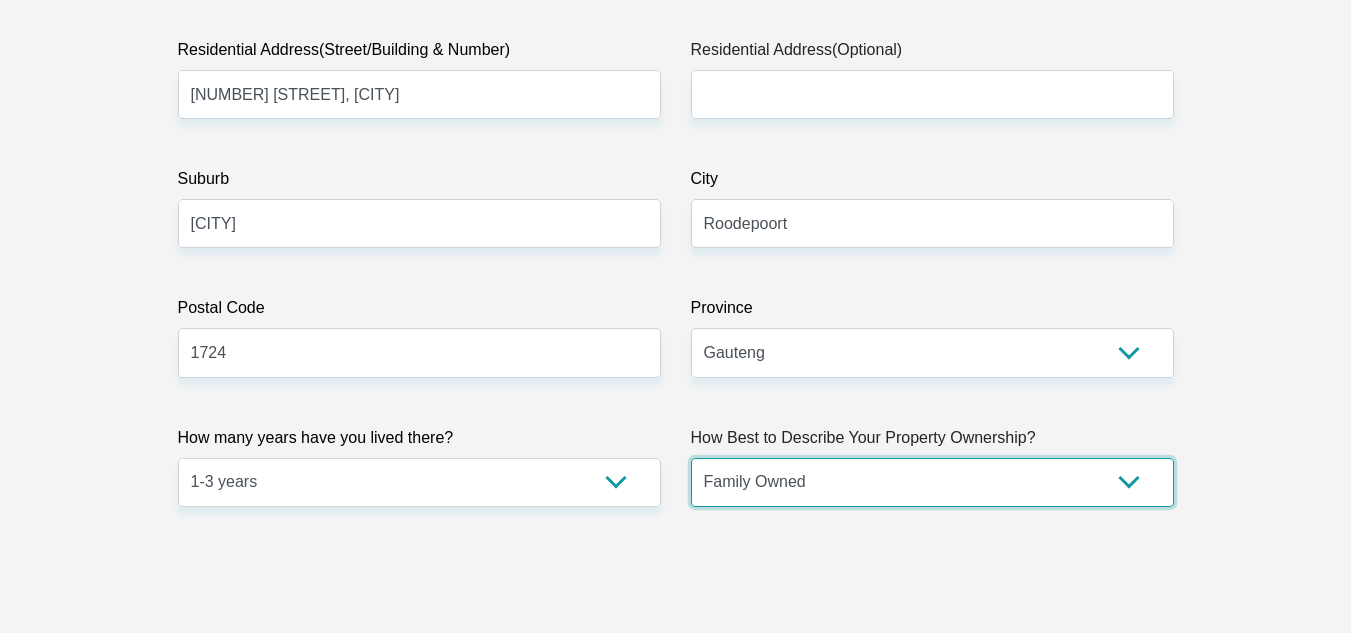 click on "Owned
Rented
Family Owned
Company Dwelling" at bounding box center (932, 482) 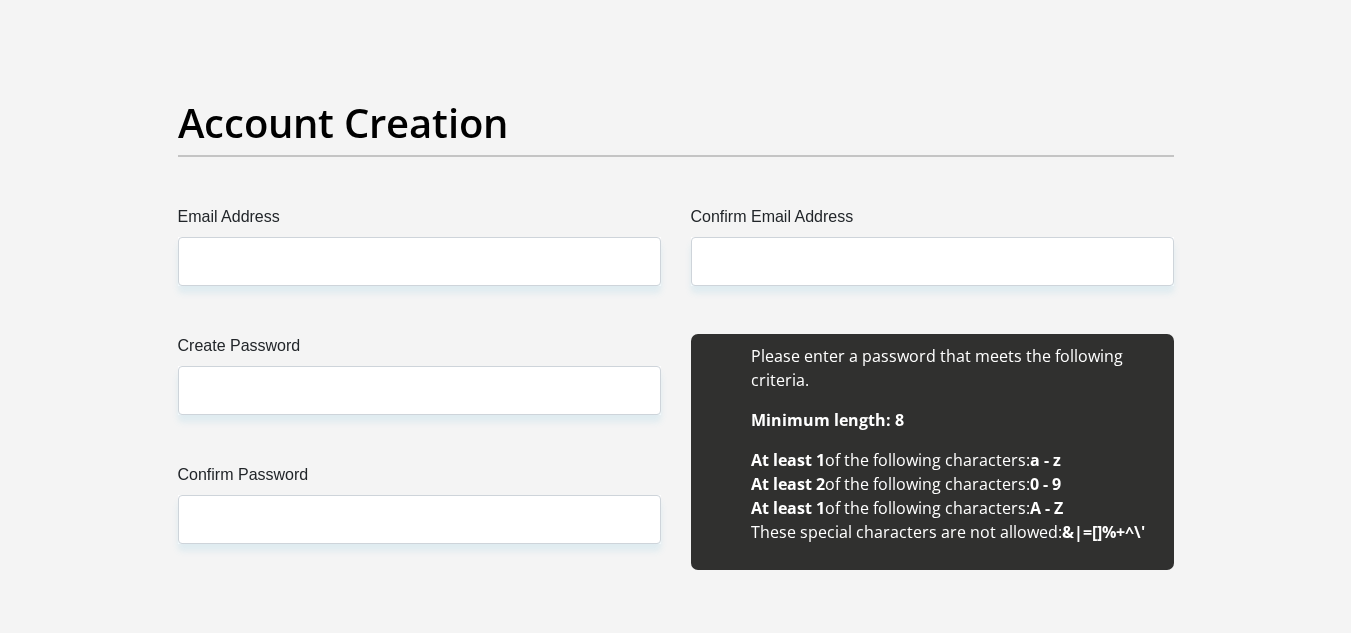 scroll, scrollTop: 1700, scrollLeft: 0, axis: vertical 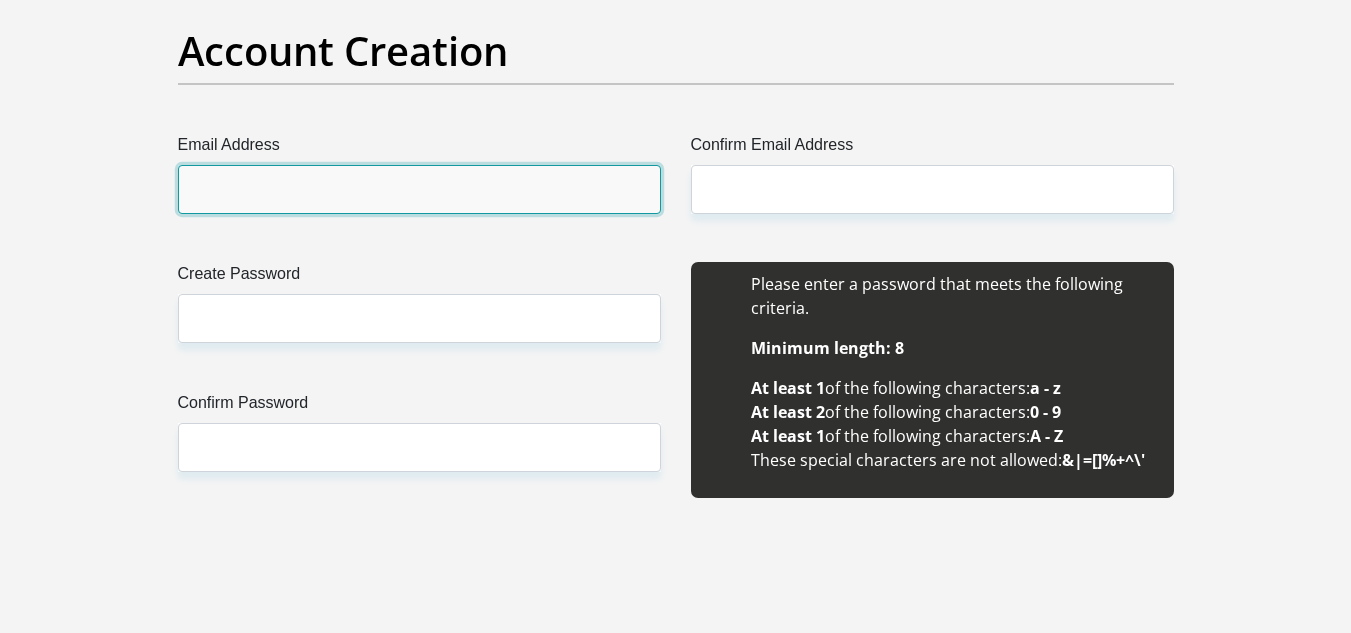 click on "Email Address" at bounding box center (419, 189) 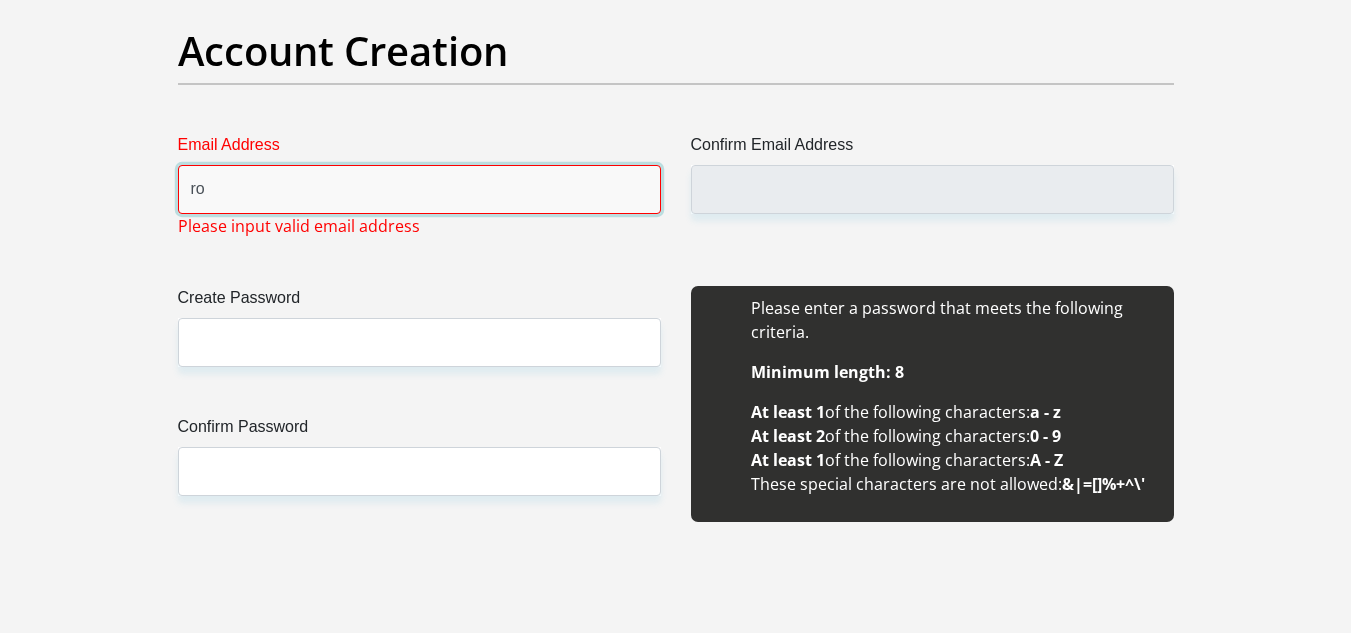 type on "roneloconnell95@gmail.com" 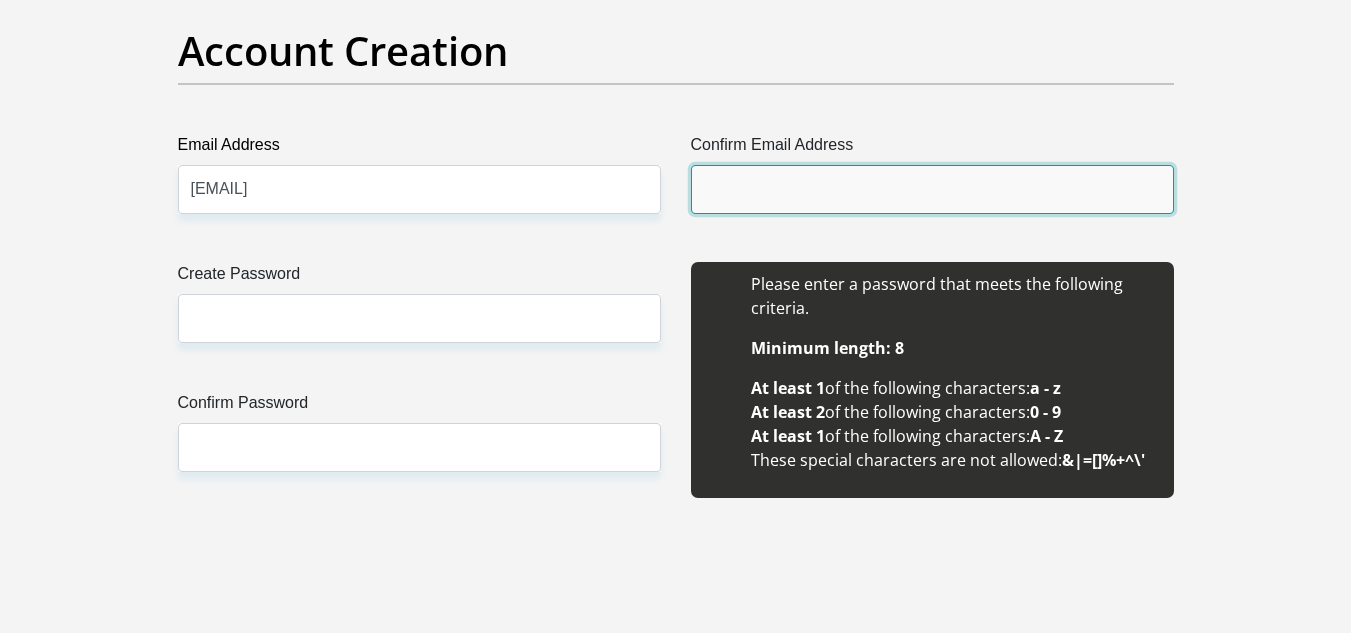 click on "Confirm Email Address" at bounding box center [932, 189] 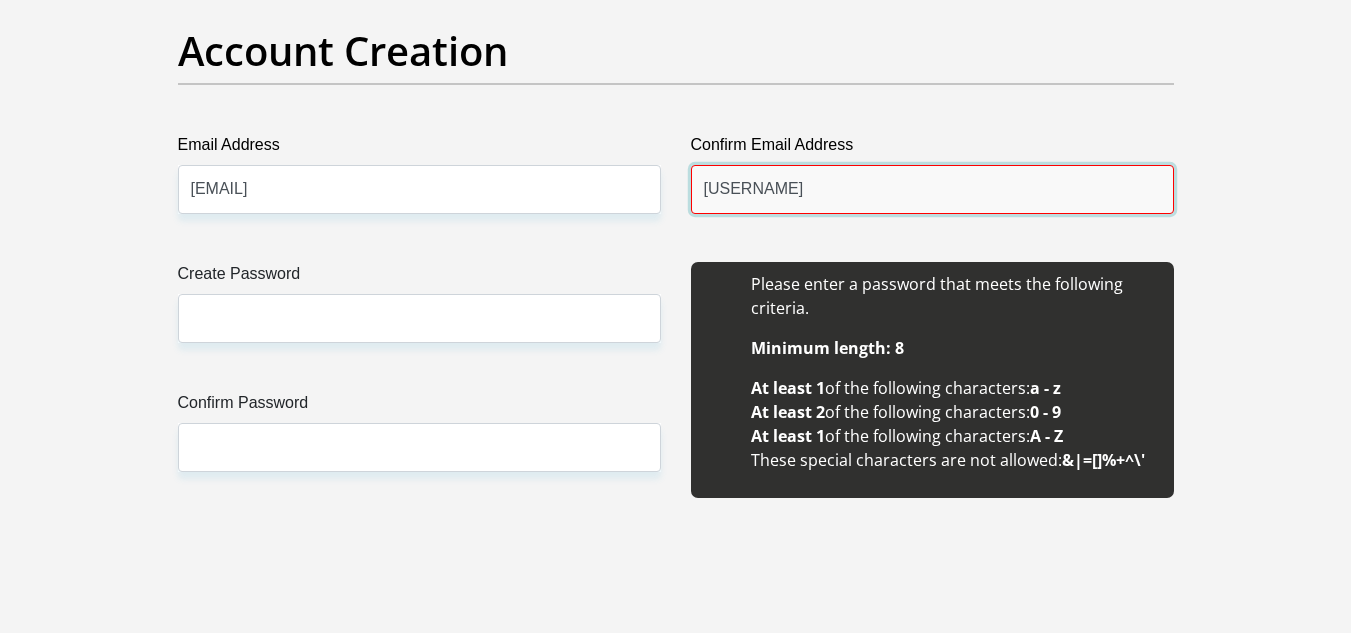 type on "roneloconnell95@gmail.com" 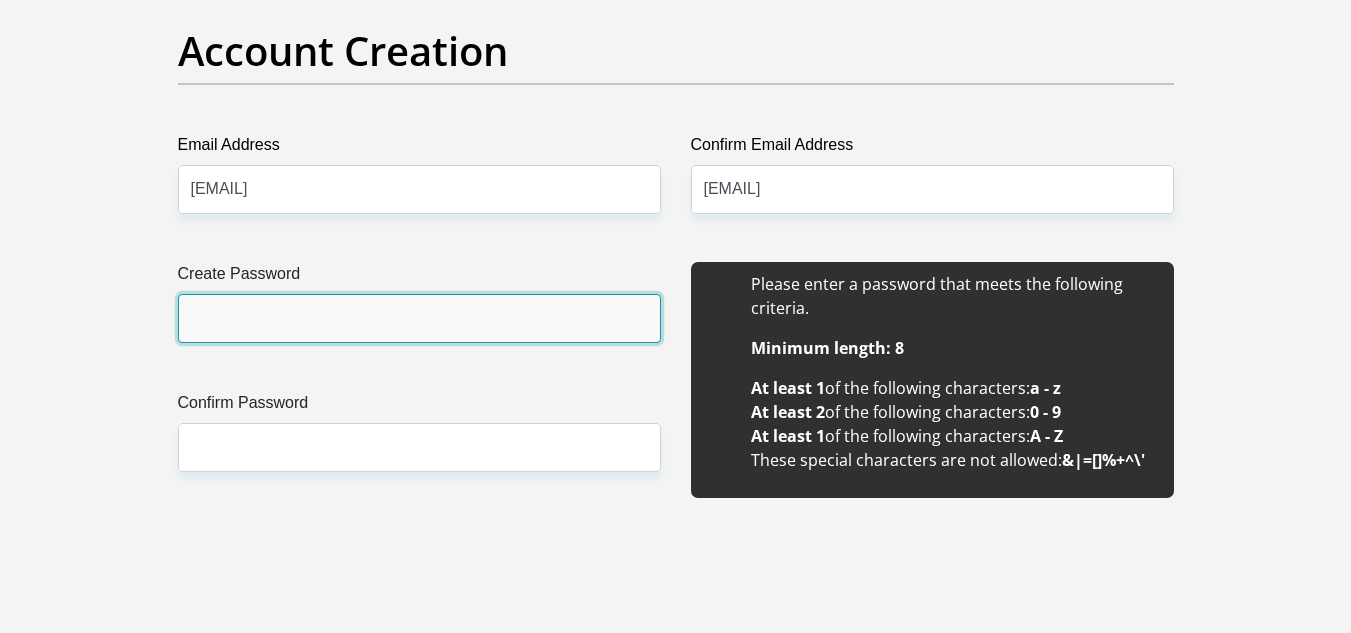 click on "Create Password" at bounding box center [419, 318] 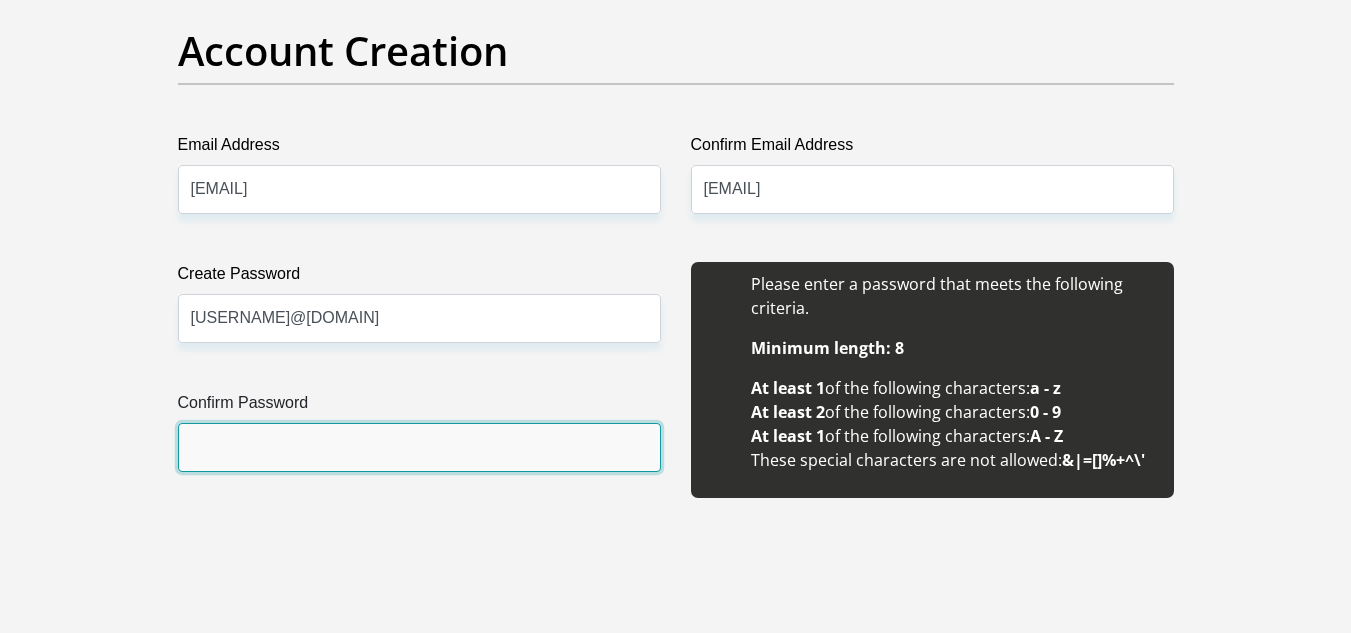 click on "Confirm Password" at bounding box center (419, 447) 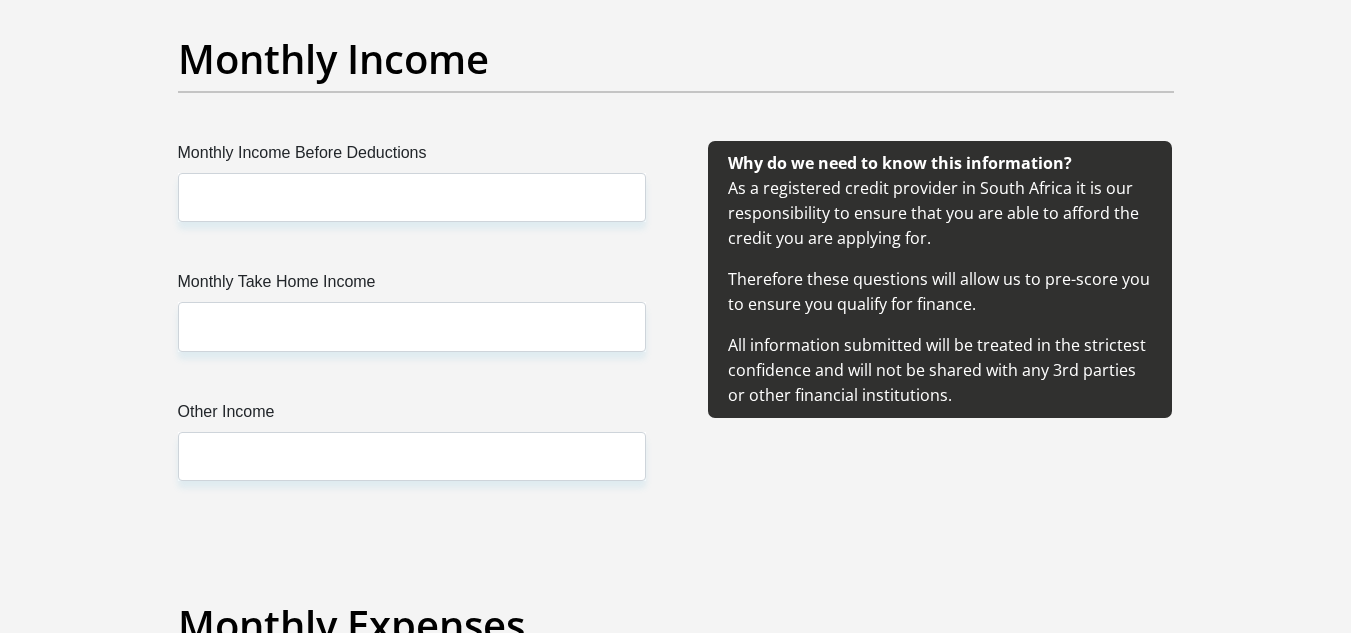 scroll, scrollTop: 2300, scrollLeft: 0, axis: vertical 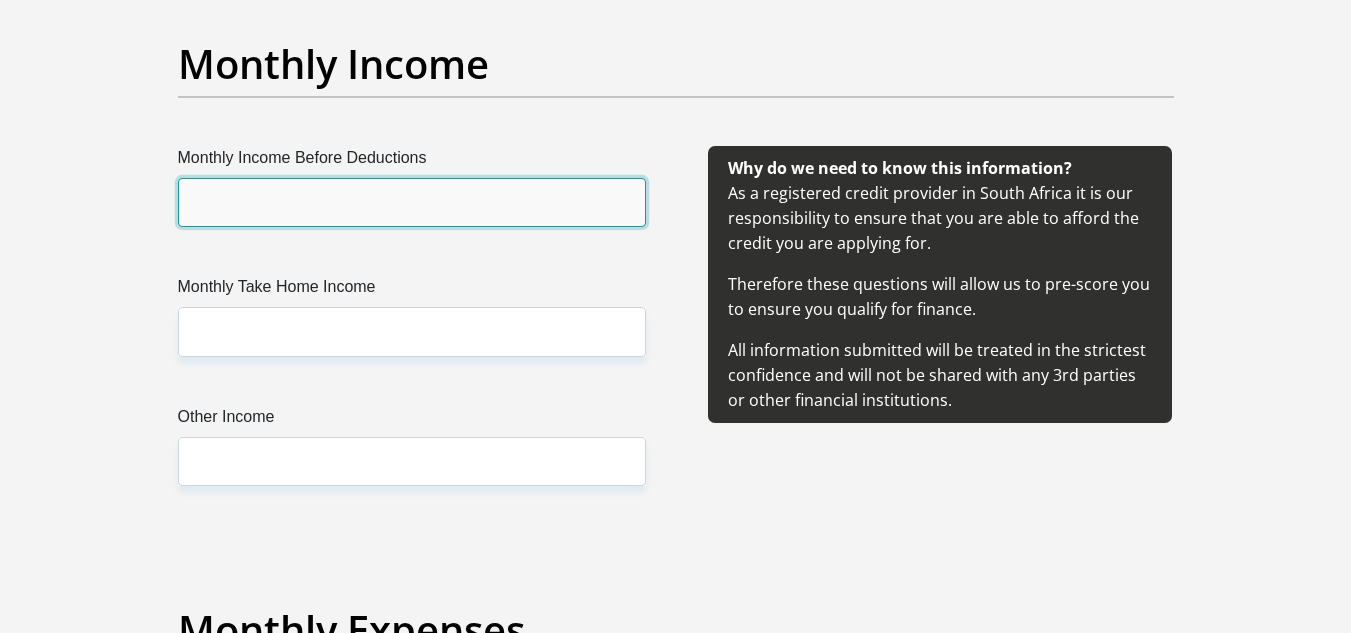 click on "Monthly Income Before Deductions" at bounding box center [412, 202] 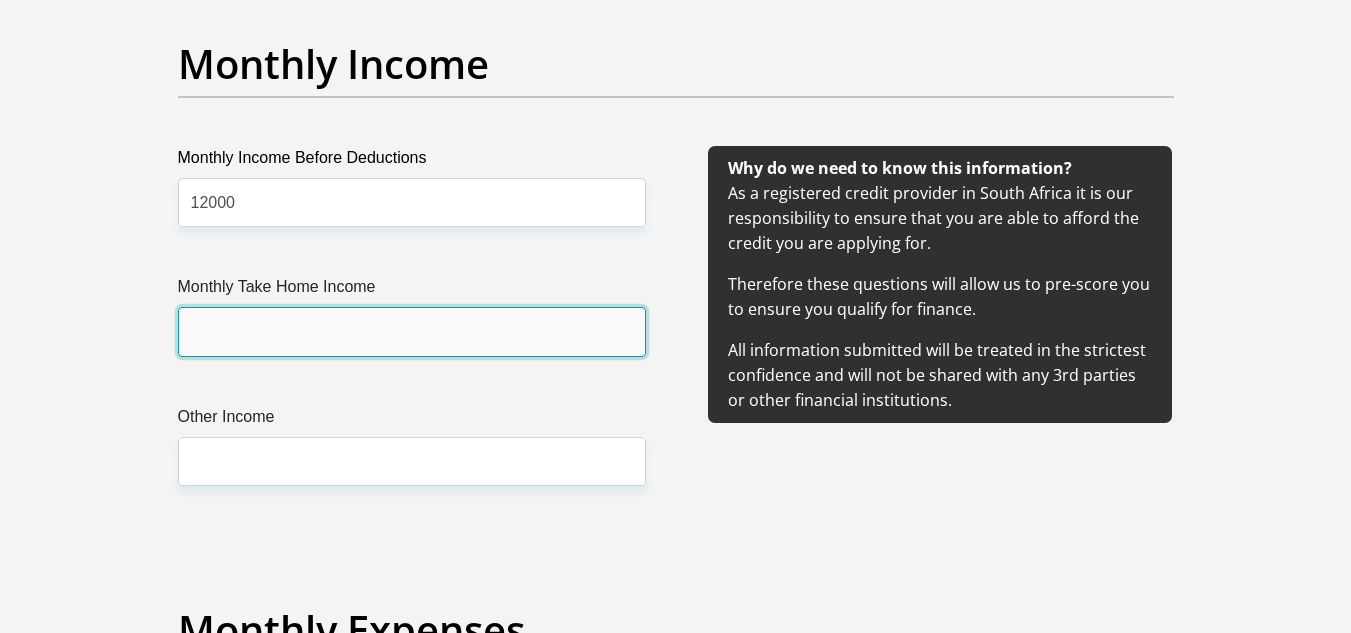 click on "Monthly Take Home Income" at bounding box center (412, 331) 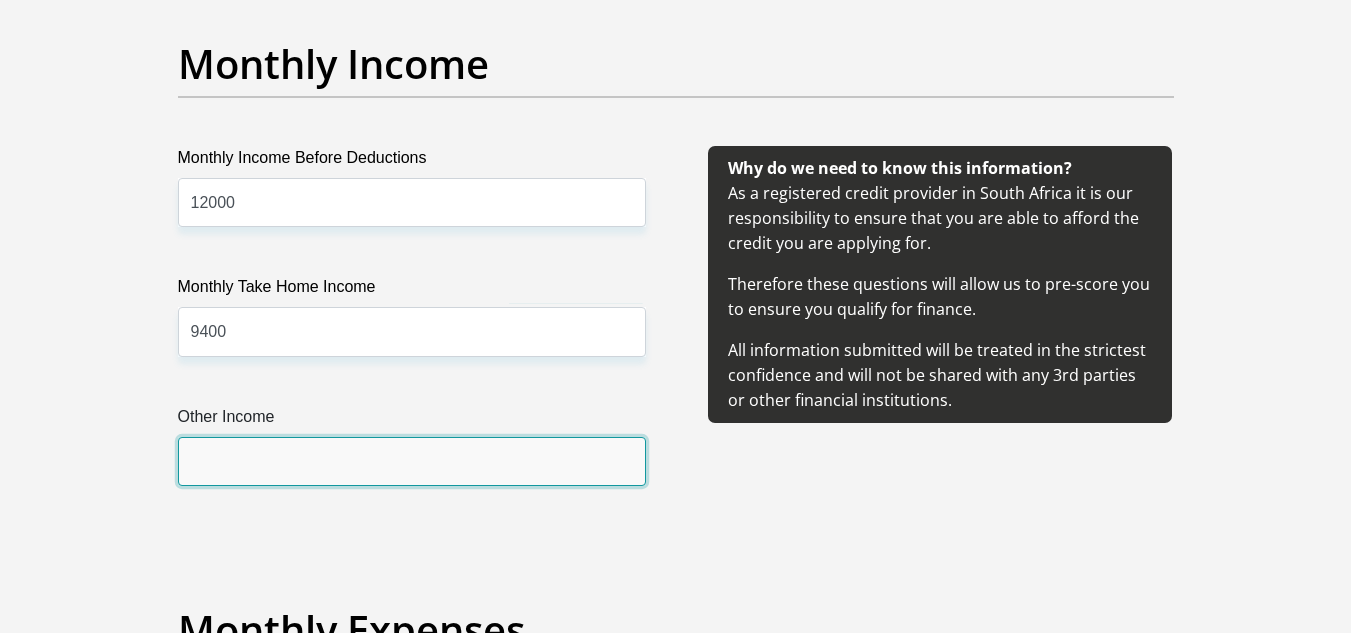 click on "Other Income" at bounding box center [412, 461] 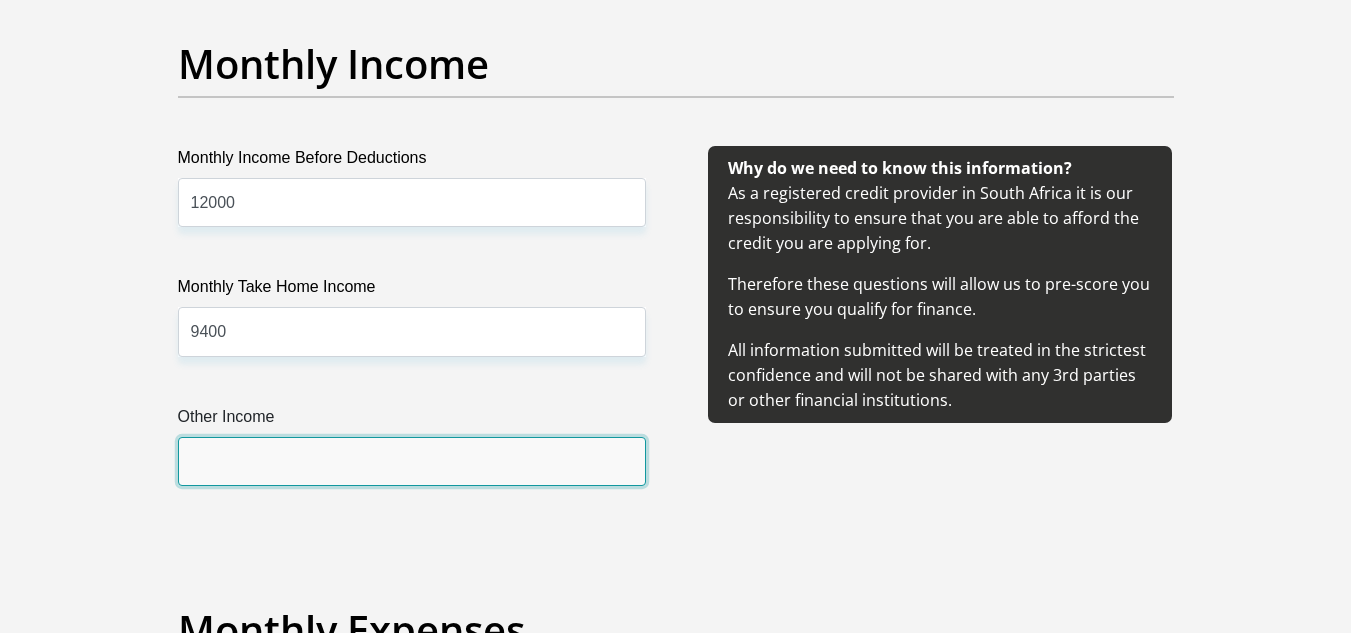 type on "0" 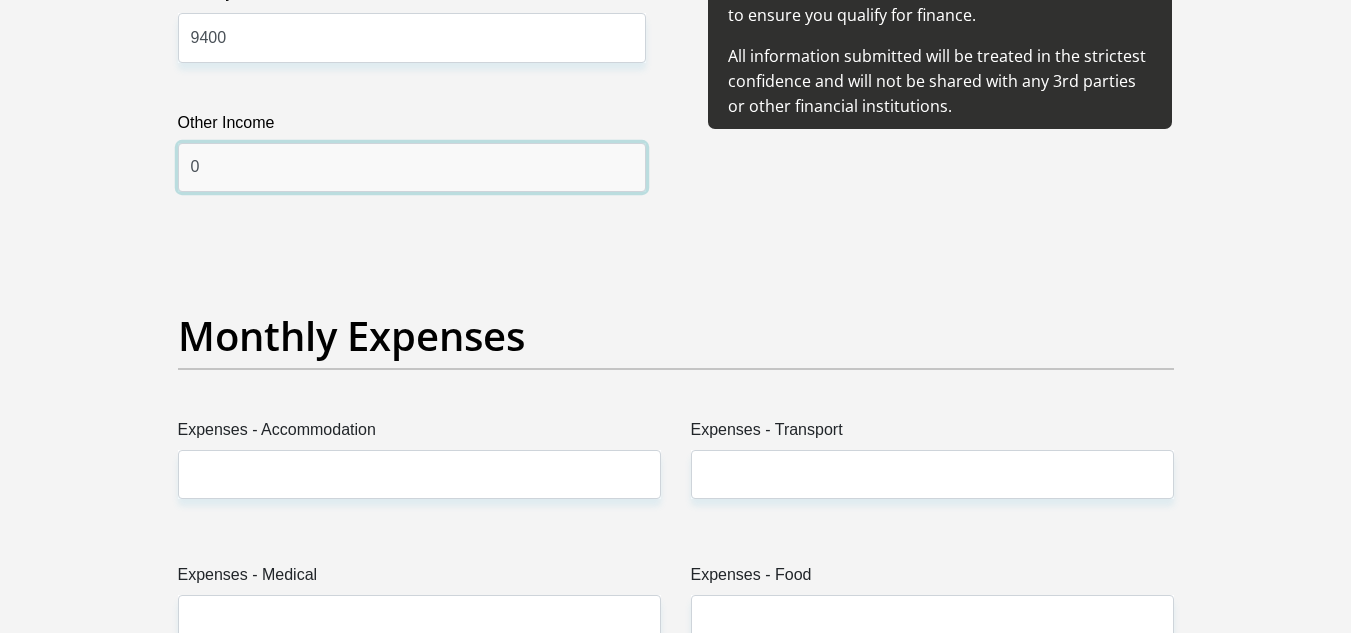scroll, scrollTop: 2700, scrollLeft: 0, axis: vertical 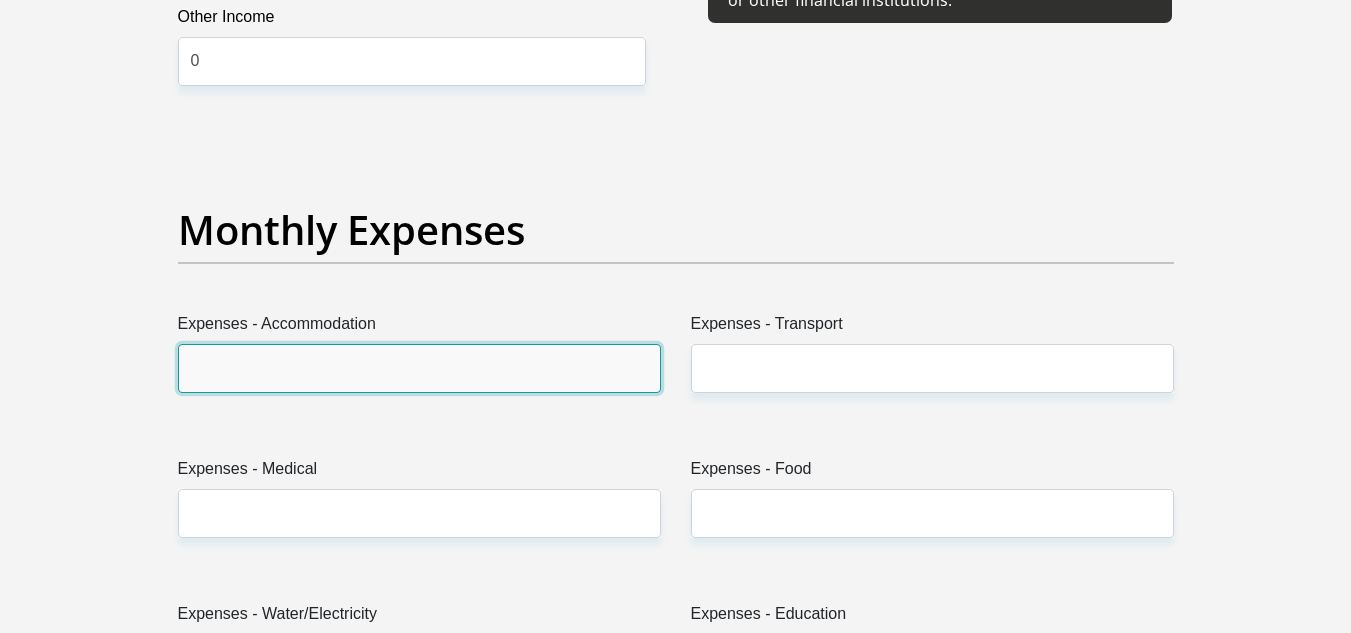 click on "Expenses - Accommodation" at bounding box center [419, 368] 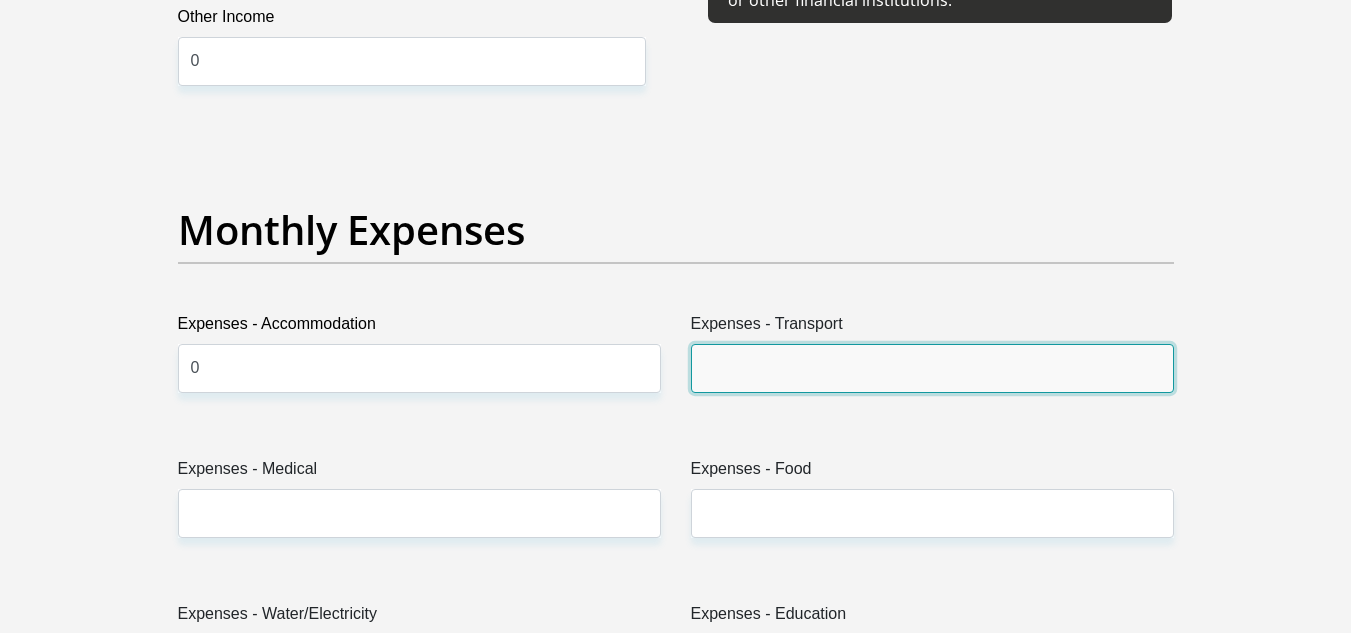 click on "Expenses - Transport" at bounding box center [932, 368] 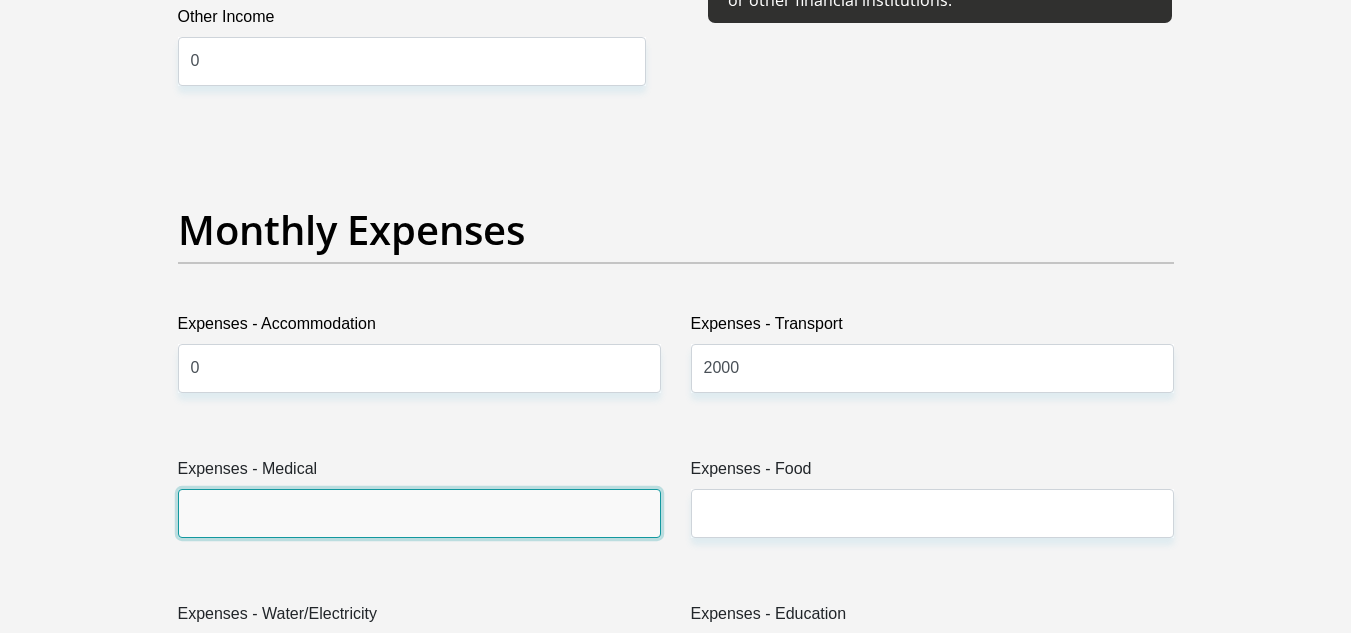click on "Expenses - Medical" at bounding box center (419, 513) 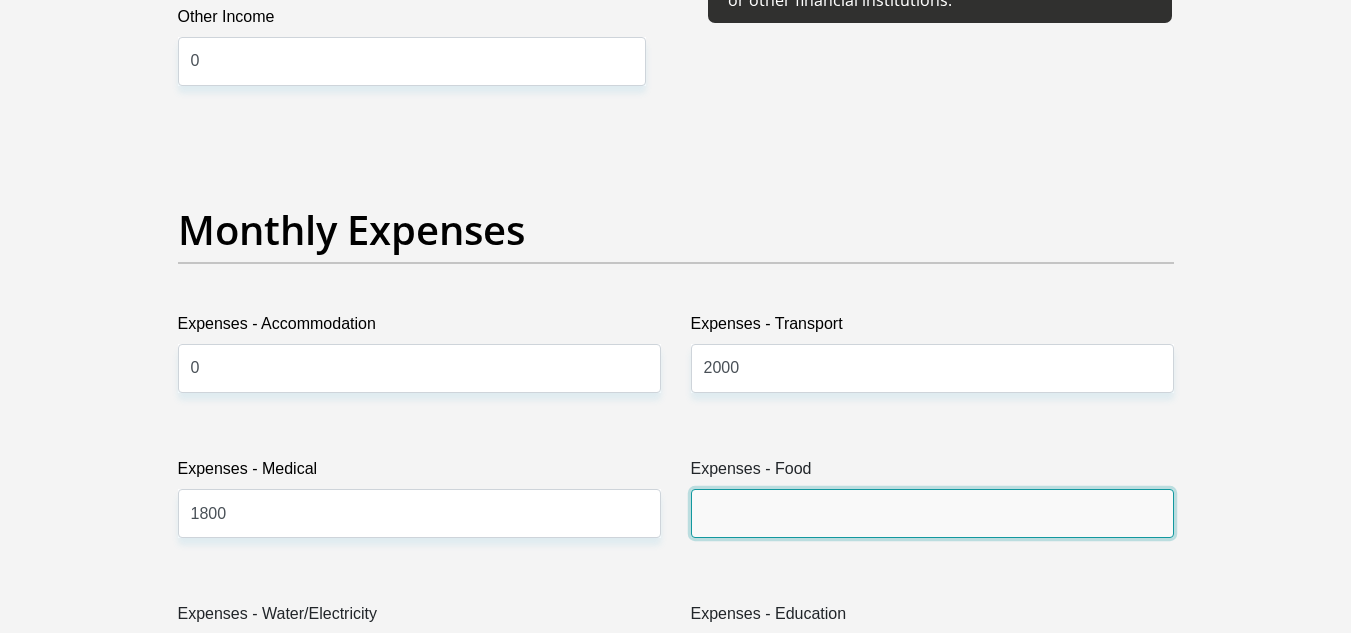 click on "Expenses - Food" at bounding box center [932, 513] 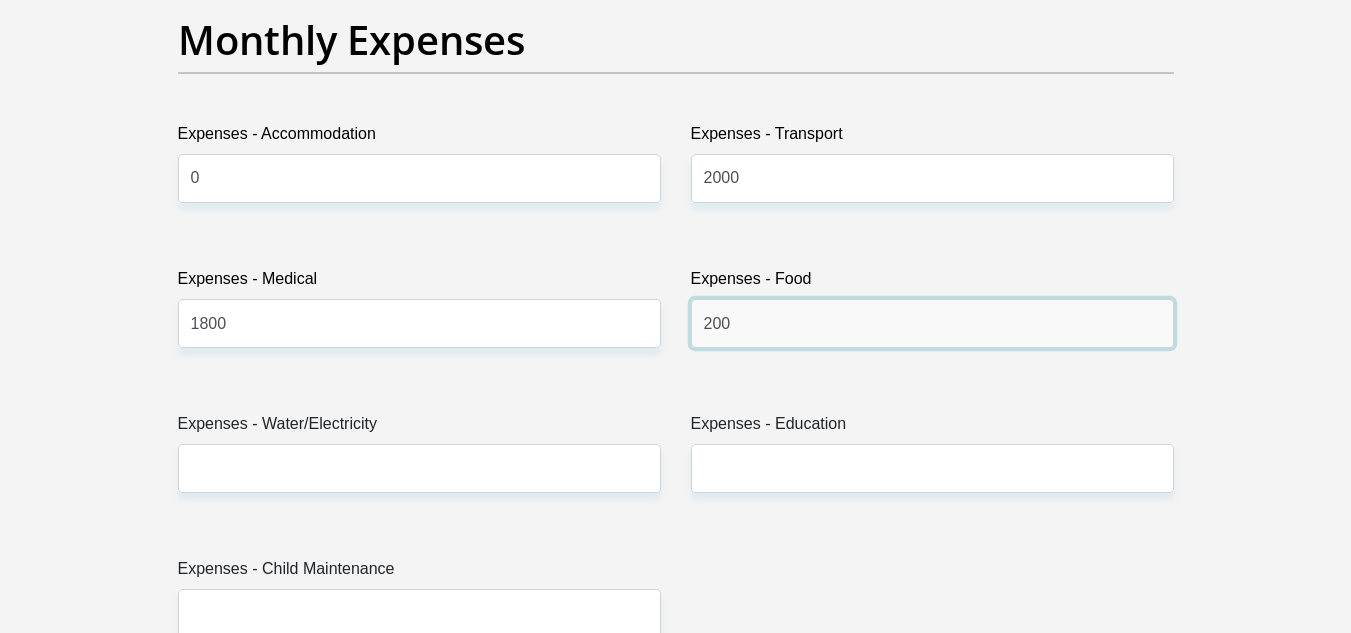 scroll, scrollTop: 2900, scrollLeft: 0, axis: vertical 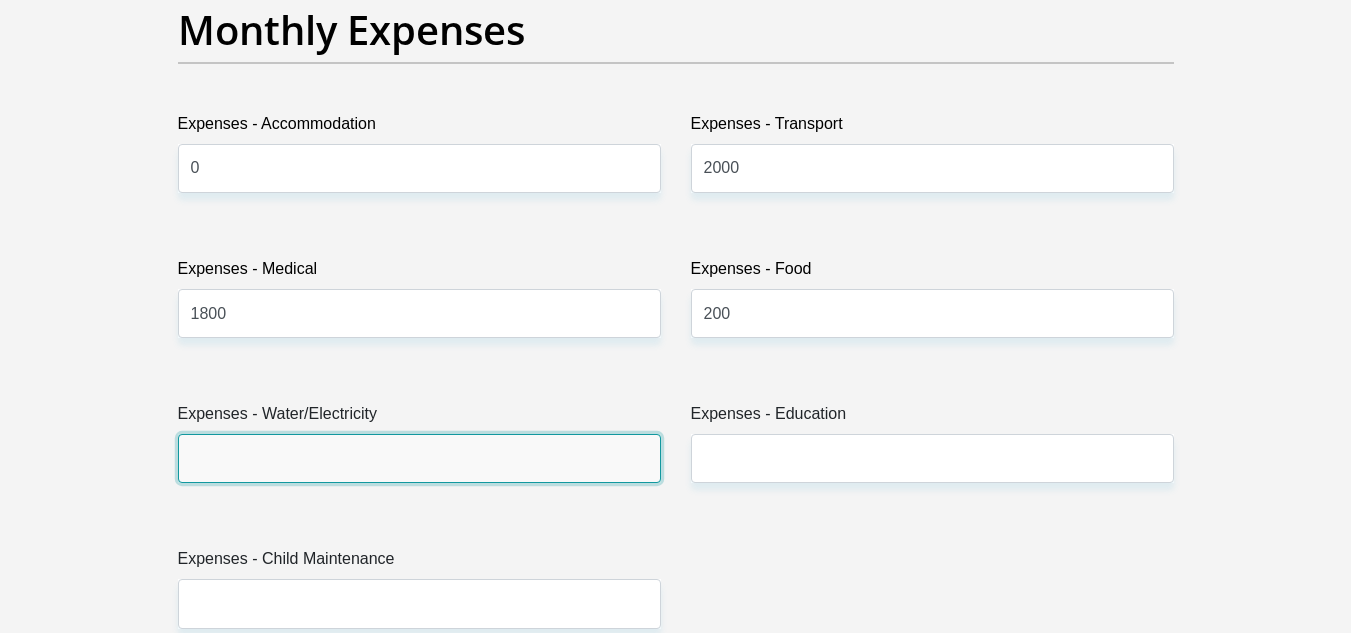 click on "Expenses - Water/Electricity" at bounding box center (419, 458) 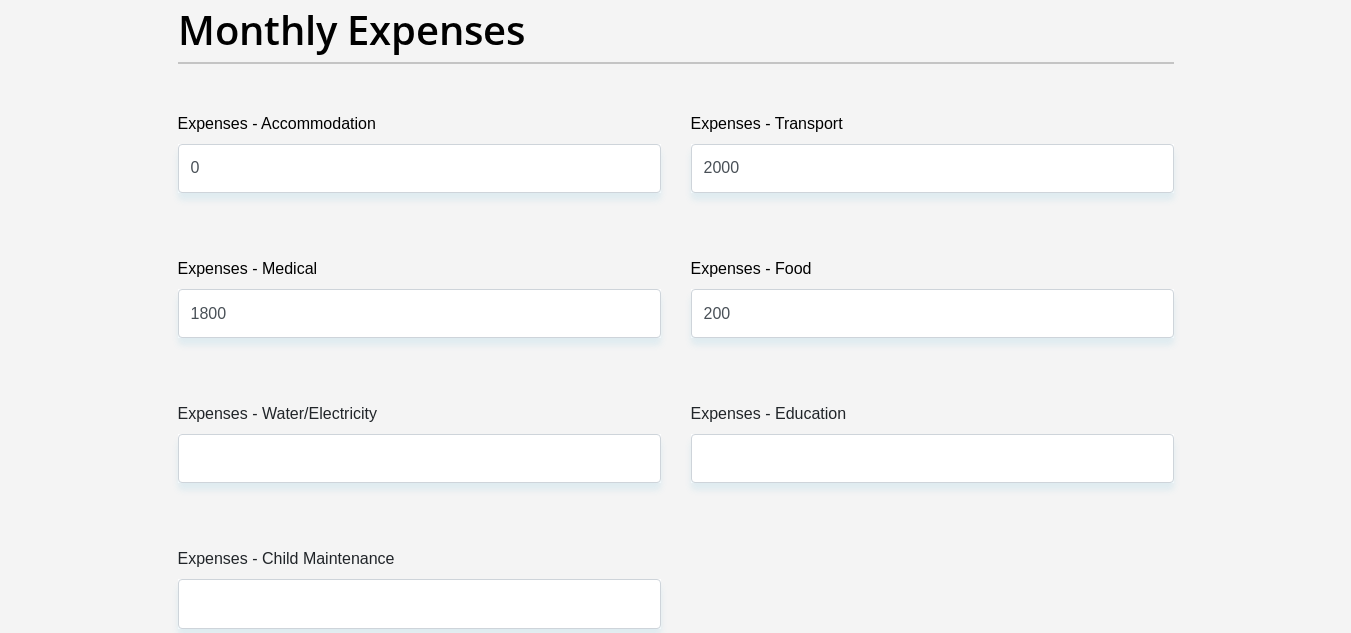 click on "Title
Mr
Ms
Mrs
Dr
Other
First Name
Ronel
Surname
Oconnell
ID Number
9510170212087
Please input valid ID number
Race
Black
Coloured
Indian
White
Other
Contact Number
0790843482
Please input valid contact number
Nationality
South Africa
Afghanistan
Aland Islands  Albania  Algeria" at bounding box center (676, 667) 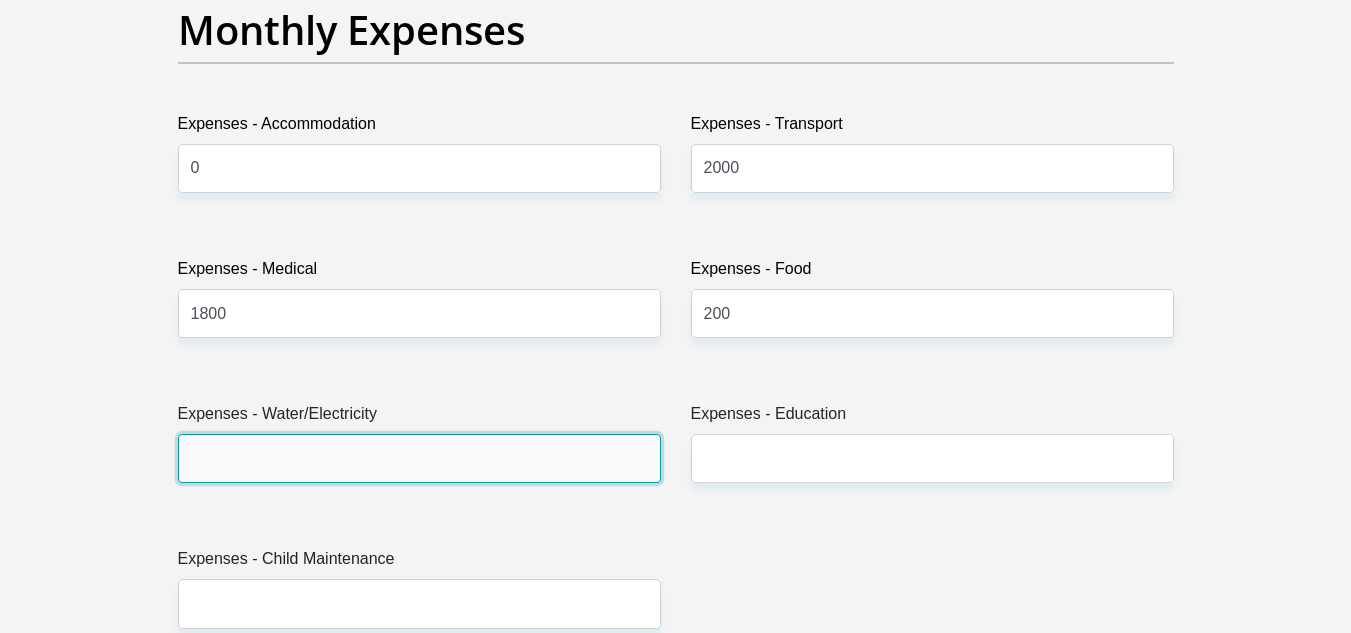 click on "Expenses - Water/Electricity" at bounding box center (419, 458) 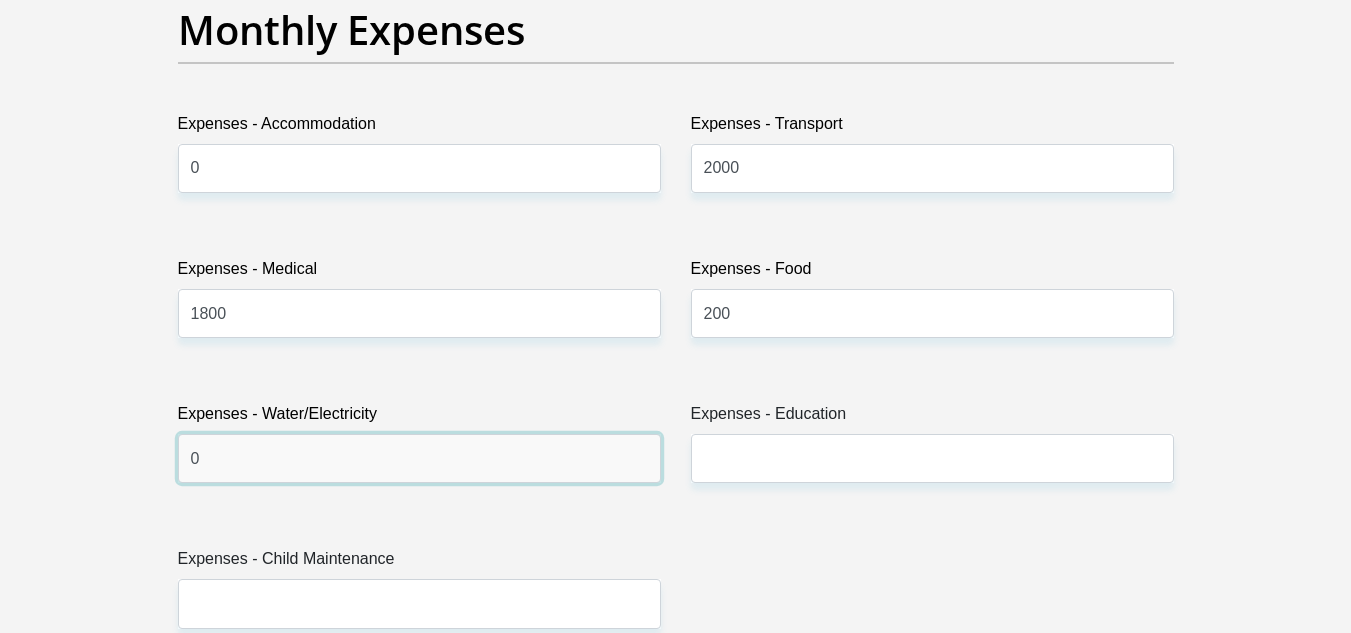 type on "0" 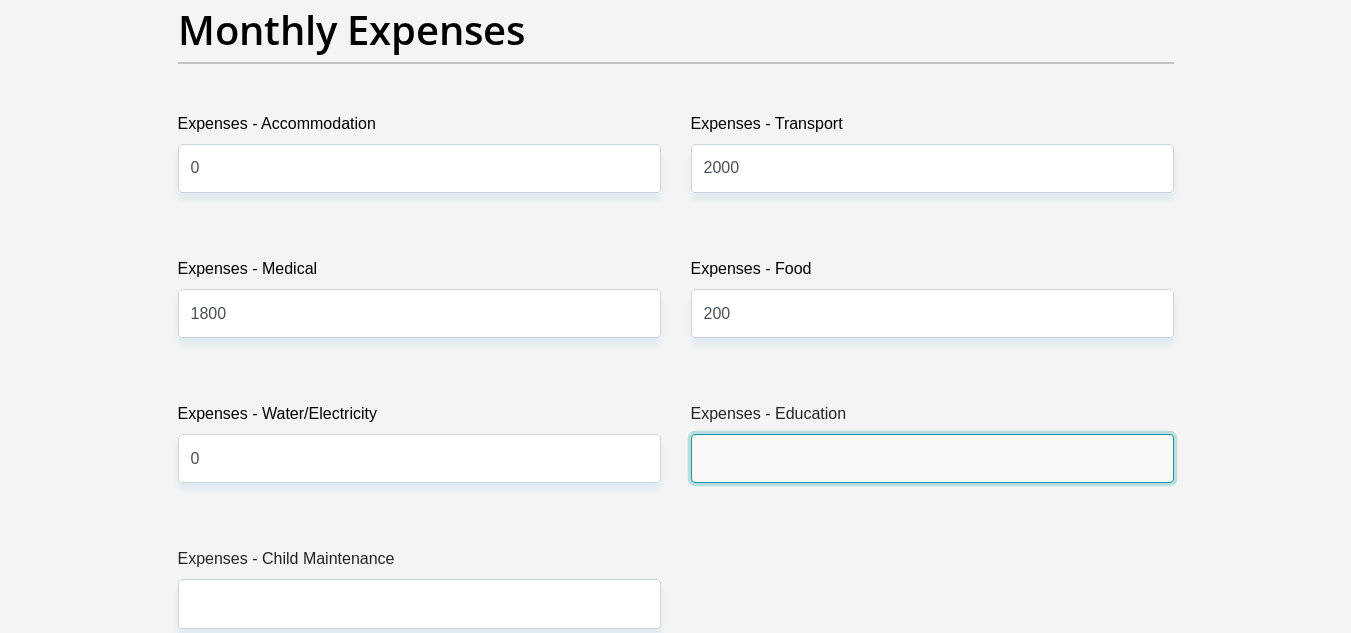 click on "Expenses - Education" at bounding box center [932, 458] 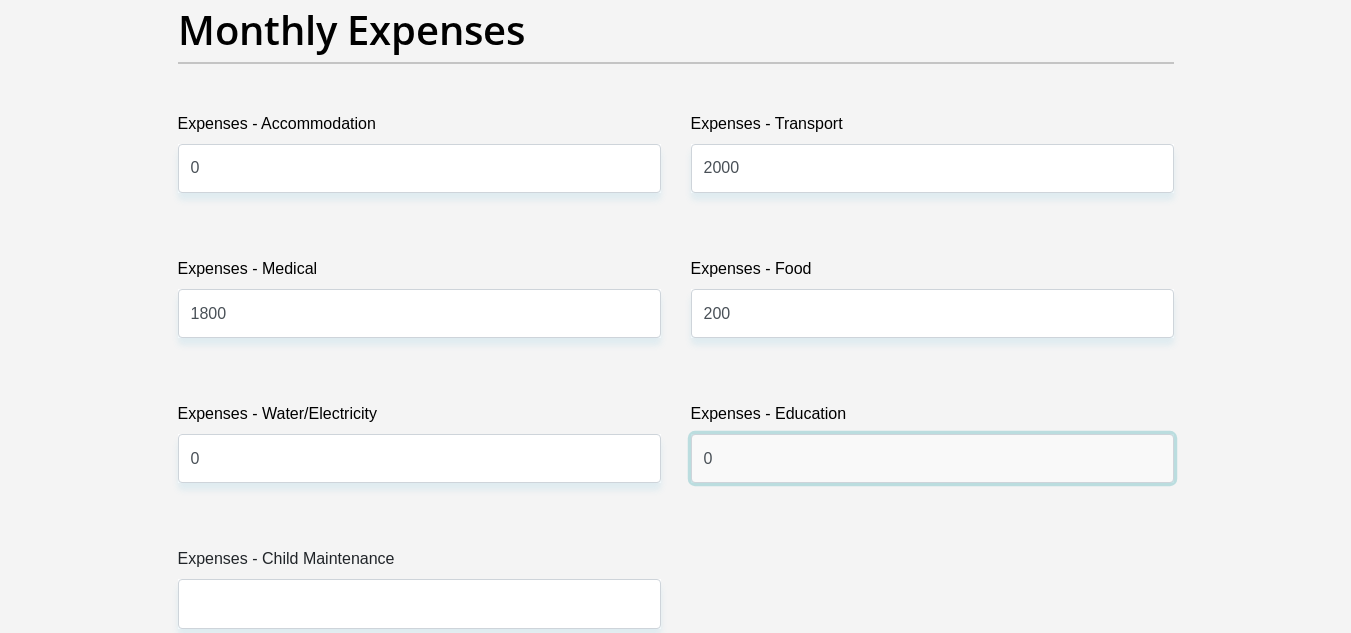 click on "0" at bounding box center (932, 458) 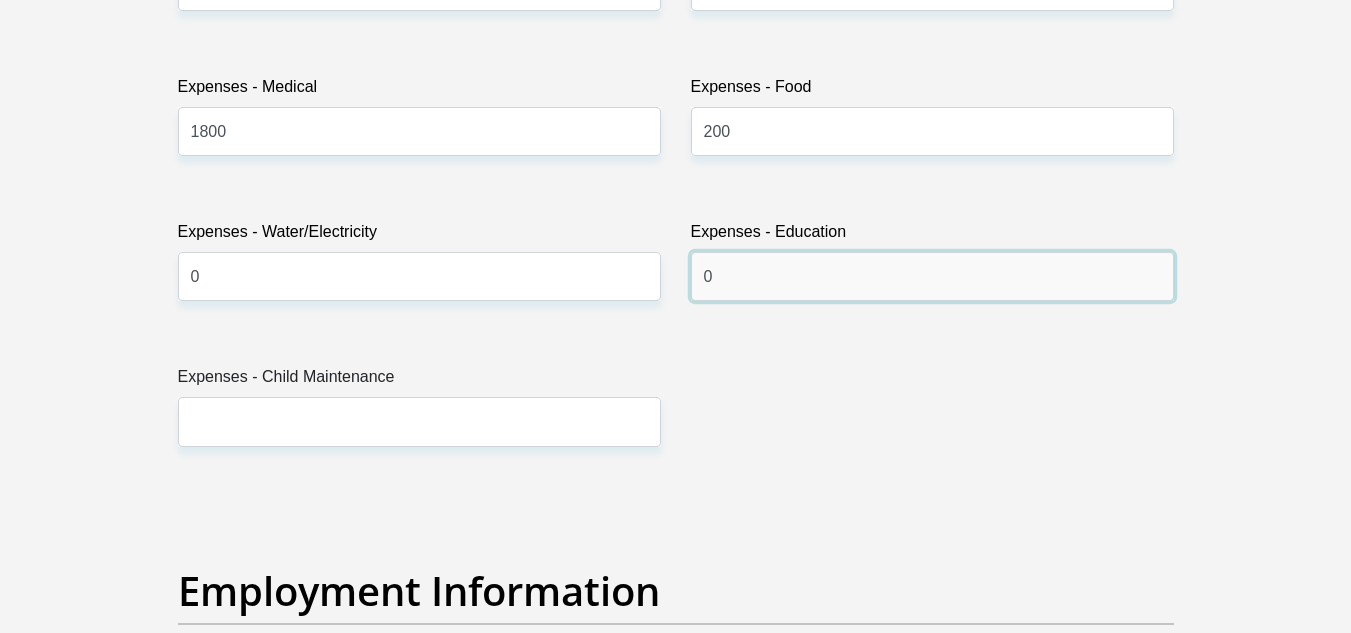 scroll, scrollTop: 3100, scrollLeft: 0, axis: vertical 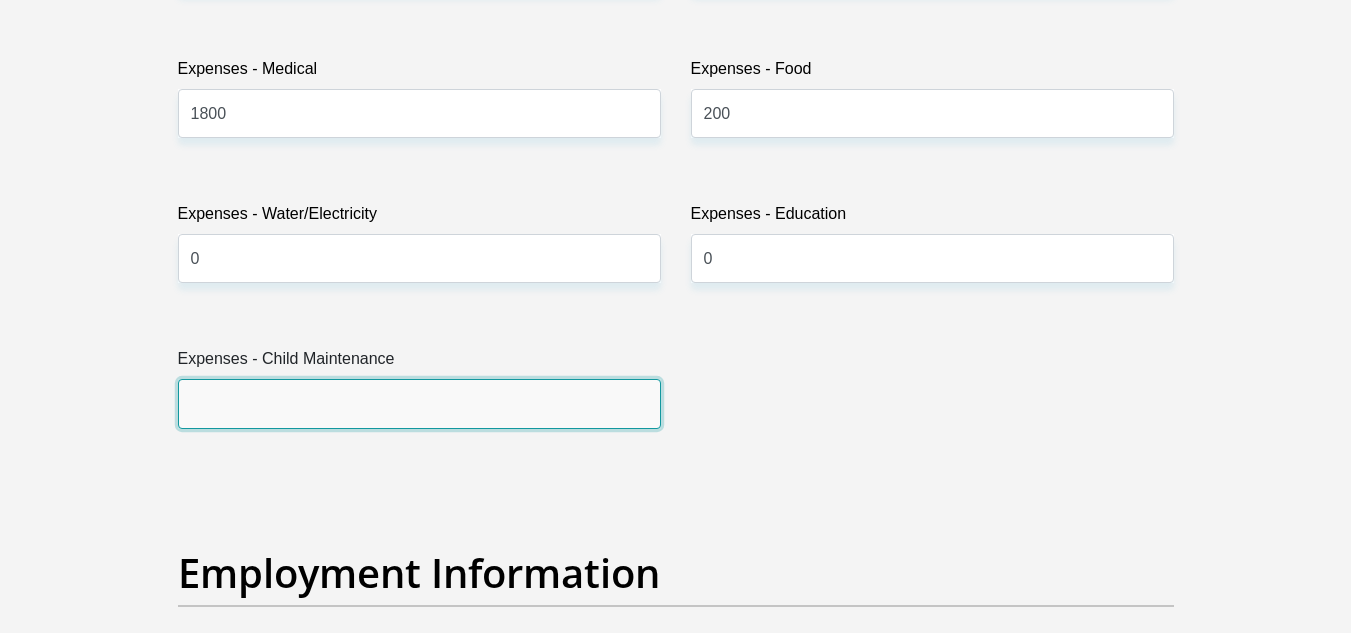click on "Expenses - Child Maintenance" at bounding box center [419, 403] 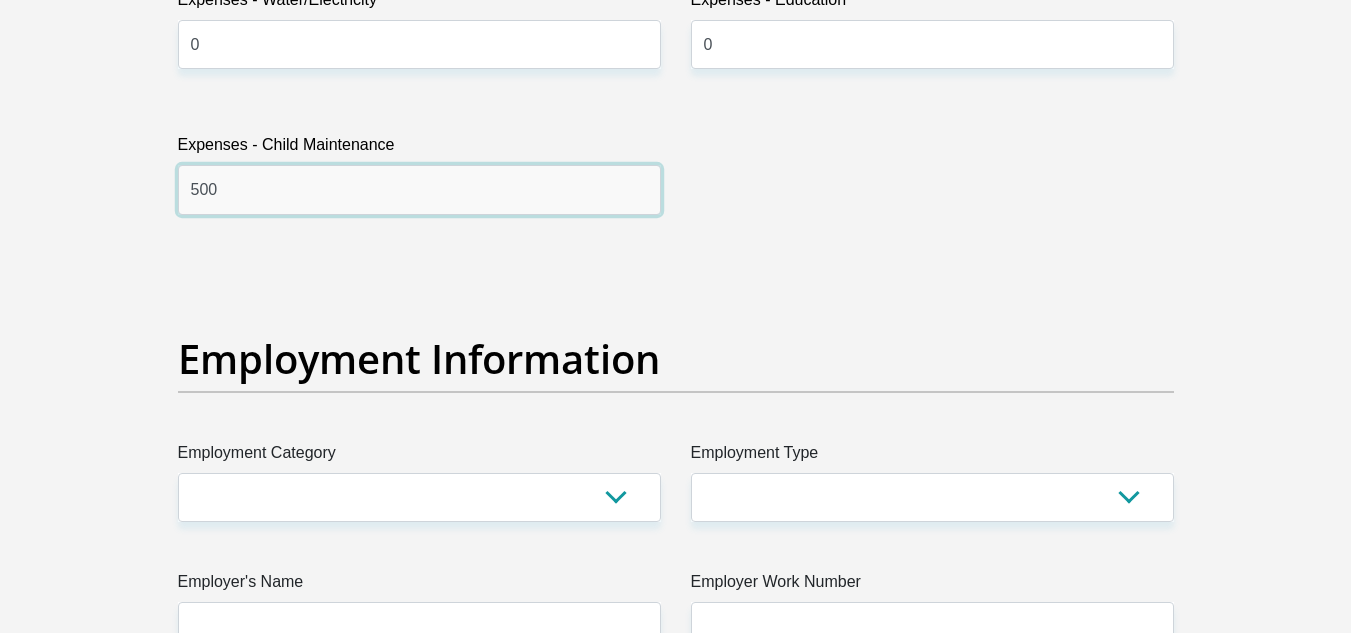 scroll, scrollTop: 3400, scrollLeft: 0, axis: vertical 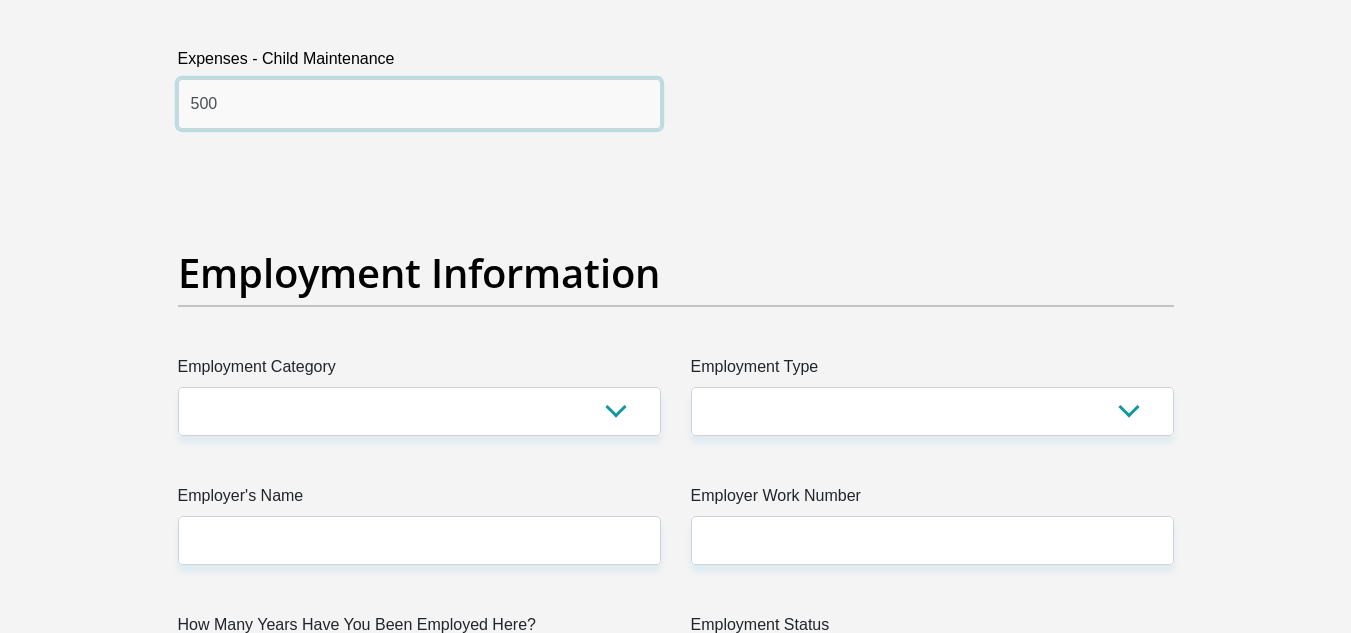type on "500" 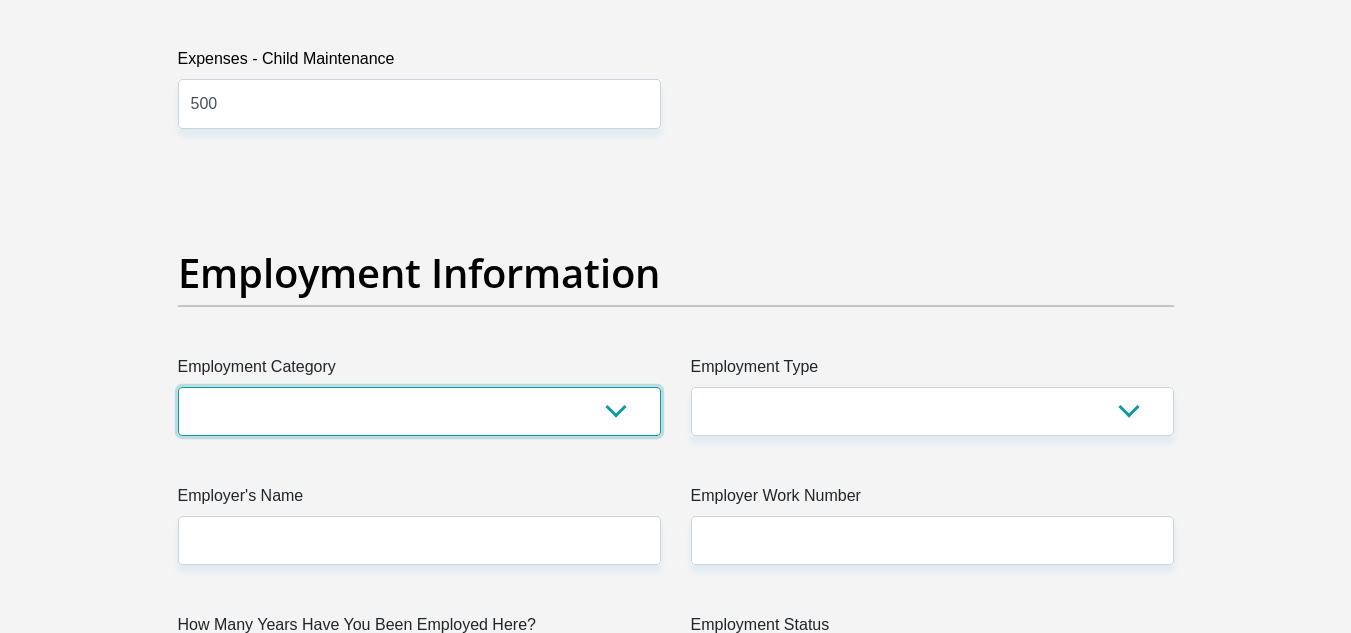 click on "AGRICULTURE
ALCOHOL & TOBACCO
CONSTRUCTION MATERIALS
METALLURGY
EQUIPMENT FOR RENEWABLE ENERGY
SPECIALIZED CONTRACTORS
CAR
GAMING (INCL. INTERNET
OTHER WHOLESALE
UNLICENSED PHARMACEUTICALS
CURRENCY EXCHANGE HOUSES
OTHER FINANCIAL INSTITUTIONS & INSURANCE
REAL ESTATE AGENTS
OIL & GAS
OTHER MATERIALS (E.G. IRON ORE)
PRECIOUS STONES & PRECIOUS METALS
POLITICAL ORGANIZATIONS
RELIGIOUS ORGANIZATIONS(NOT SECTS)
ACTI. HAVING BUSINESS DEAL WITH PUBLIC ADMINISTRATION
LAUNDROMATS" at bounding box center (419, 411) 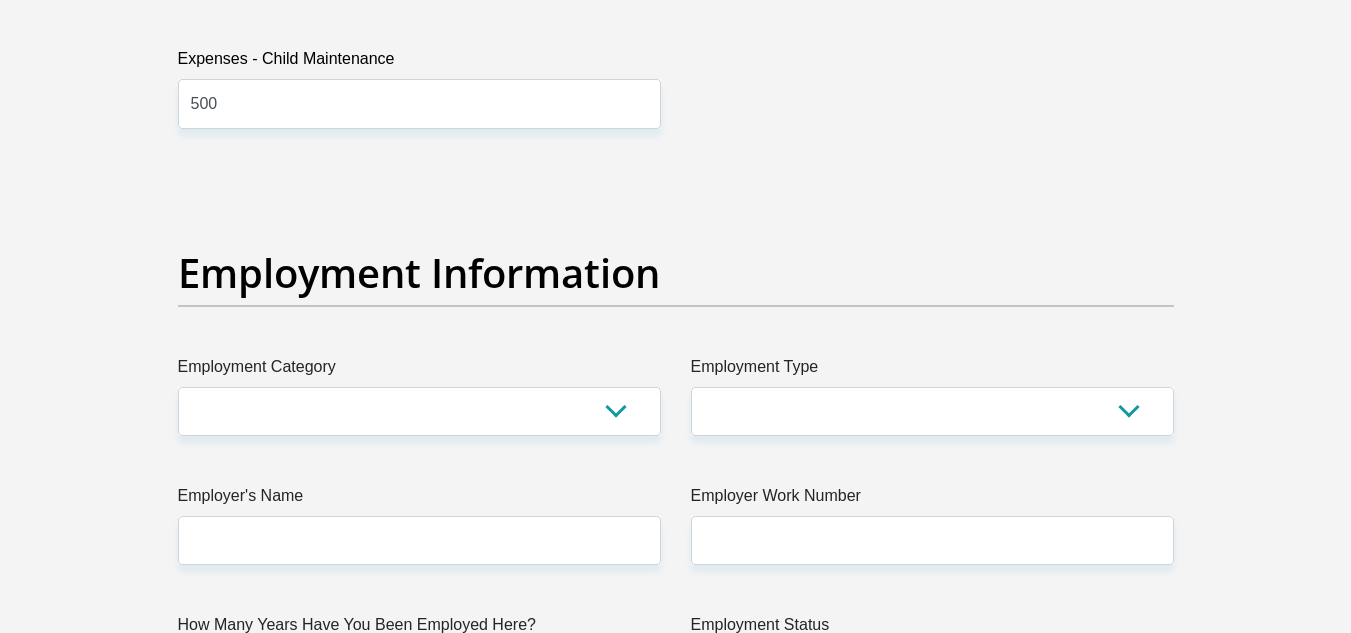 click on "Title
Mr
Ms
Mrs
Dr
Other
First Name
Ronel
Surname
Oconnell
ID Number
9510170212087
Please input valid ID number
Race
Black
Coloured
Indian
White
Other
Contact Number
0790843482
Please input valid contact number
Nationality
South Africa
Afghanistan
Aland Islands  Albania  Algeria" at bounding box center [676, 167] 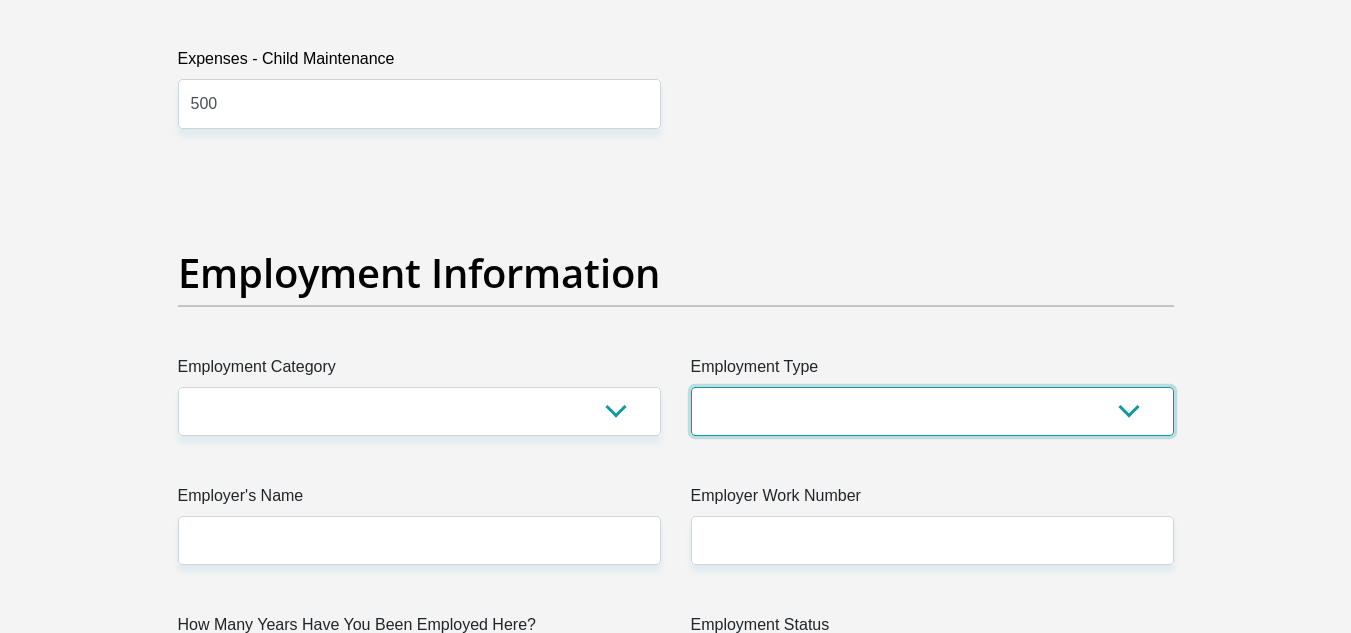 click on "College/Lecturer
Craft Seller
Creative
Driver
Executive
Farmer
Forces - Non Commissioned
Forces - Officer
Hawker
Housewife
Labourer
Licenced Professional
Manager
Miner
Non Licenced Professional
Office Staff/Clerk
Outside Worker
Pensioner
Permanent Teacher
Production/Manufacturing
Sales
Self-Employed
Semi-Professional Worker
Service Industry  Social Worker  Student" at bounding box center (932, 411) 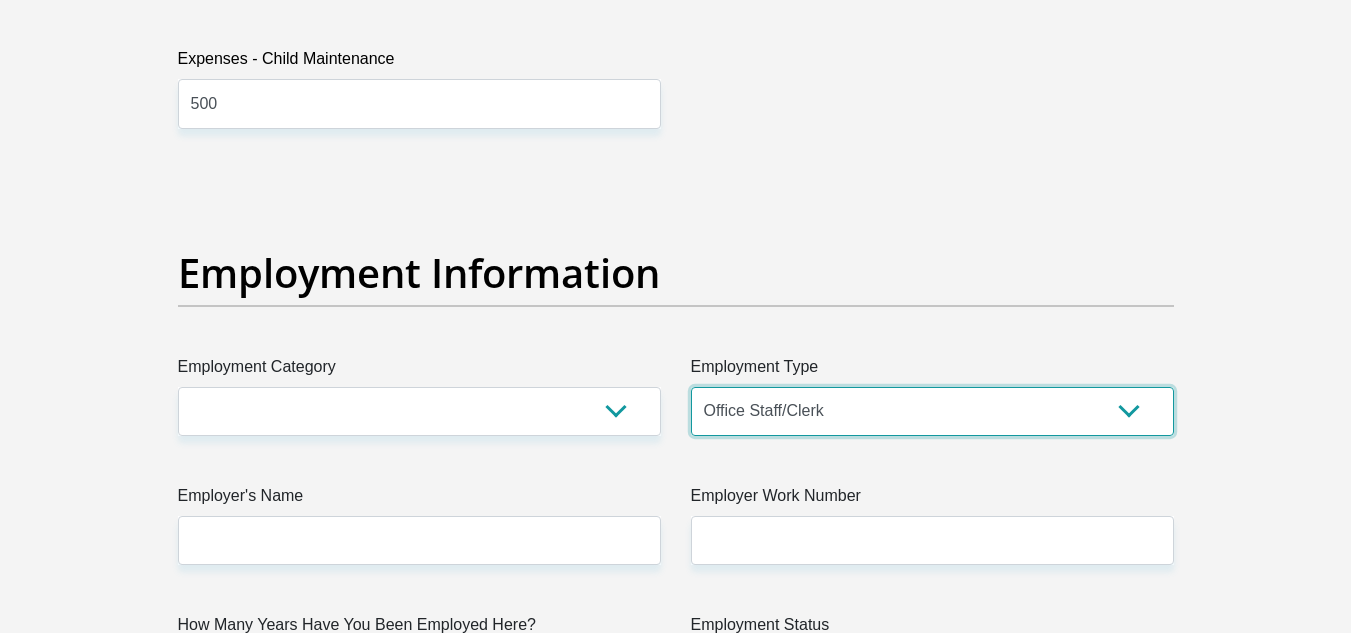 click on "College/Lecturer
Craft Seller
Creative
Driver
Executive
Farmer
Forces - Non Commissioned
Forces - Officer
Hawker
Housewife
Labourer
Licenced Professional
Manager
Miner
Non Licenced Professional
Office Staff/Clerk
Outside Worker
Pensioner
Permanent Teacher
Production/Manufacturing
Sales
Self-Employed
Semi-Professional Worker
Service Industry  Social Worker  Student" at bounding box center [932, 411] 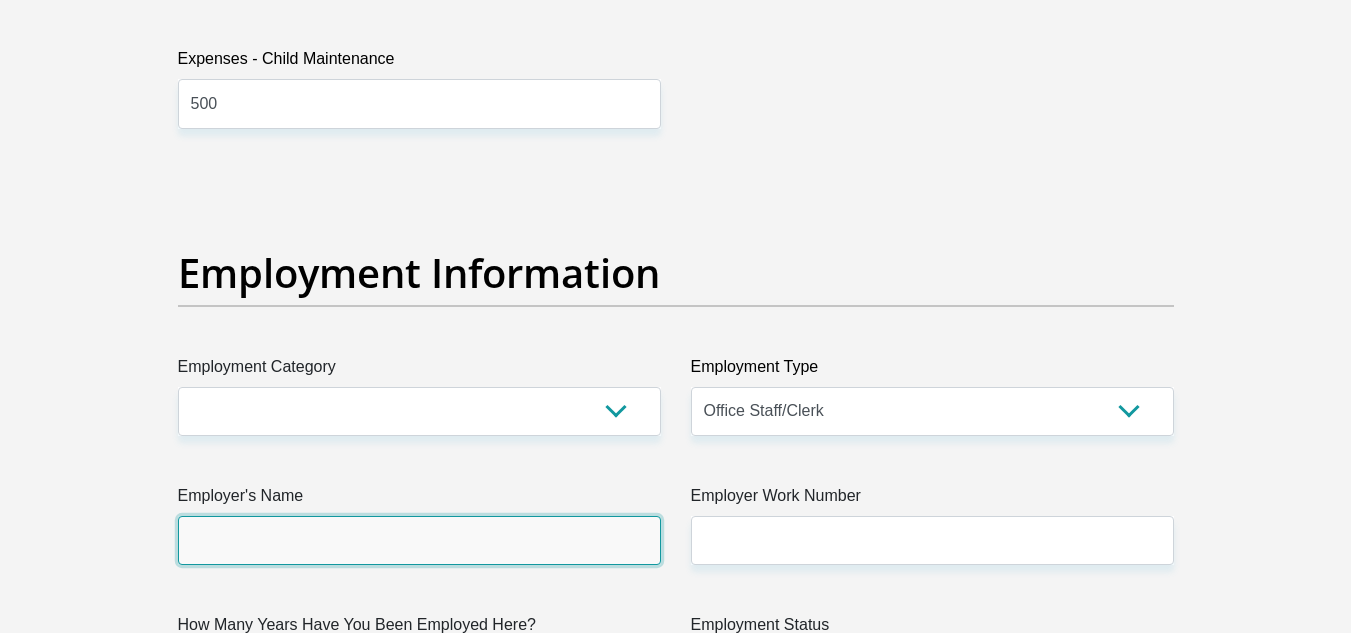 click on "Employer's Name" at bounding box center (419, 540) 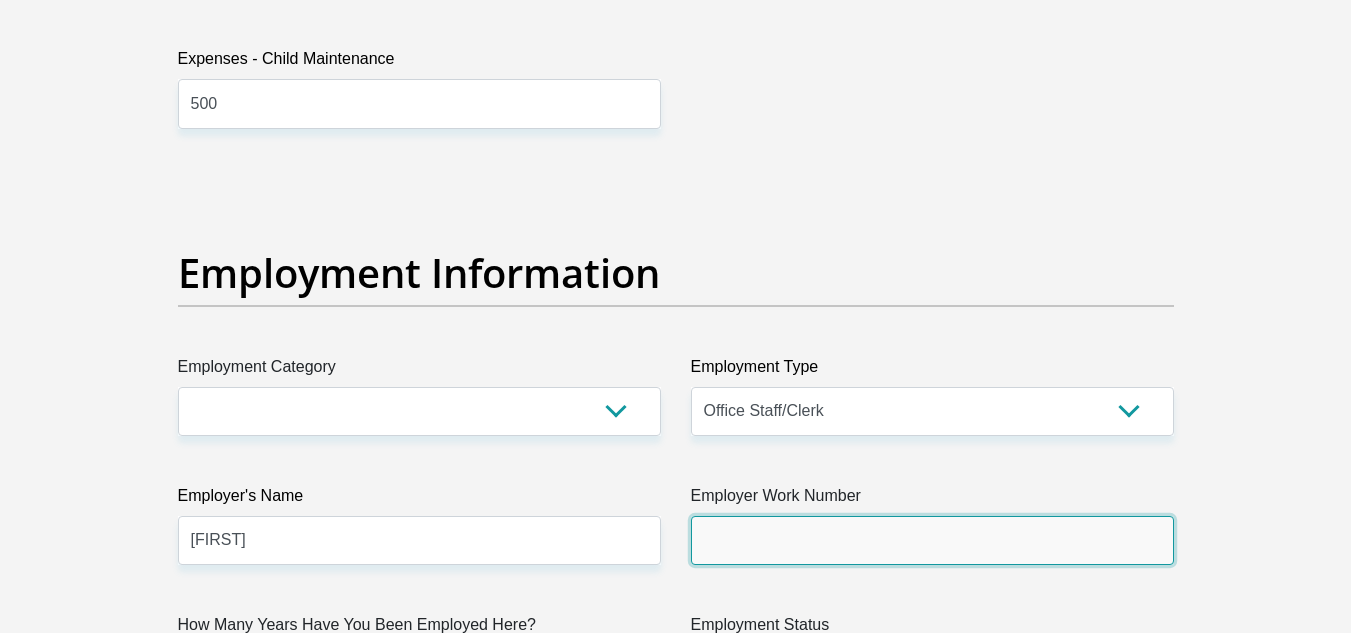 click on "Employer Work Number" at bounding box center [932, 540] 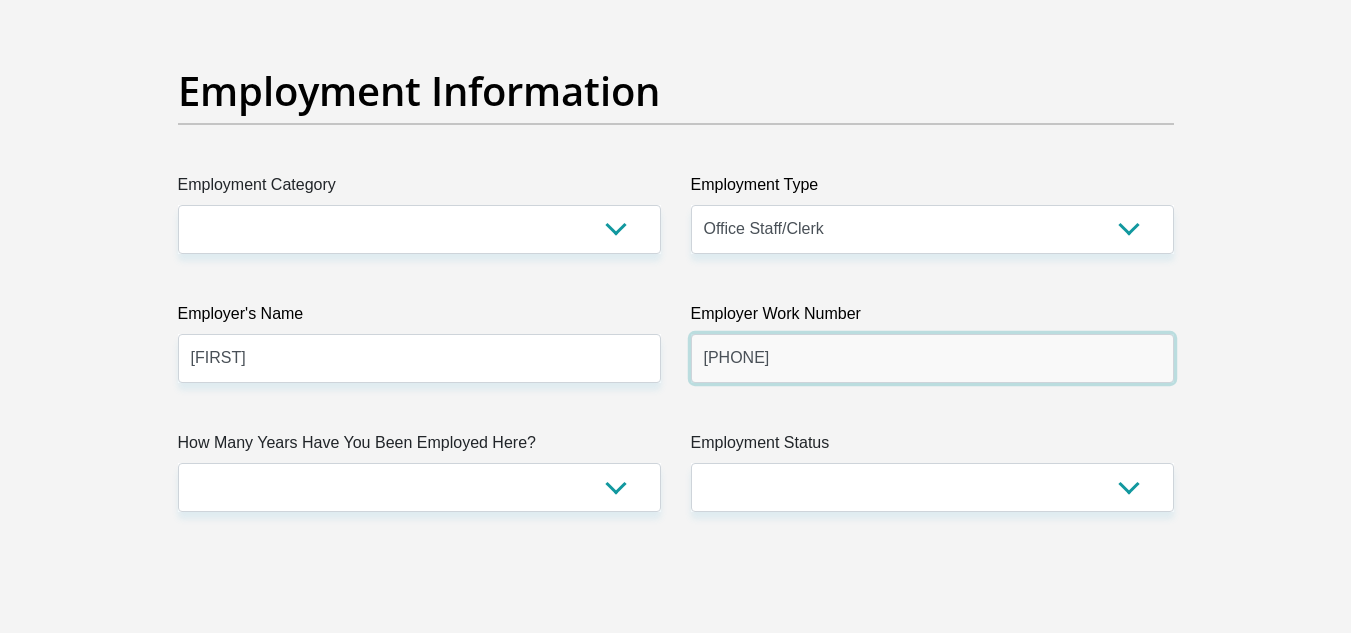 scroll, scrollTop: 3600, scrollLeft: 0, axis: vertical 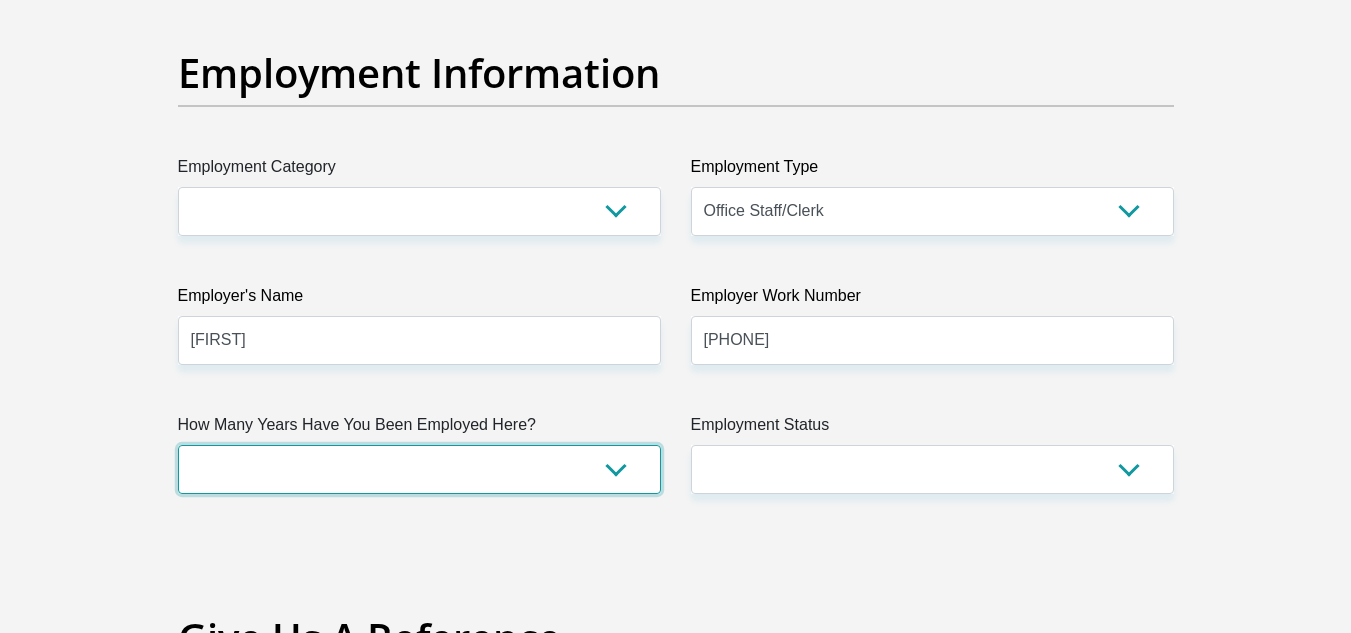 click on "less than 1 year
1-3 years
3-5 years
5+ years" at bounding box center (419, 469) 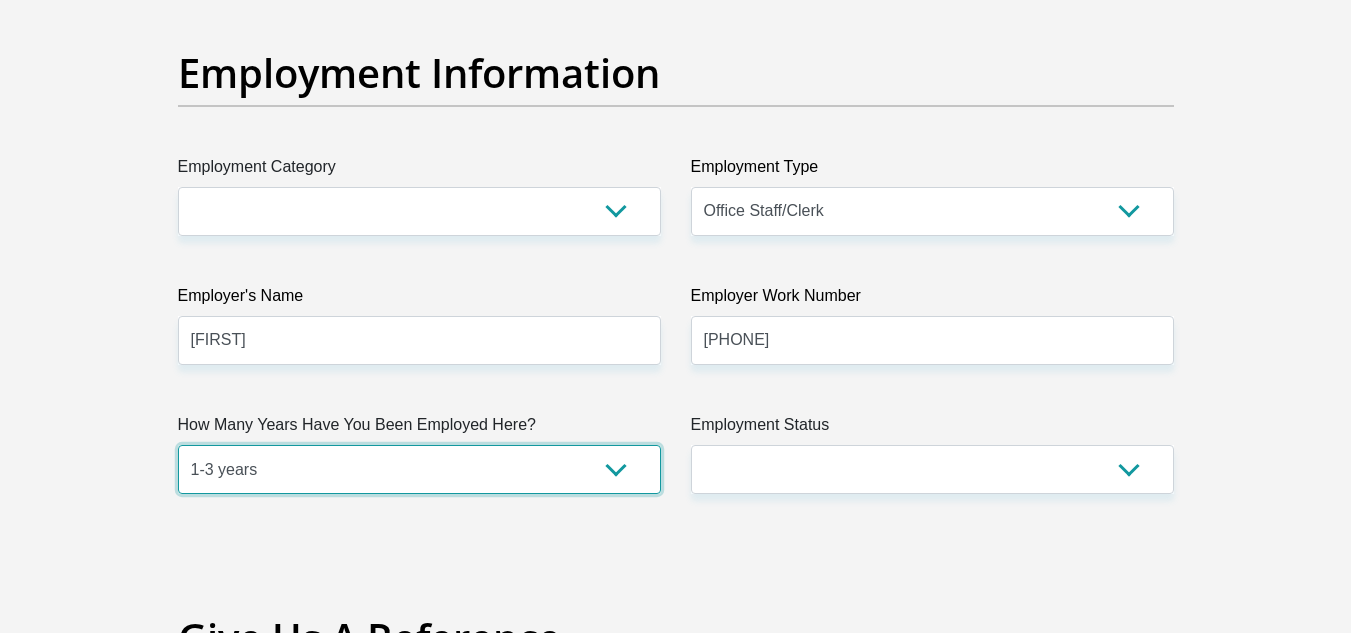 click on "less than 1 year
1-3 years
3-5 years
5+ years" at bounding box center [419, 469] 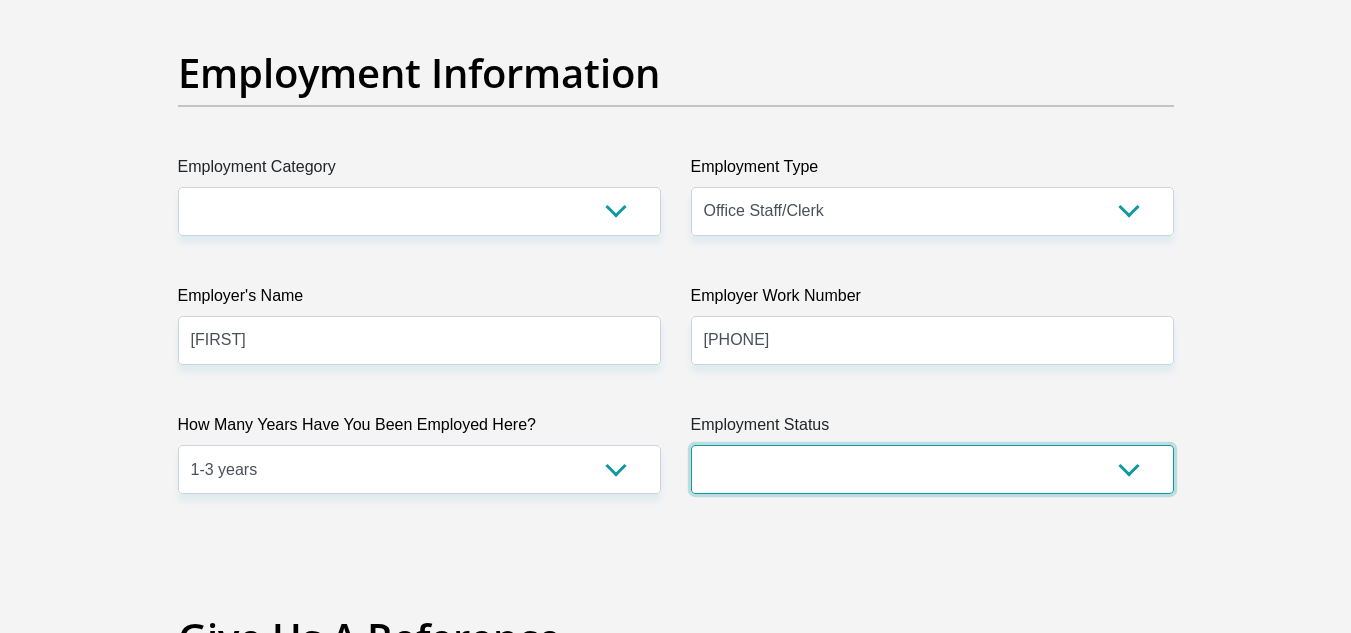 click on "Permanent/Full-time
Part-time/Casual
Contract Worker
Self-Employed
Housewife
Retired
Student
Medically Boarded
Disability
Unemployed" at bounding box center [932, 469] 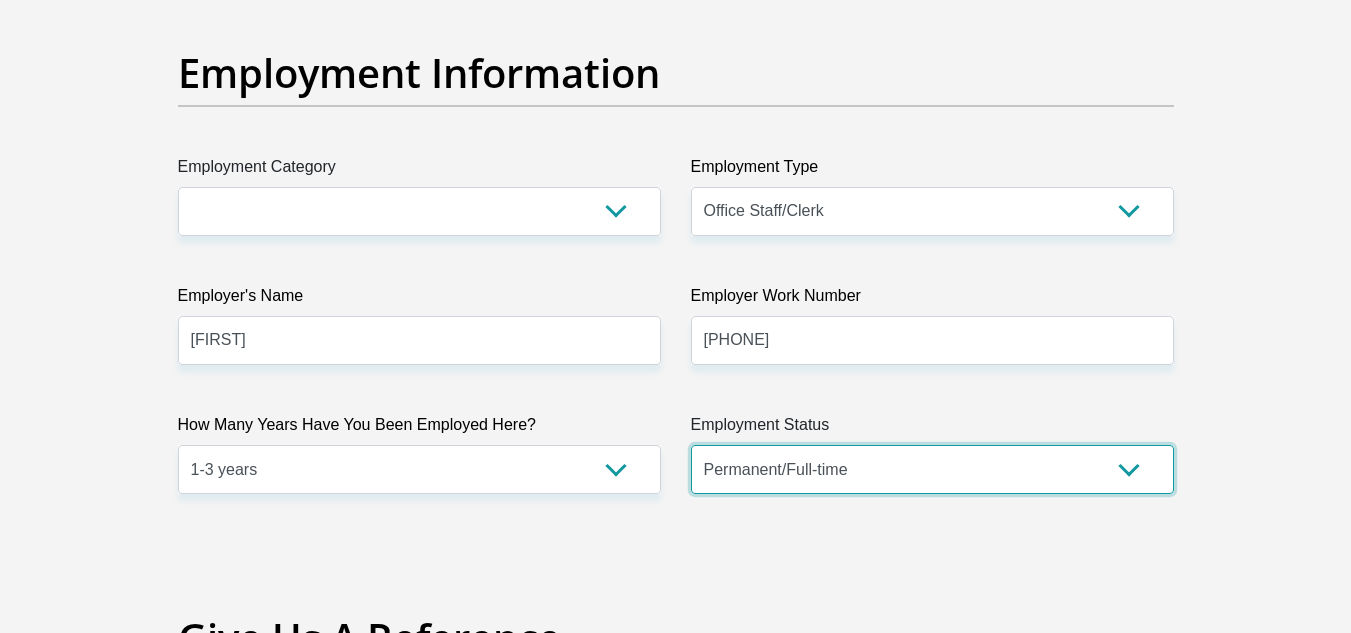 click on "Permanent/Full-time
Part-time/Casual
Contract Worker
Self-Employed
Housewife
Retired
Student
Medically Boarded
Disability
Unemployed" at bounding box center (932, 469) 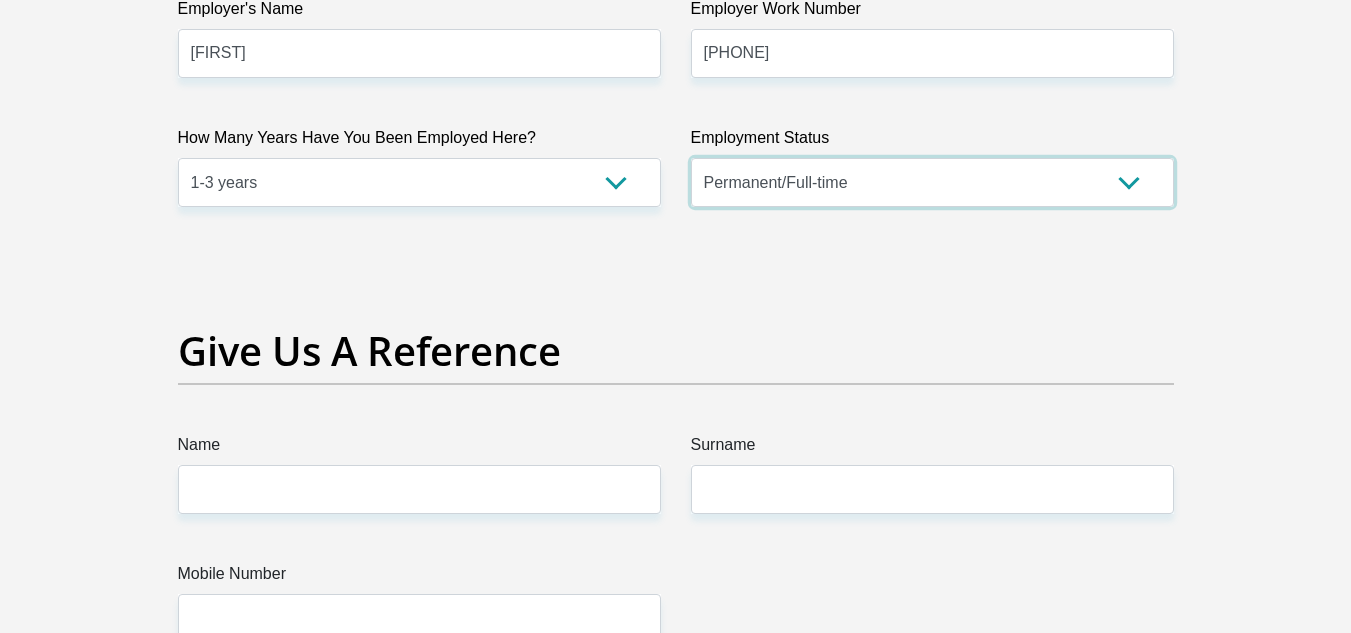 scroll, scrollTop: 3900, scrollLeft: 0, axis: vertical 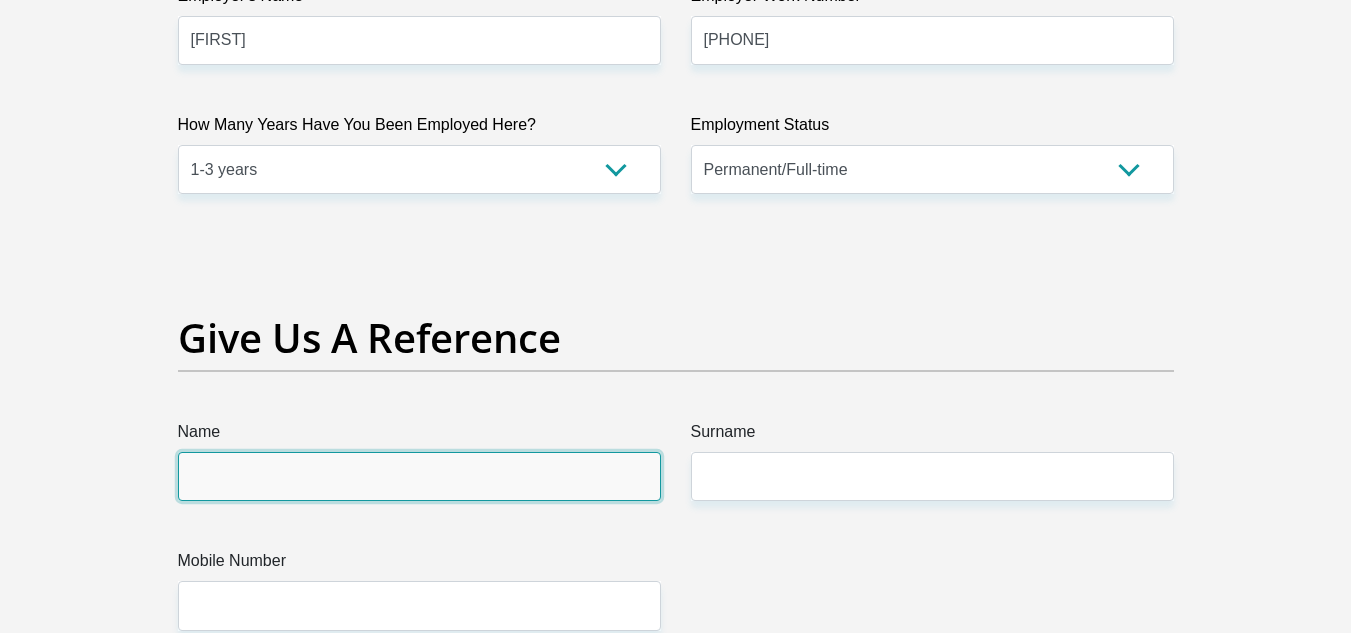 click on "Name" at bounding box center (419, 476) 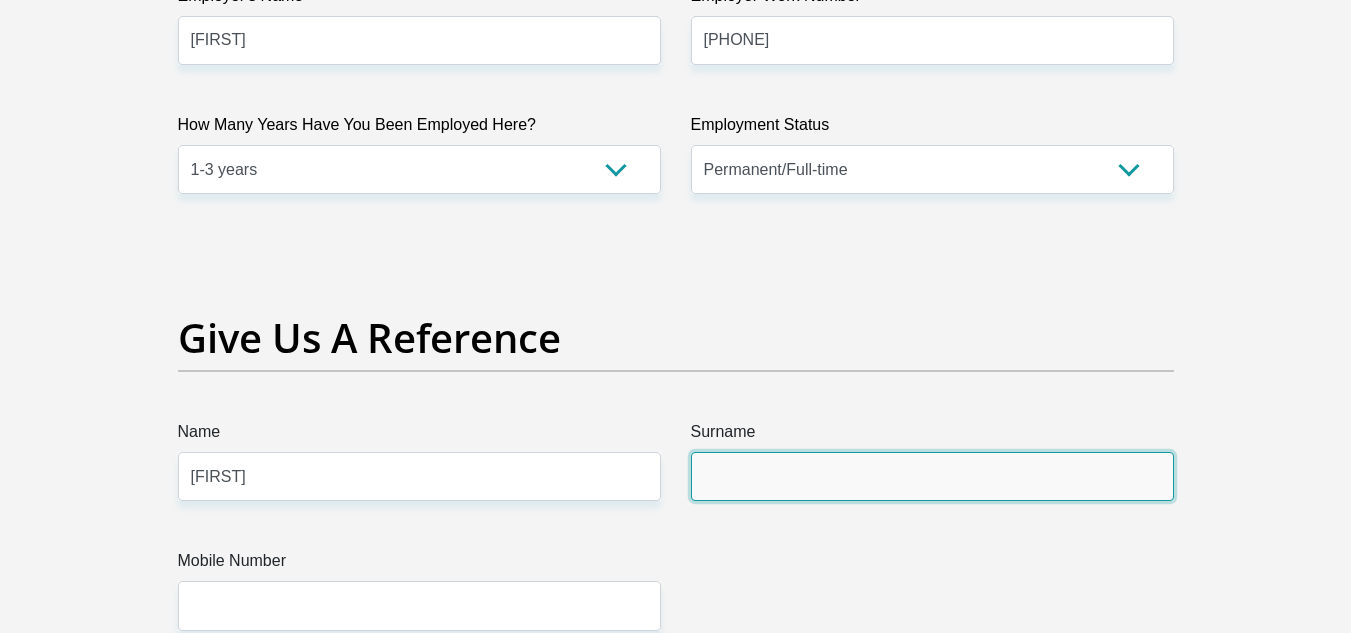 type on "Oconnell" 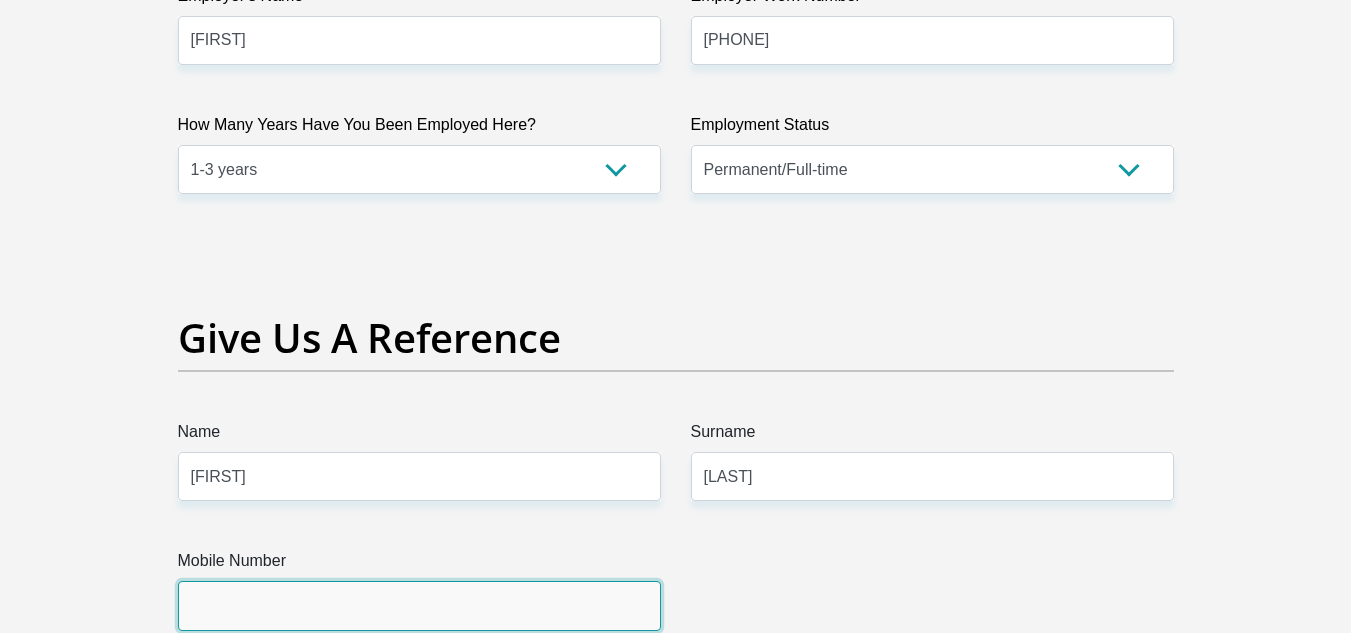 type on "0790843482" 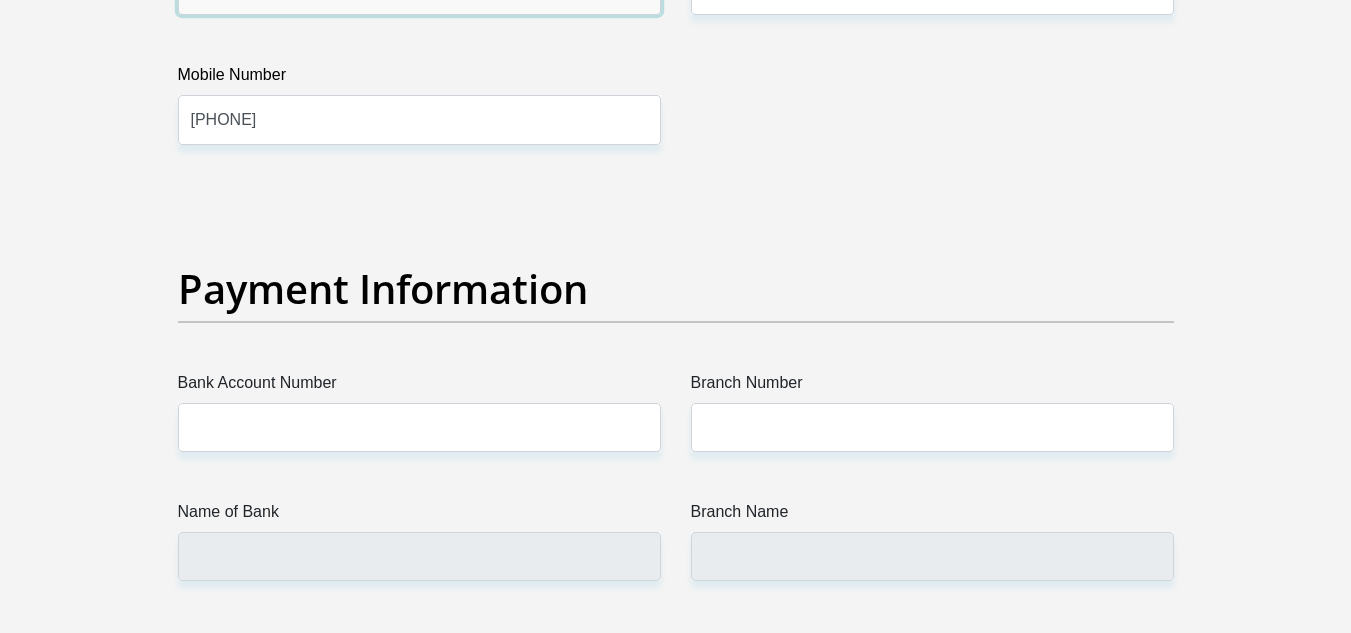 scroll, scrollTop: 4500, scrollLeft: 0, axis: vertical 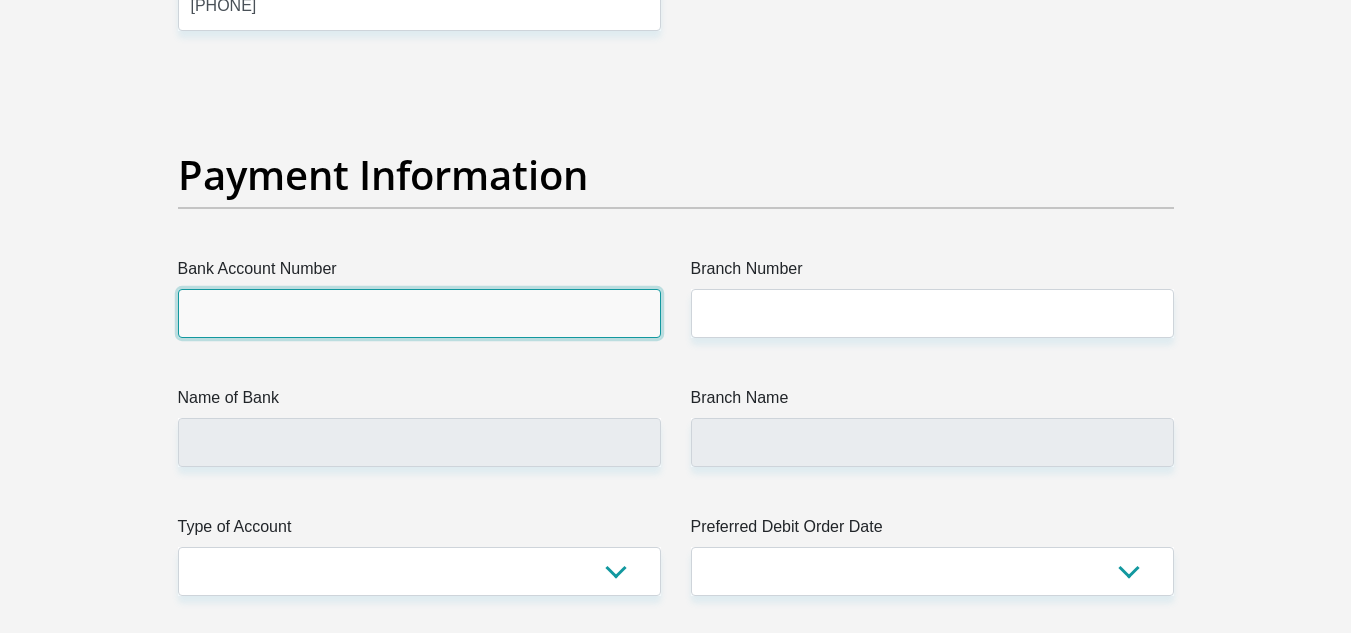 click on "Bank Account Number" at bounding box center (419, 313) 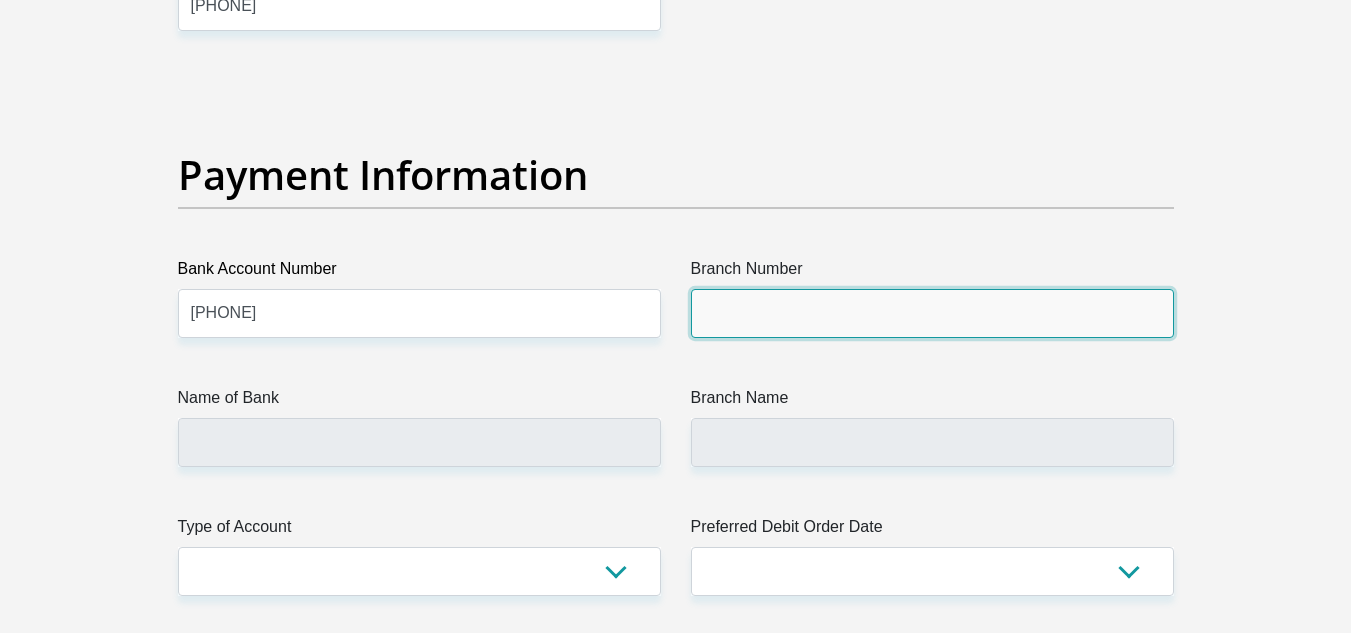 click on "Branch Number" at bounding box center (932, 313) 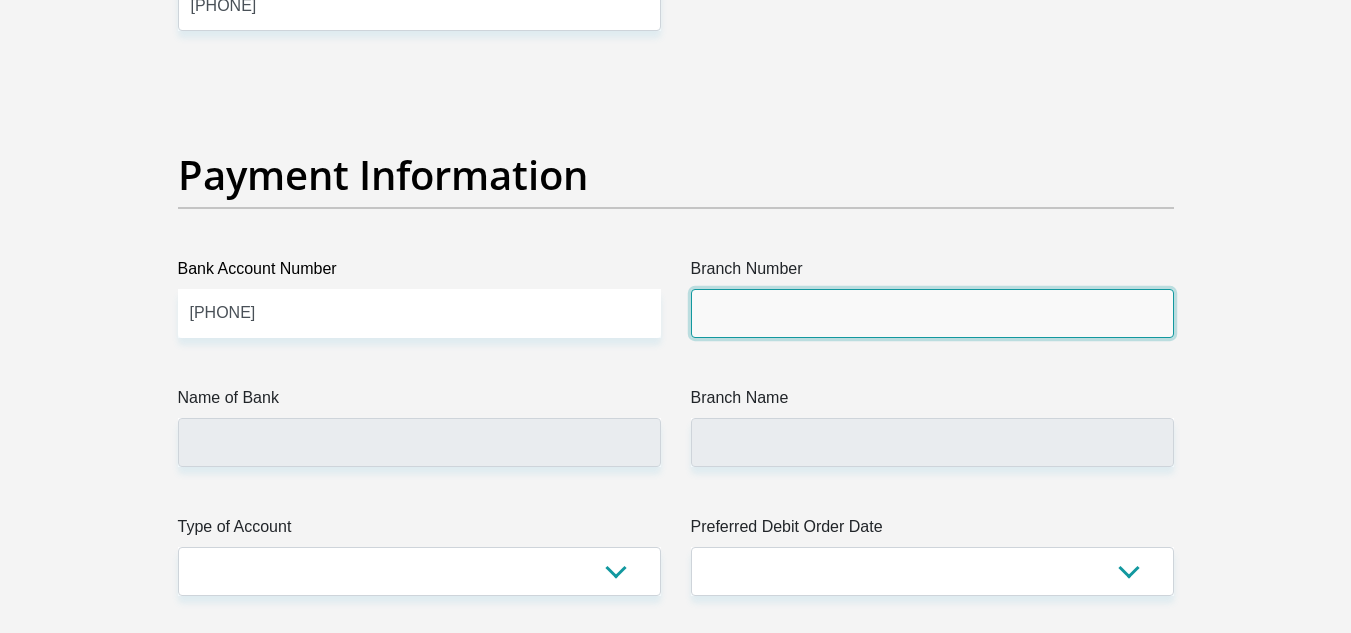 type on "250655" 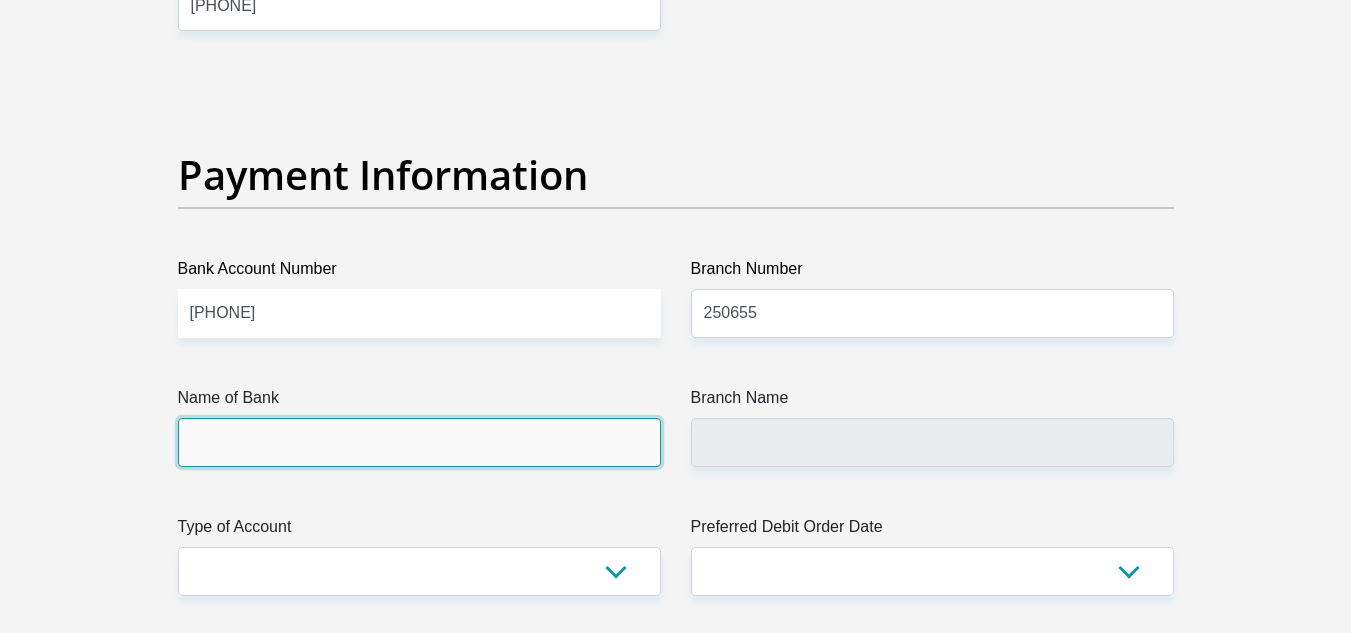 click on "Name of Bank" at bounding box center [419, 442] 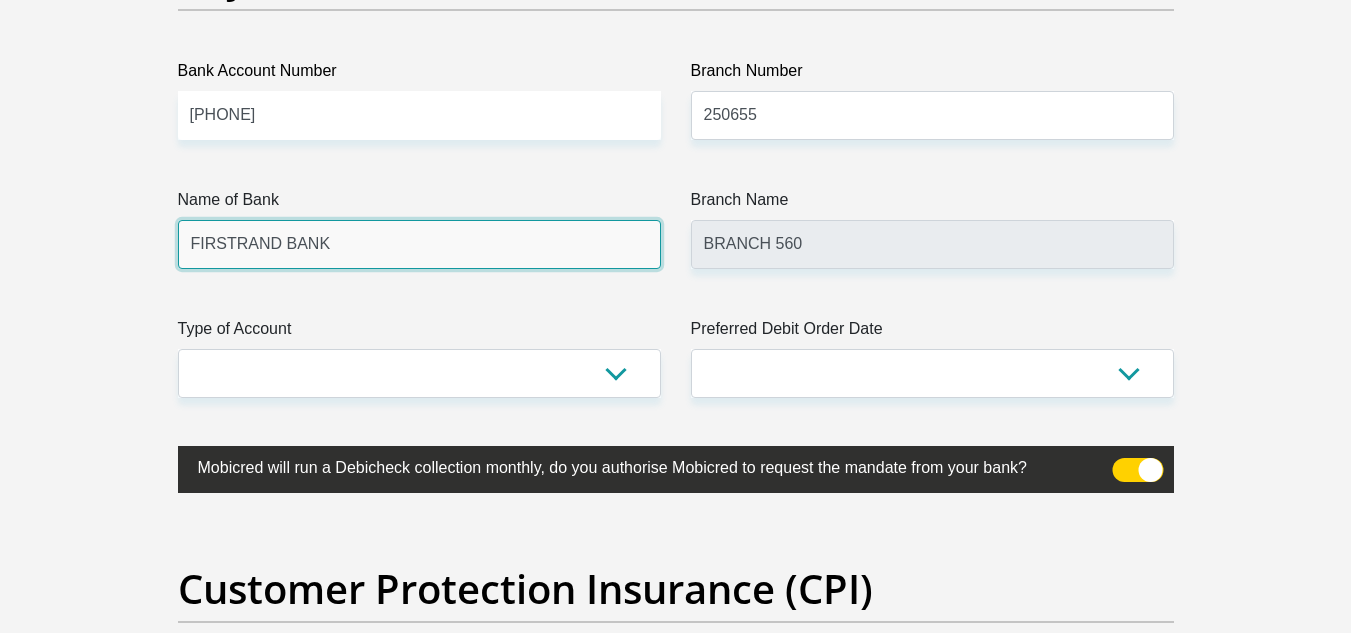 scroll, scrollTop: 4700, scrollLeft: 0, axis: vertical 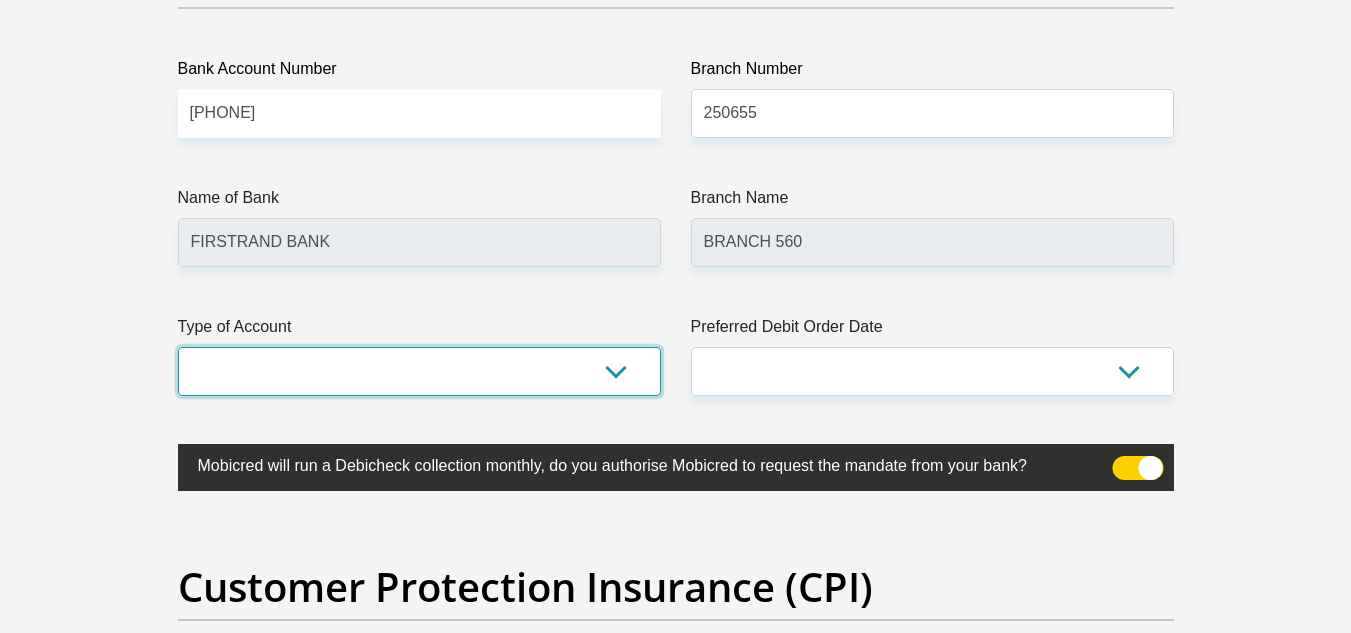 click on "Cheque
Savings" at bounding box center (419, 371) 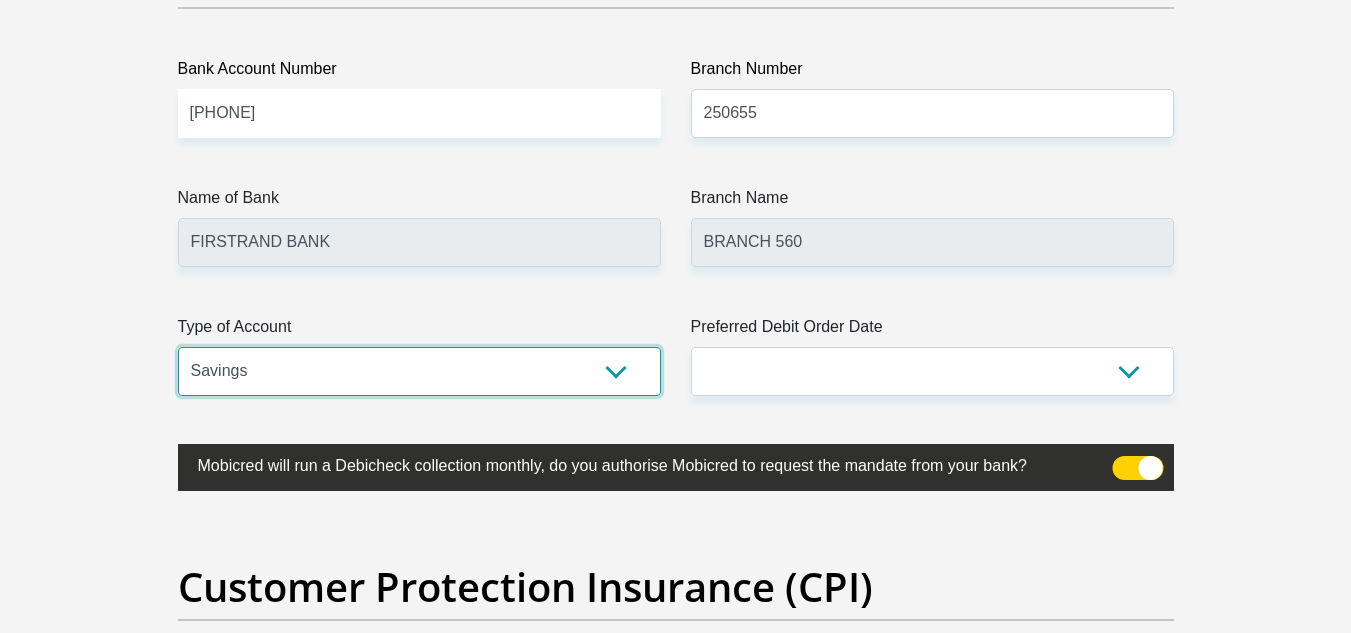 click on "Cheque
Savings" at bounding box center (419, 371) 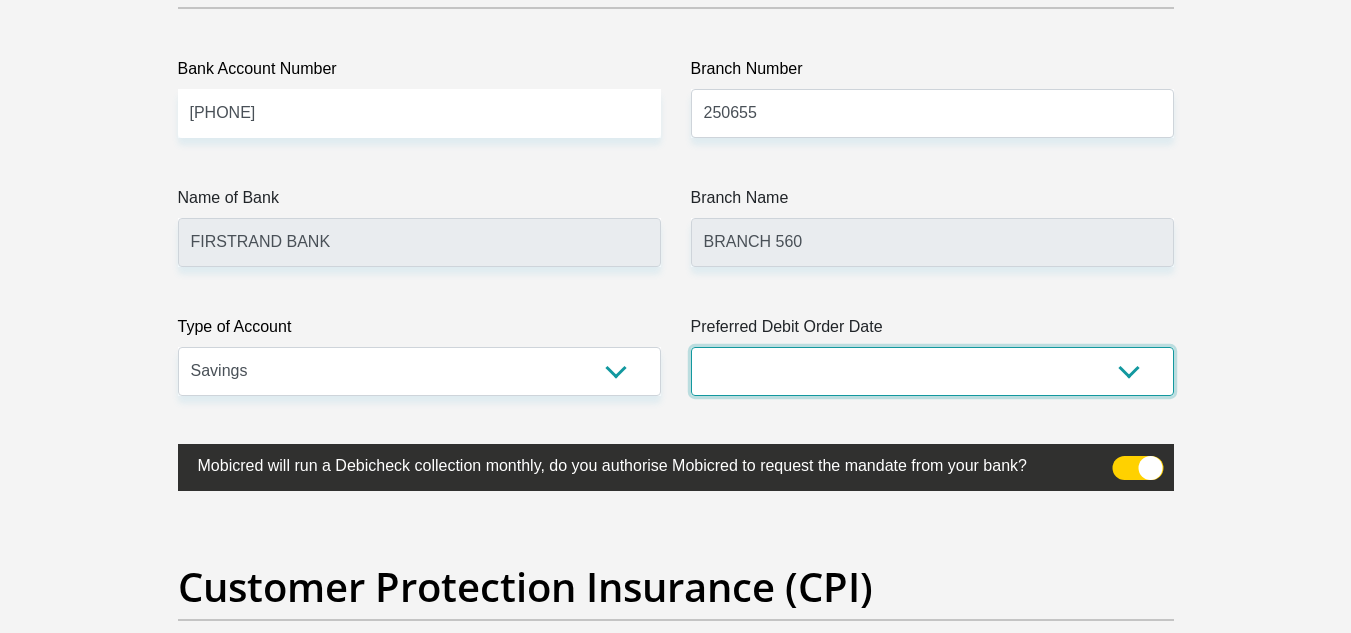click on "1st
2nd
3rd
4th
5th
7th
18th
19th
20th
21st
22nd
23rd
24th
25th
26th
27th
28th
29th
30th" at bounding box center [932, 371] 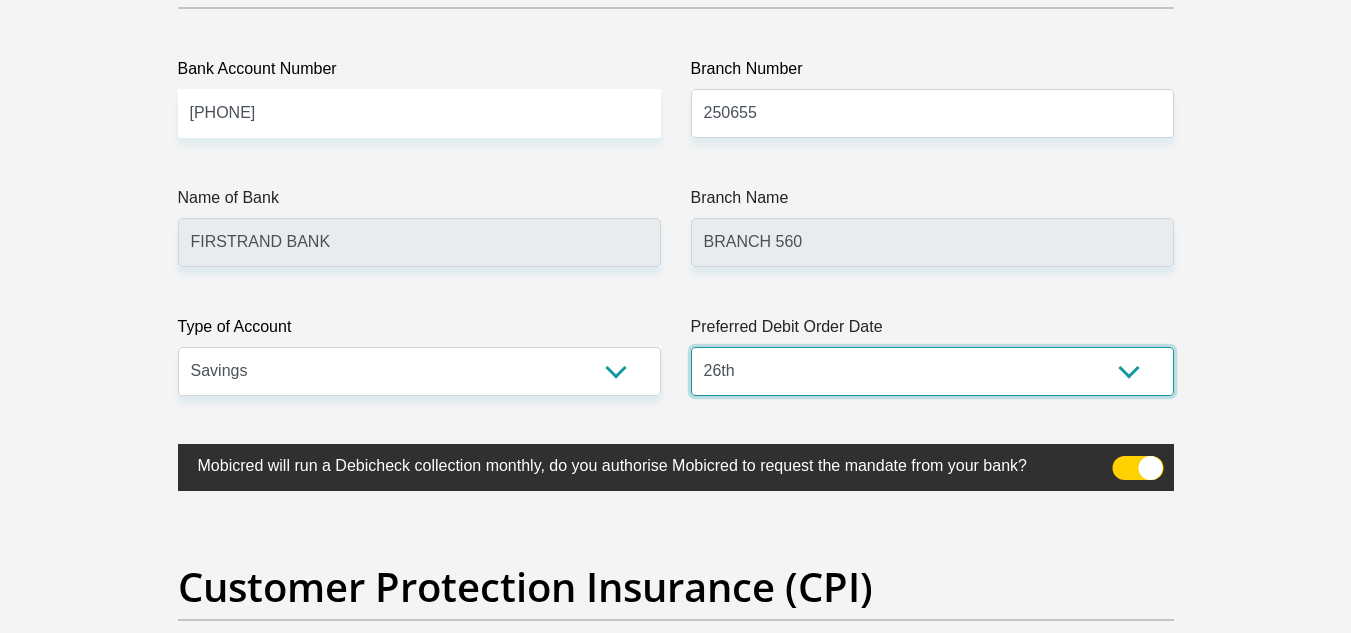 click on "1st
2nd
3rd
4th
5th
7th
18th
19th
20th
21st
22nd
23rd
24th
25th
26th
27th
28th
29th
30th" at bounding box center (932, 371) 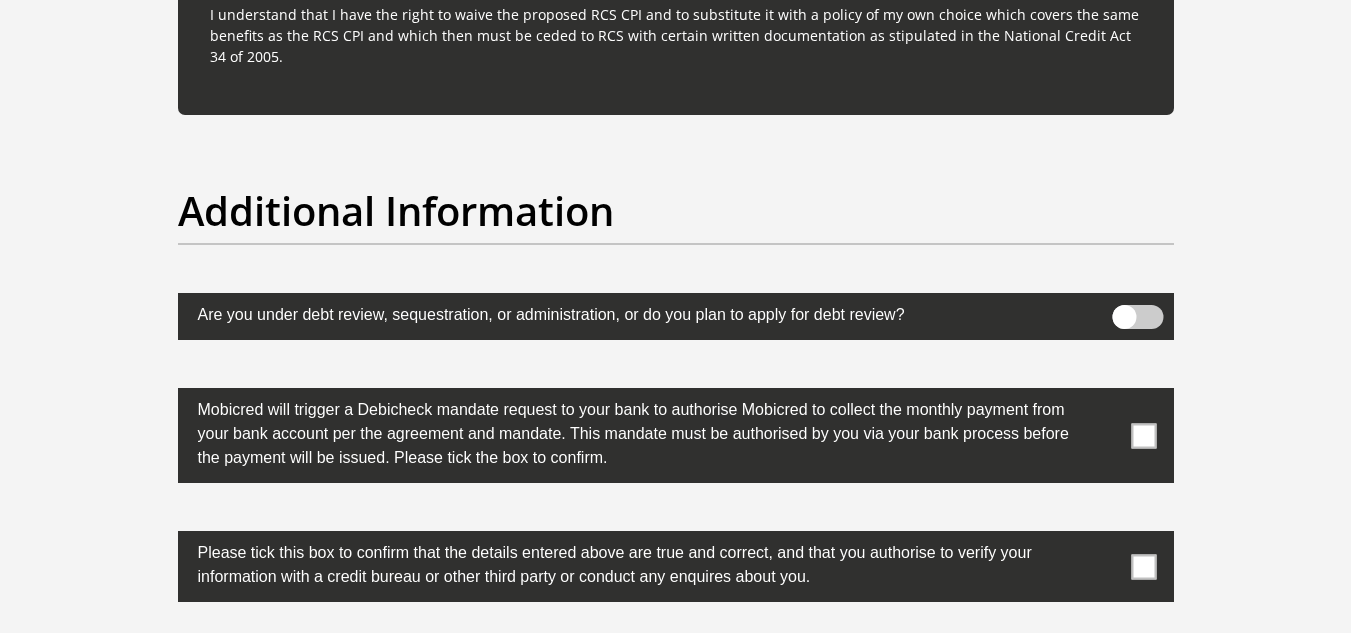 scroll, scrollTop: 6100, scrollLeft: 0, axis: vertical 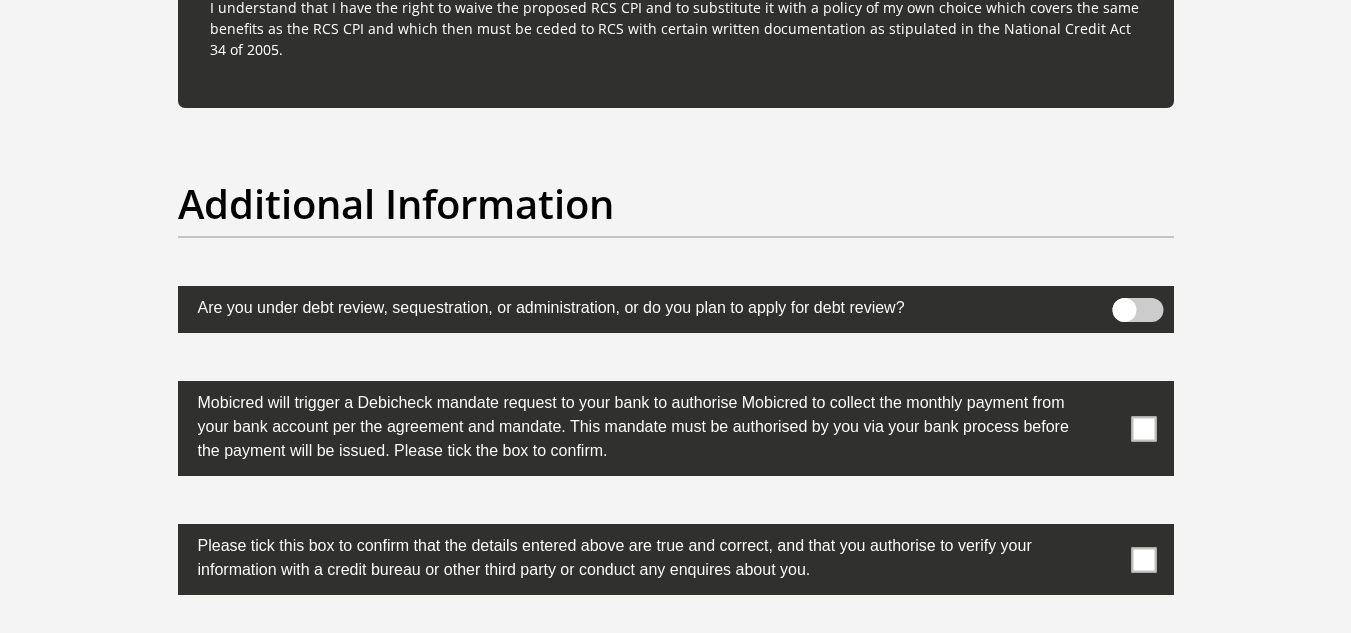 click at bounding box center (1143, 428) 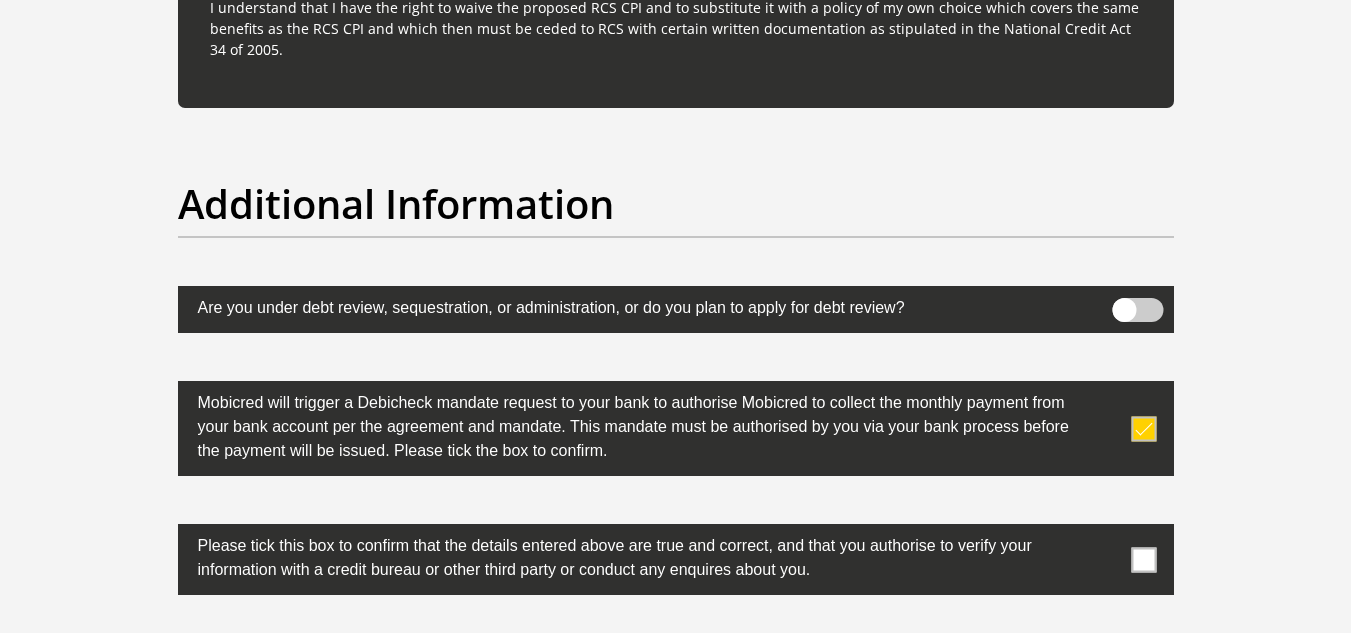 click at bounding box center [1143, 559] 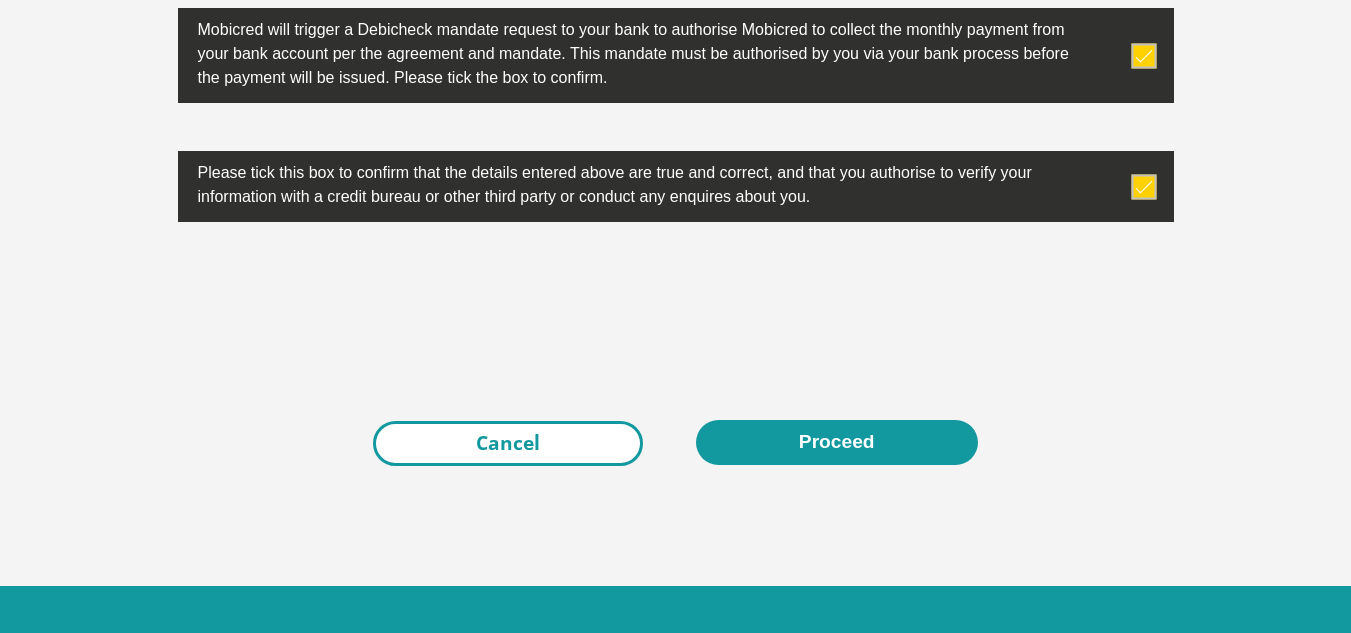 scroll, scrollTop: 6500, scrollLeft: 0, axis: vertical 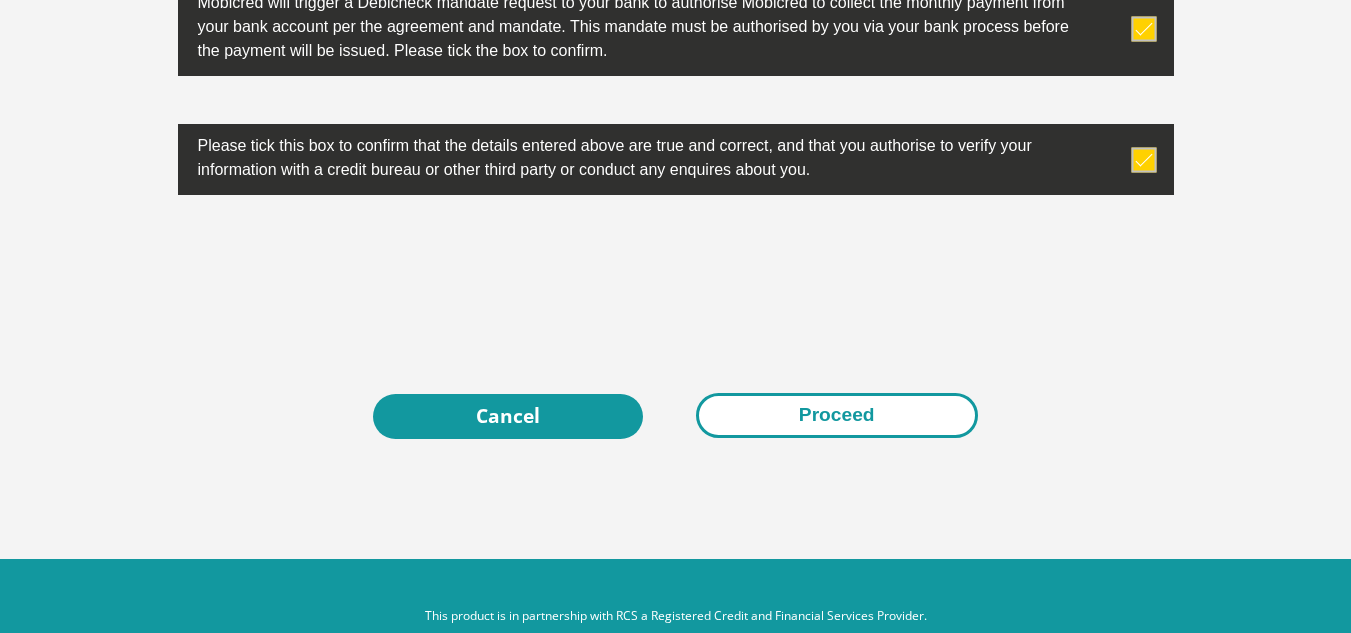 click on "Proceed" at bounding box center (837, 415) 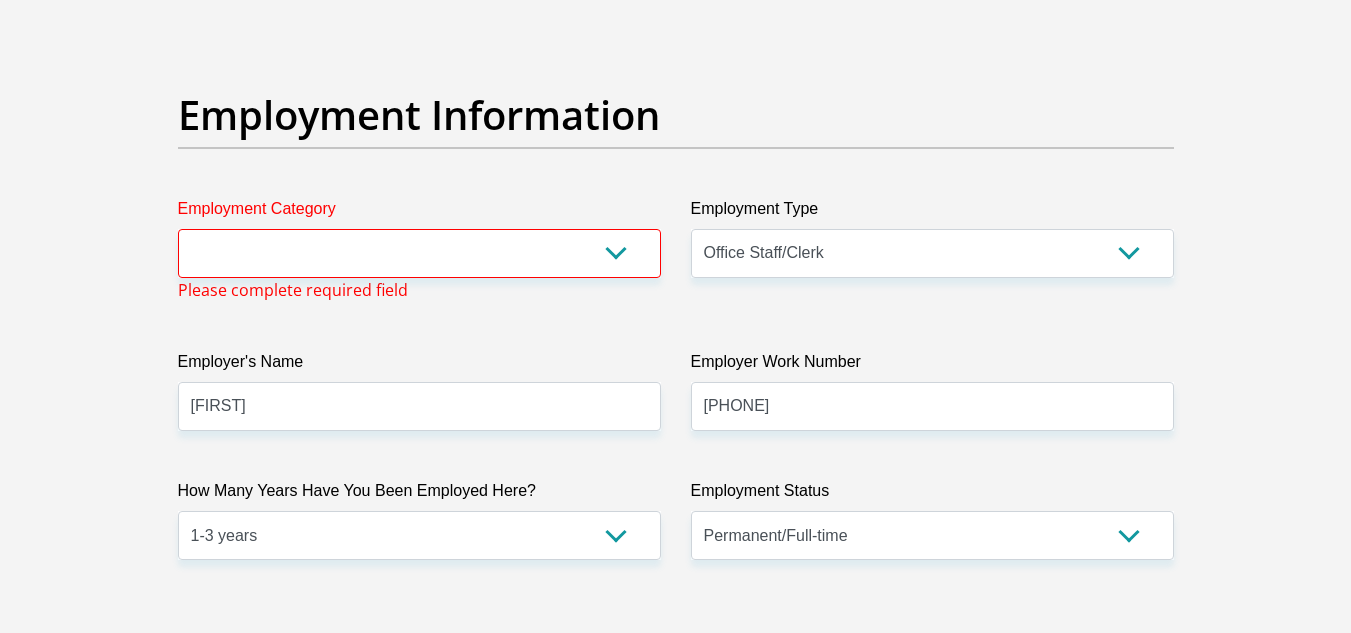 scroll, scrollTop: 3536, scrollLeft: 0, axis: vertical 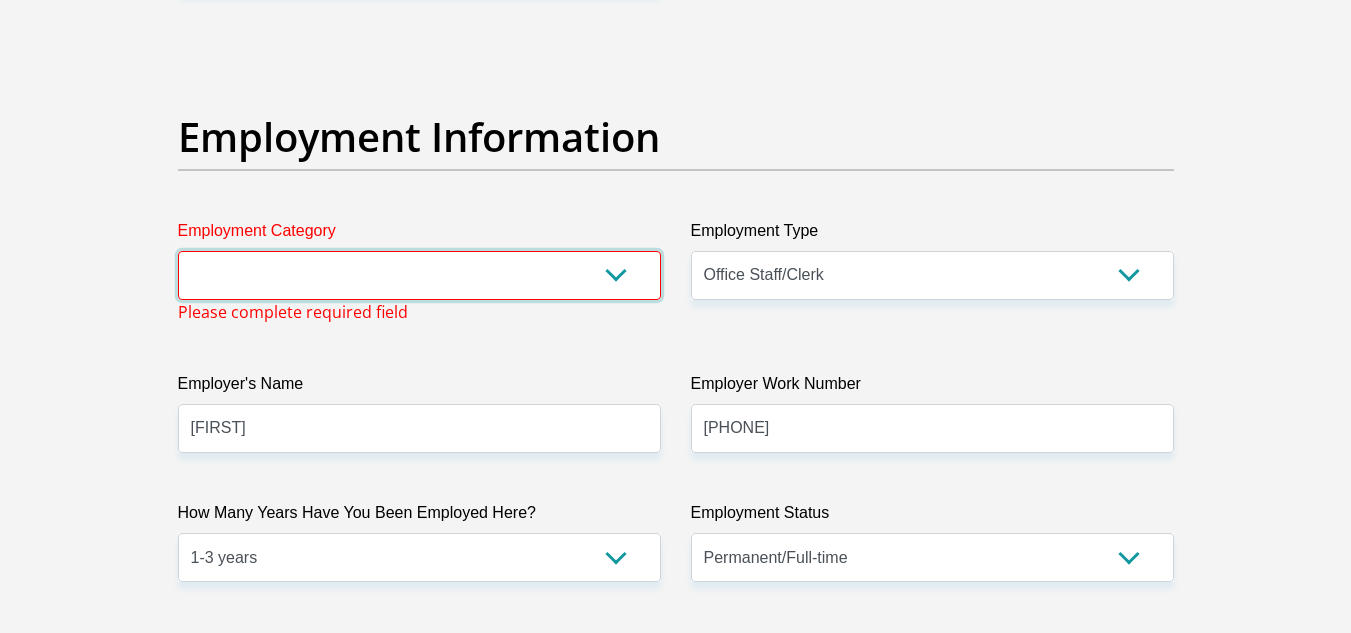 click on "AGRICULTURE
ALCOHOL & TOBACCO
CONSTRUCTION MATERIALS
METALLURGY
EQUIPMENT FOR RENEWABLE ENERGY
SPECIALIZED CONTRACTORS
CAR
GAMING (INCL. INTERNET
OTHER WHOLESALE
UNLICENSED PHARMACEUTICALS
CURRENCY EXCHANGE HOUSES
OTHER FINANCIAL INSTITUTIONS & INSURANCE
REAL ESTATE AGENTS
OIL & GAS
OTHER MATERIALS (E.G. IRON ORE)
PRECIOUS STONES & PRECIOUS METALS
POLITICAL ORGANIZATIONS
RELIGIOUS ORGANIZATIONS(NOT SECTS)
ACTI. HAVING BUSINESS DEAL WITH PUBLIC ADMINISTRATION
LAUNDROMATS" at bounding box center [419, 275] 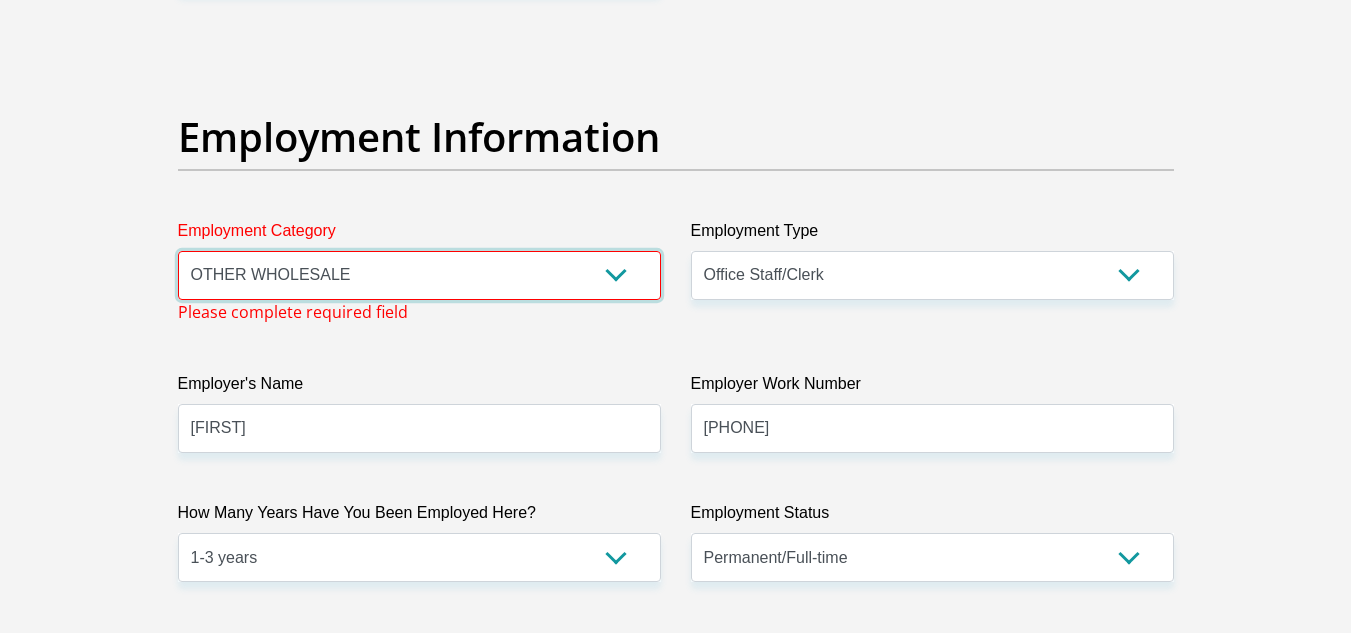 click on "AGRICULTURE
ALCOHOL & TOBACCO
CONSTRUCTION MATERIALS
METALLURGY
EQUIPMENT FOR RENEWABLE ENERGY
SPECIALIZED CONTRACTORS
CAR
GAMING (INCL. INTERNET
OTHER WHOLESALE
UNLICENSED PHARMACEUTICALS
CURRENCY EXCHANGE HOUSES
OTHER FINANCIAL INSTITUTIONS & INSURANCE
REAL ESTATE AGENTS
OIL & GAS
OTHER MATERIALS (E.G. IRON ORE)
PRECIOUS STONES & PRECIOUS METALS
POLITICAL ORGANIZATIONS
RELIGIOUS ORGANIZATIONS(NOT SECTS)
ACTI. HAVING BUSINESS DEAL WITH PUBLIC ADMINISTRATION
LAUNDROMATS" at bounding box center (419, 275) 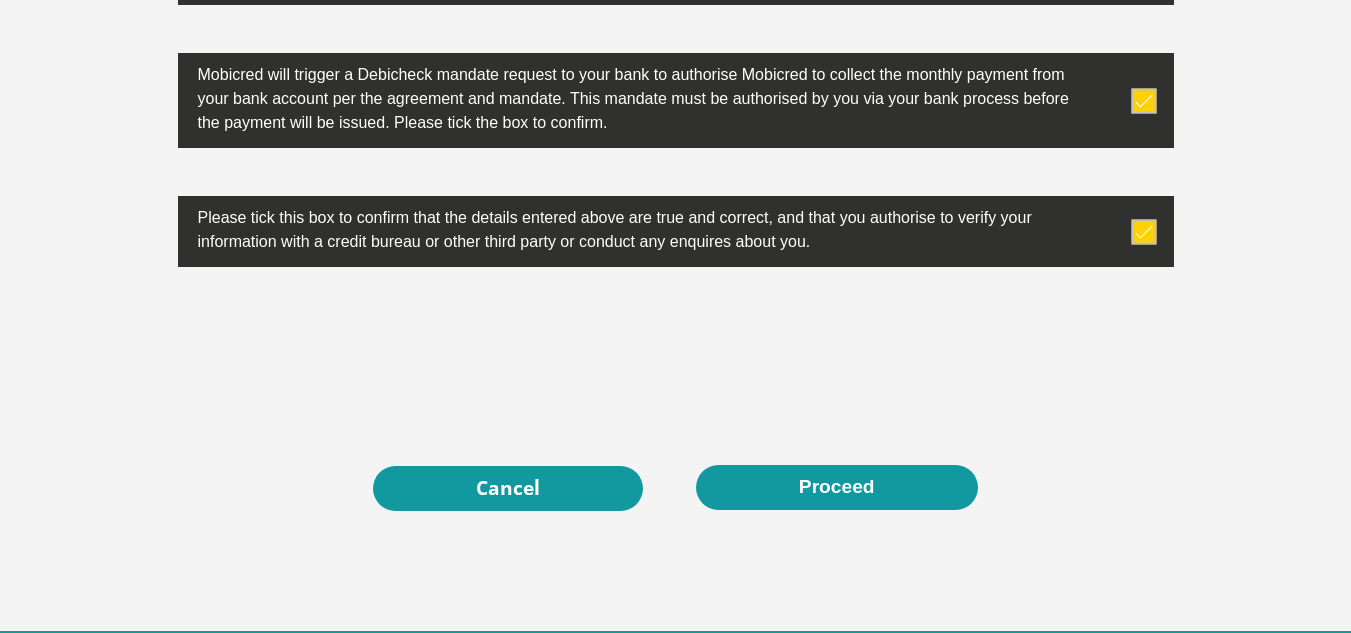 scroll, scrollTop: 6436, scrollLeft: 0, axis: vertical 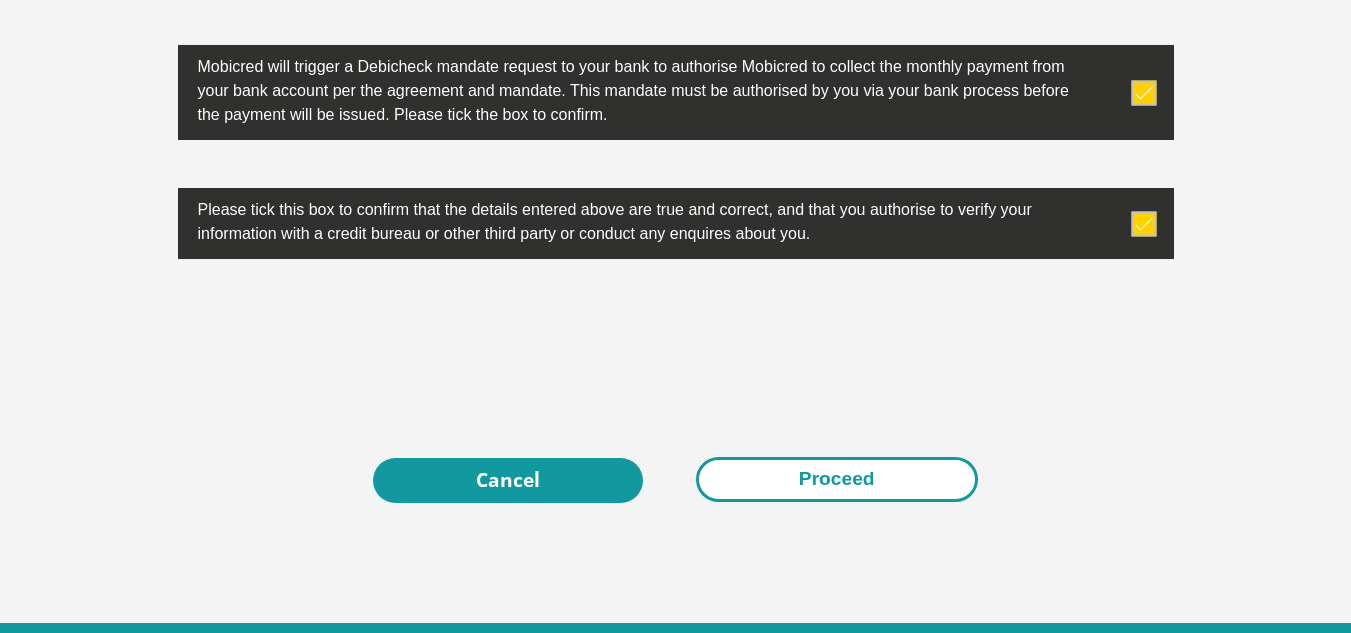 click on "Proceed" at bounding box center (837, 479) 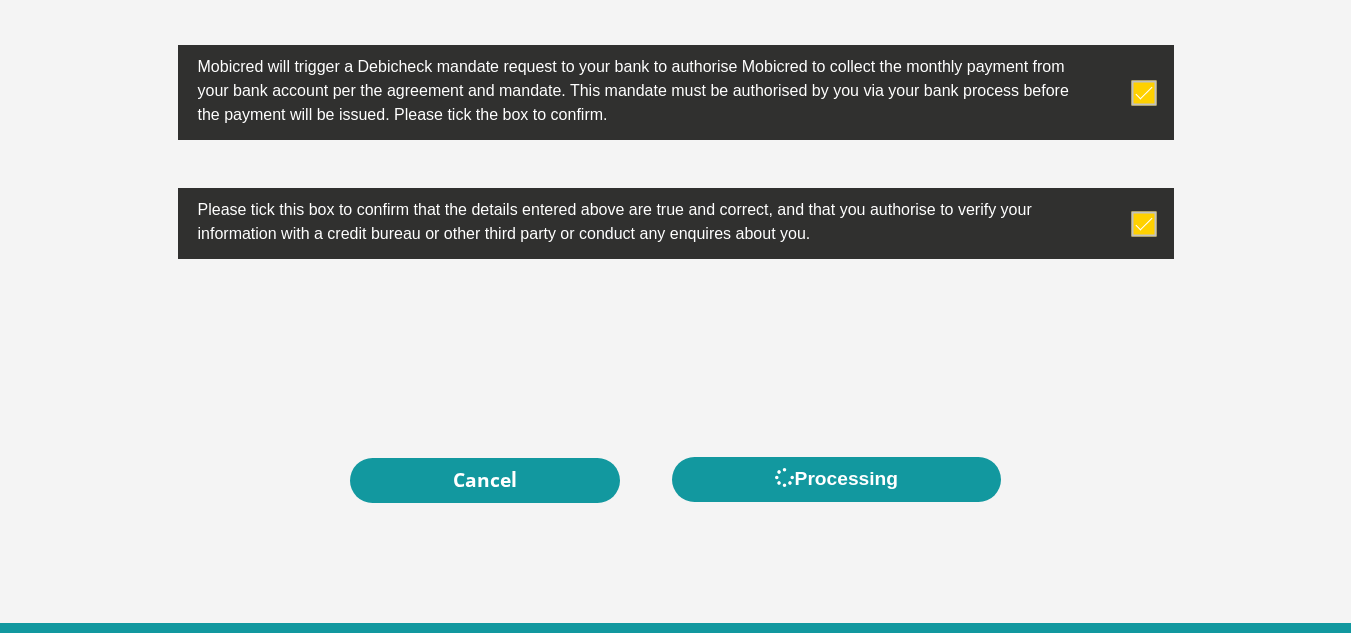 scroll, scrollTop: 0, scrollLeft: 0, axis: both 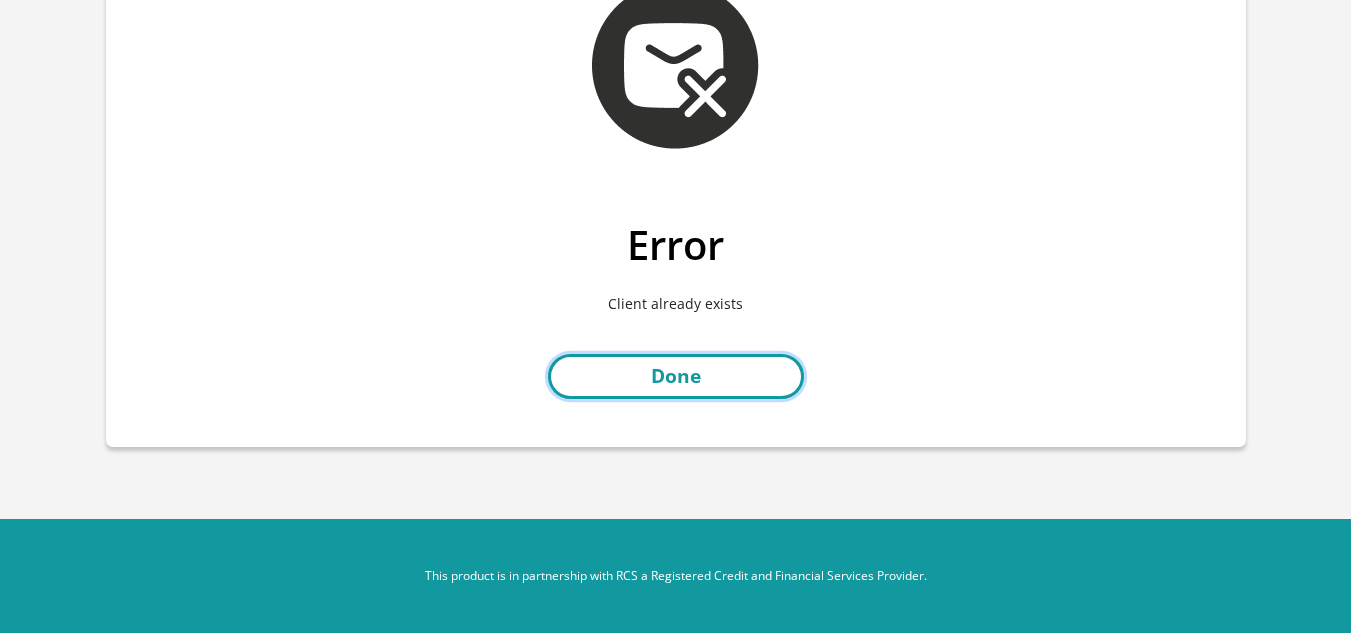click on "Done" at bounding box center [676, 376] 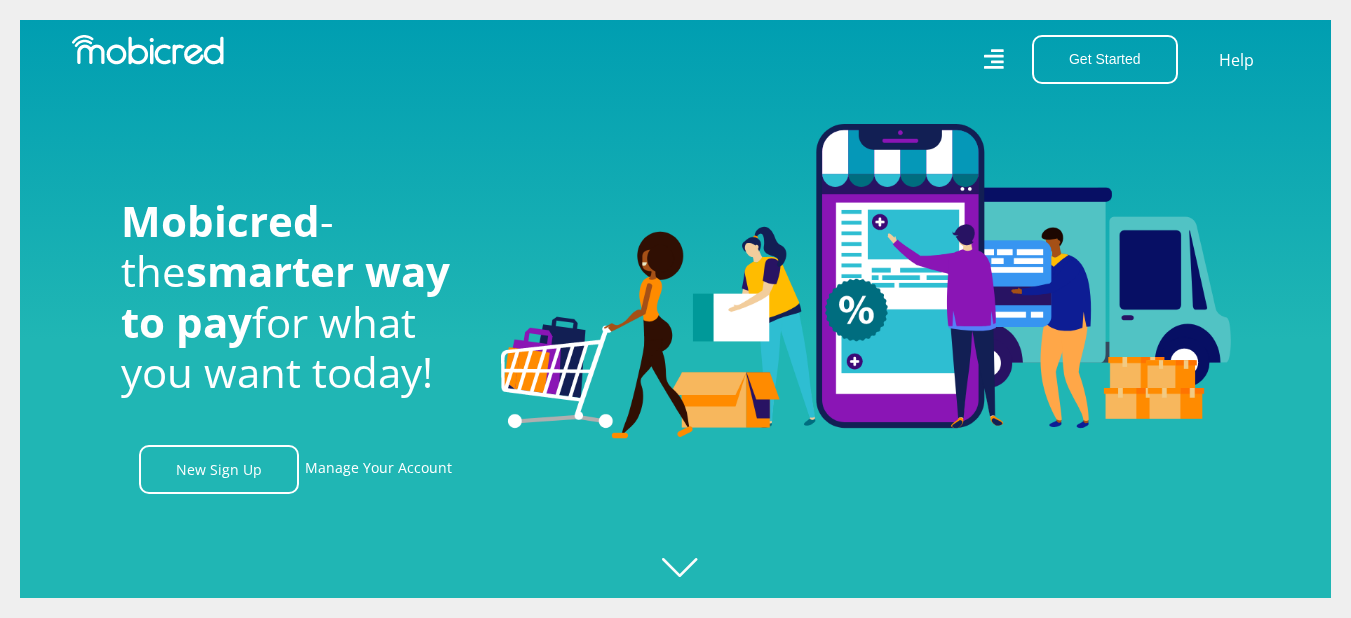 scroll, scrollTop: 0, scrollLeft: 0, axis: both 